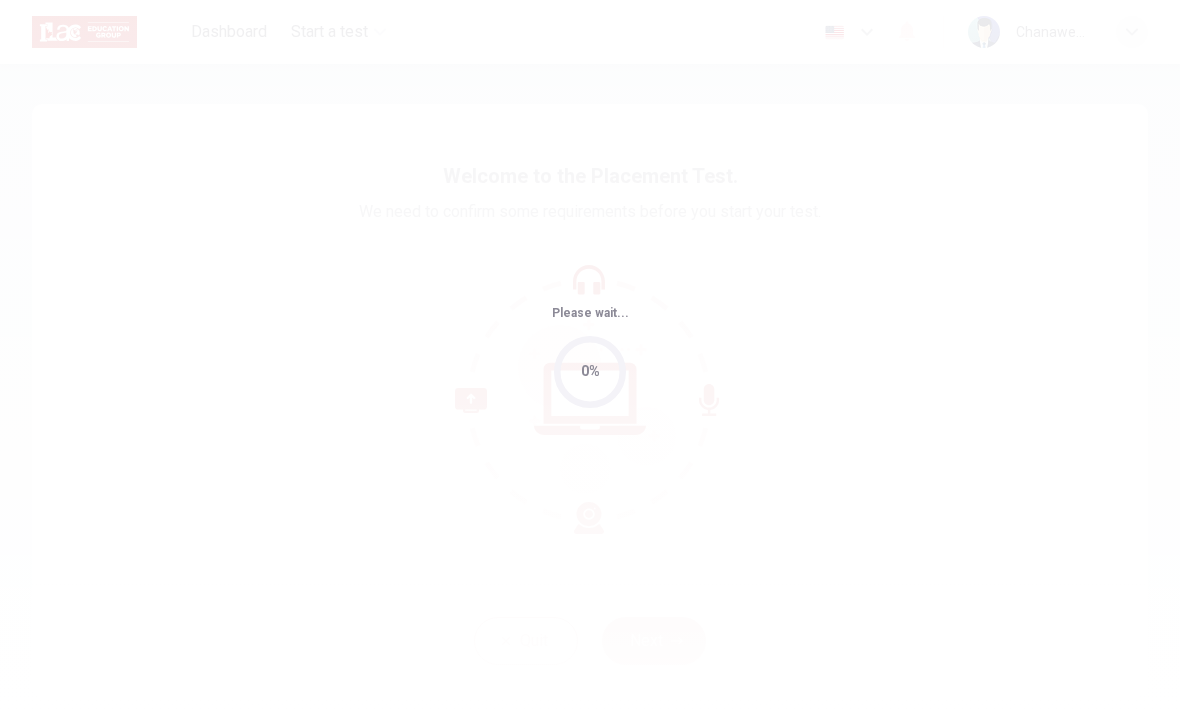 scroll, scrollTop: 0, scrollLeft: 0, axis: both 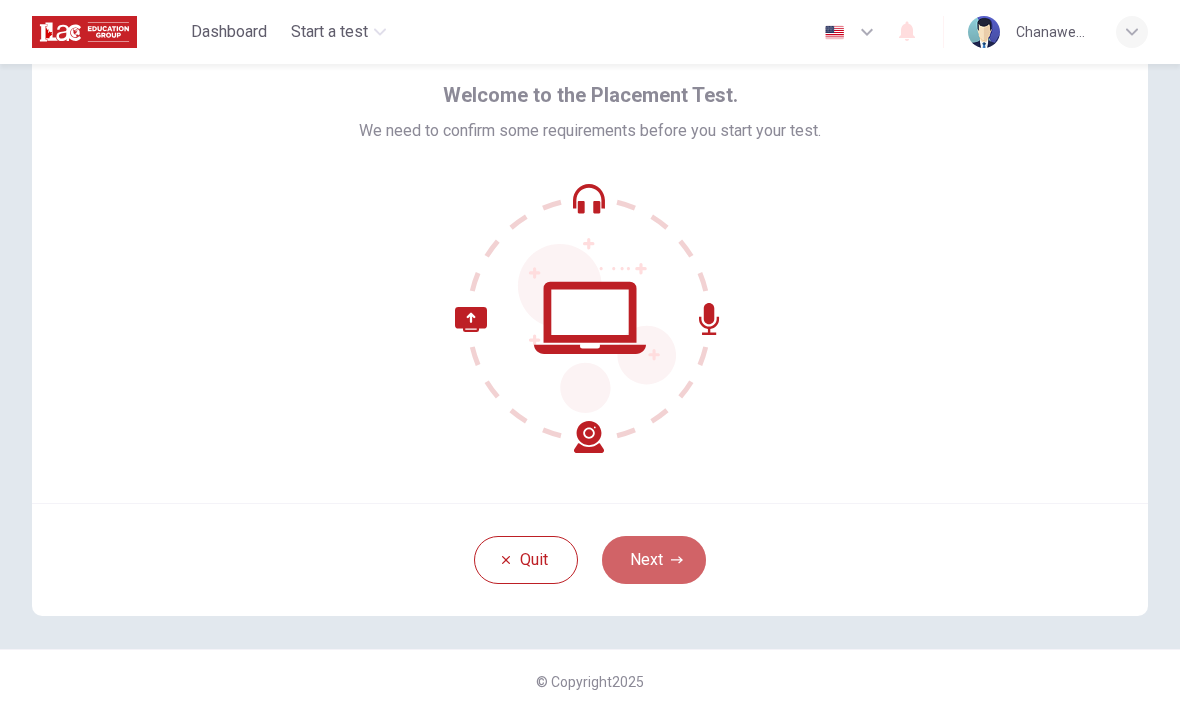 click on "Next" at bounding box center (654, 560) 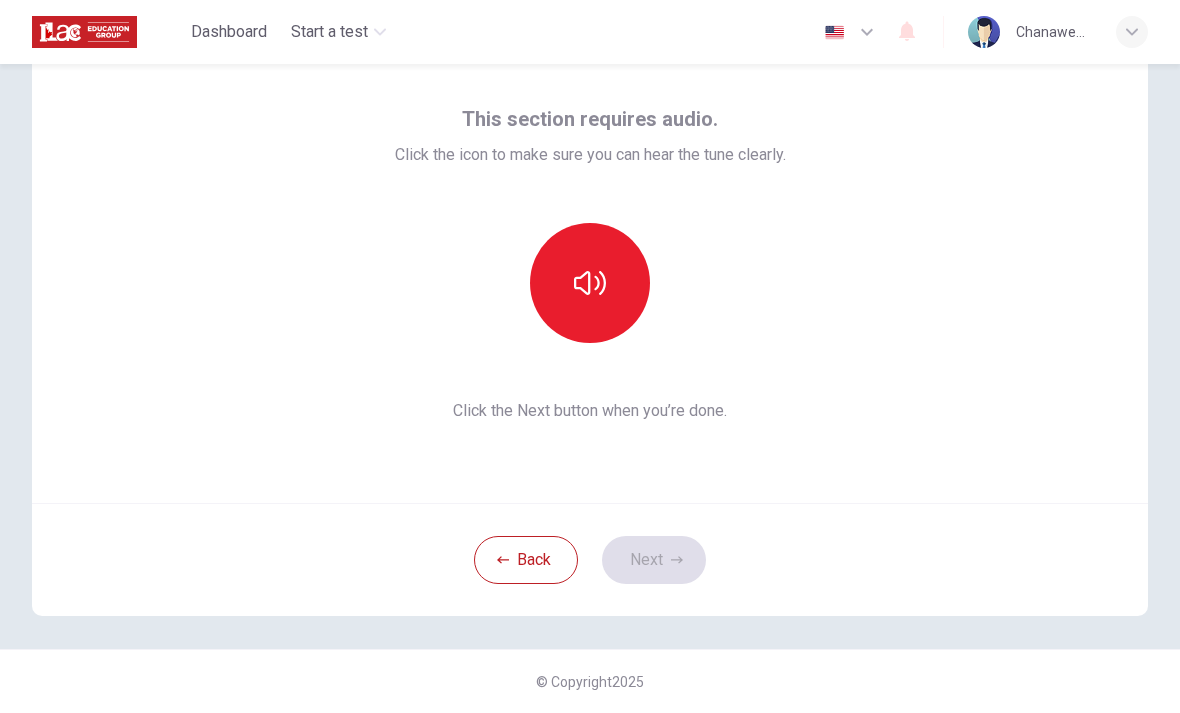 click 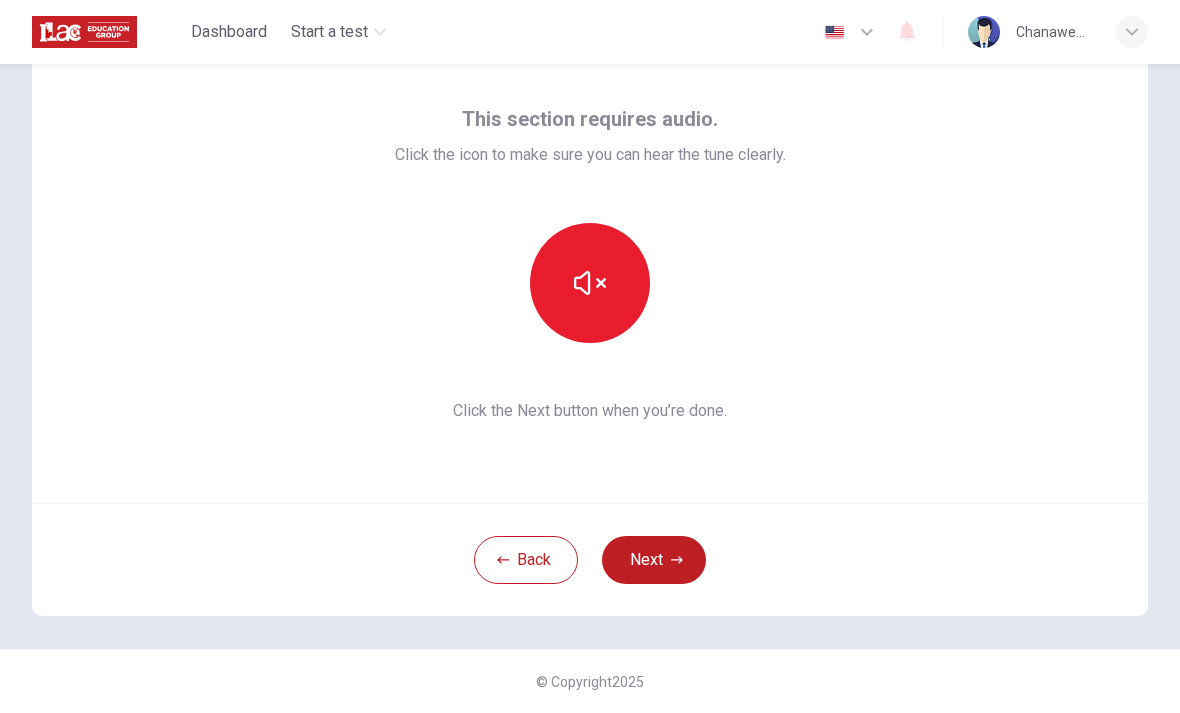 click on "Next" at bounding box center (654, 560) 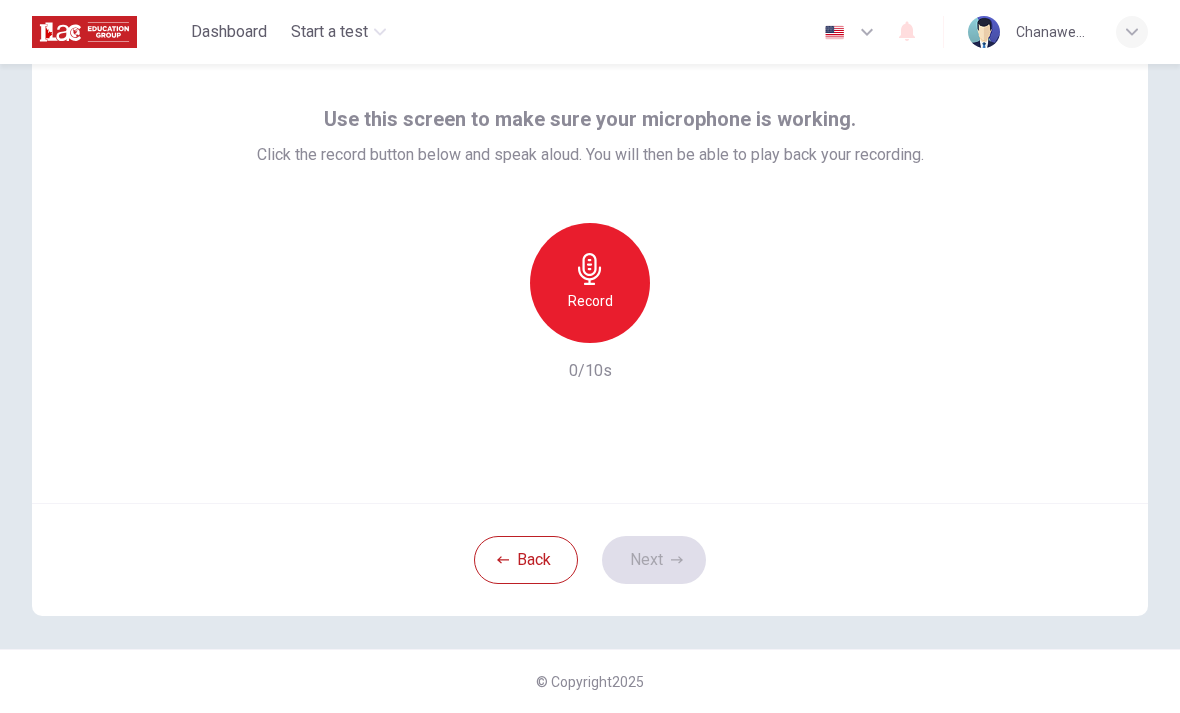 click 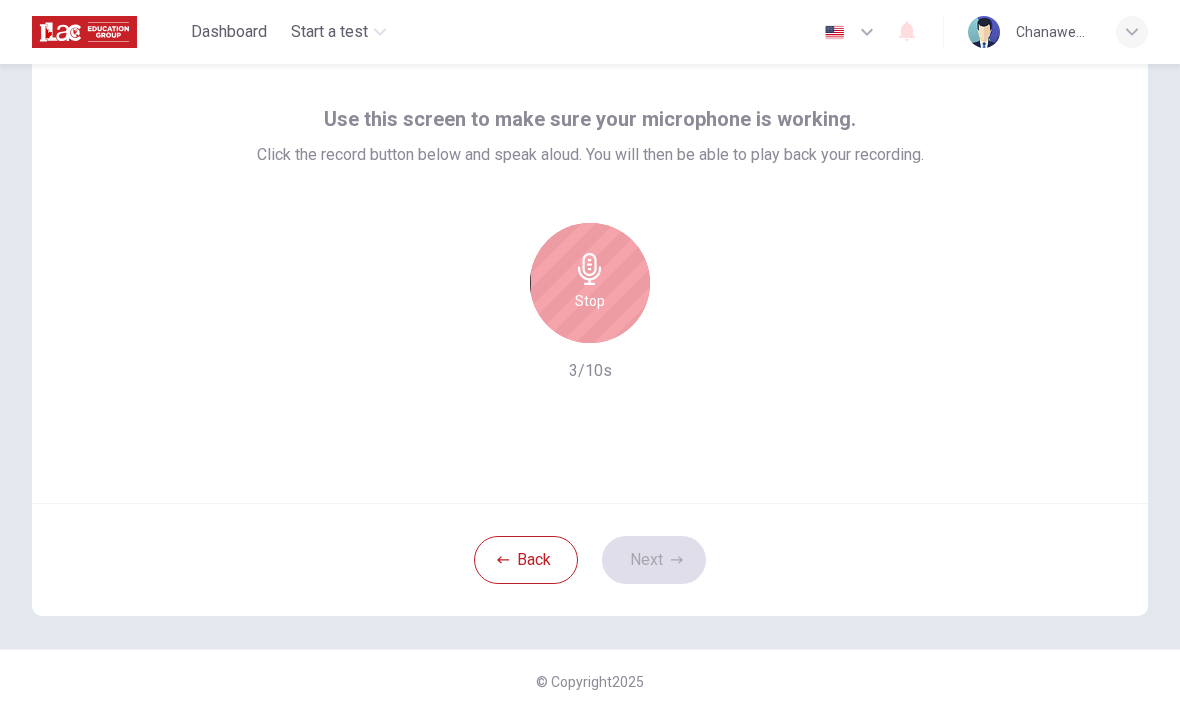 click on "Stop" at bounding box center [590, 283] 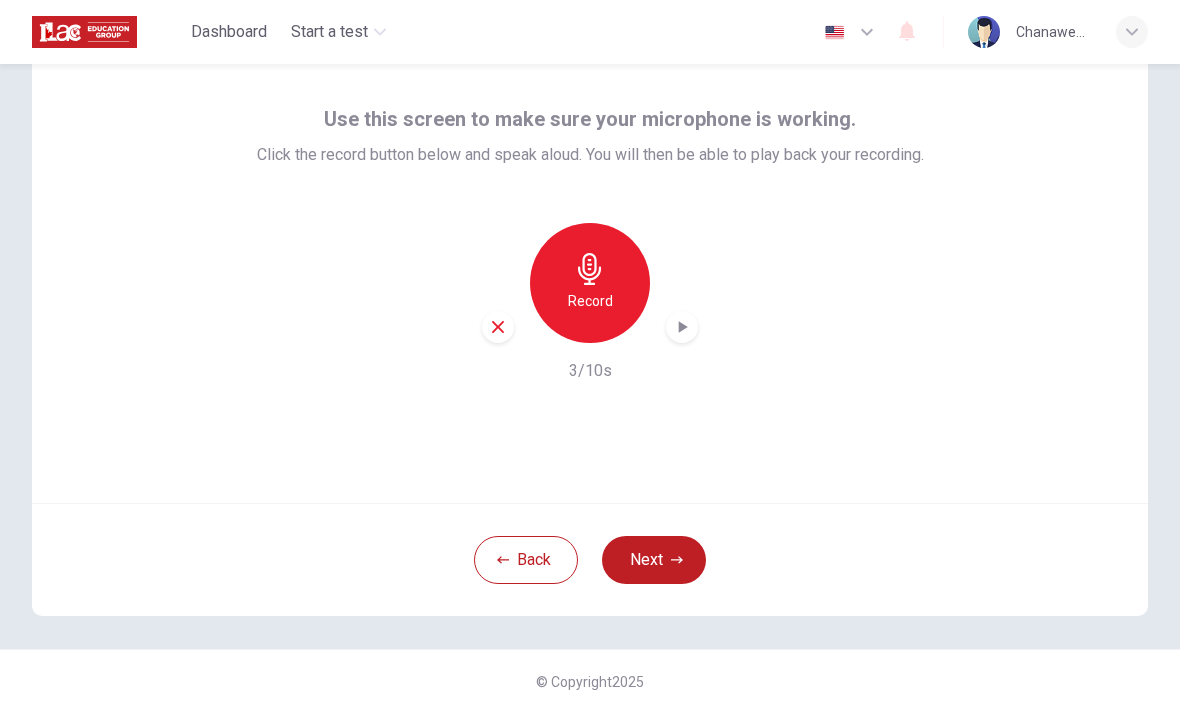 click on "Record" at bounding box center [590, 283] 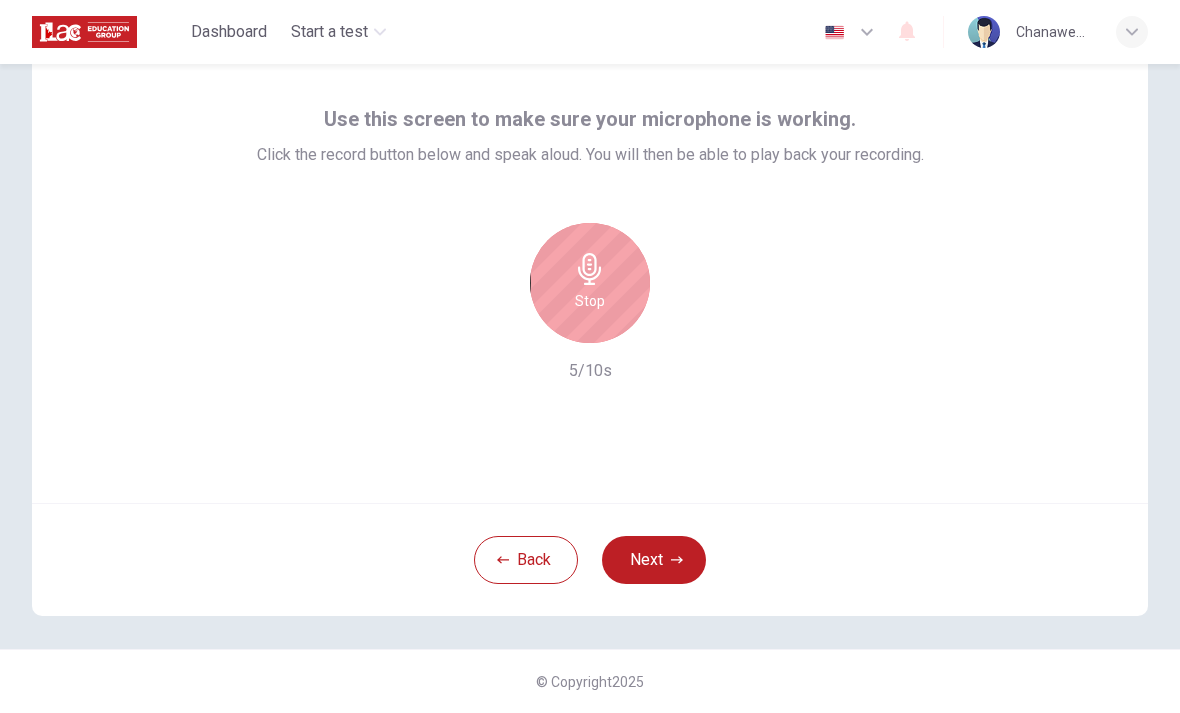 click on "Next" at bounding box center [654, 560] 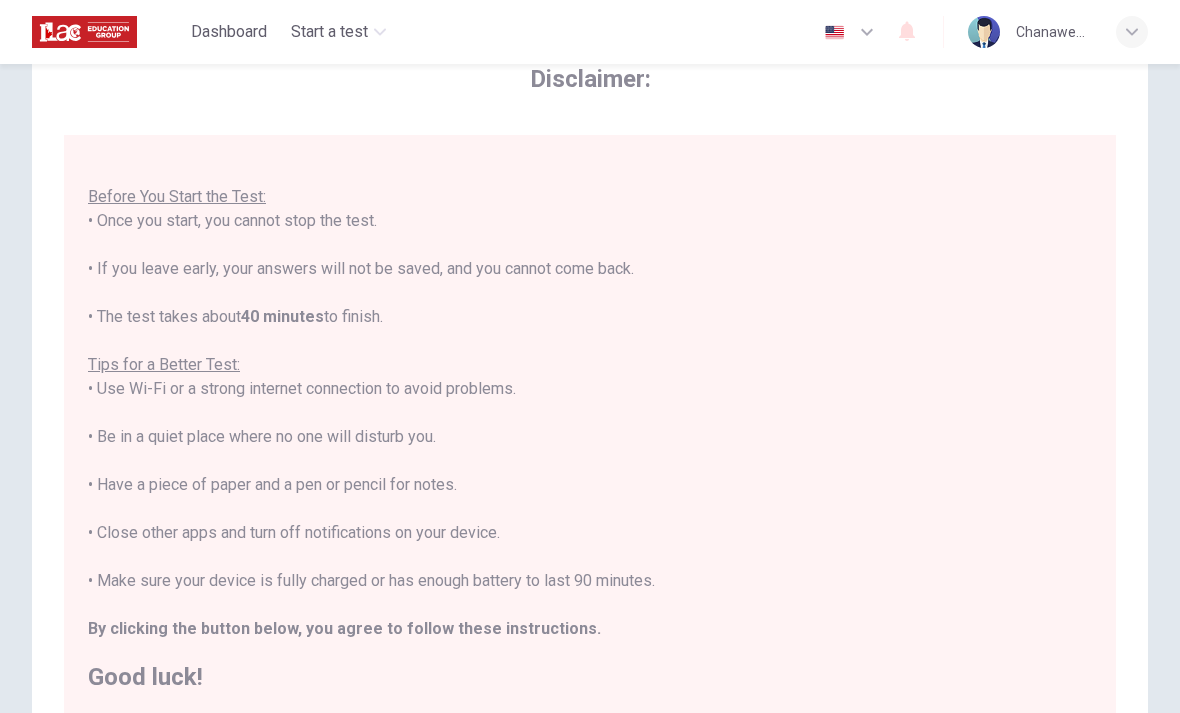 scroll, scrollTop: 21, scrollLeft: 0, axis: vertical 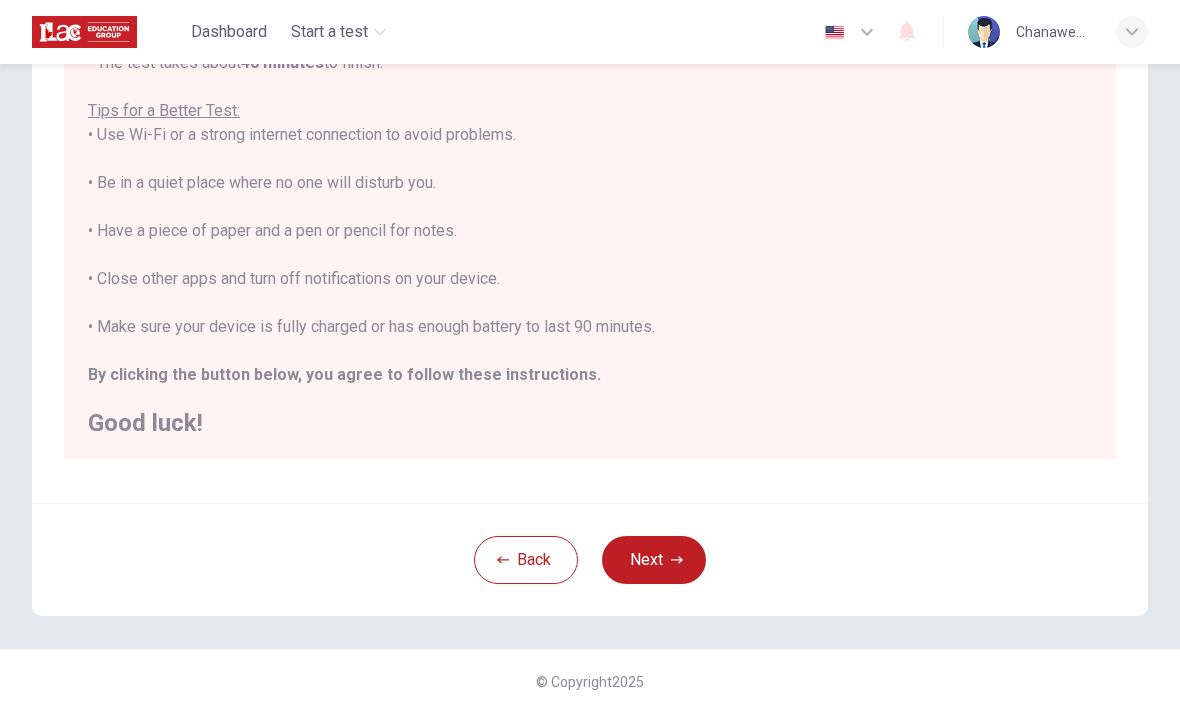 click on "Next" at bounding box center [654, 560] 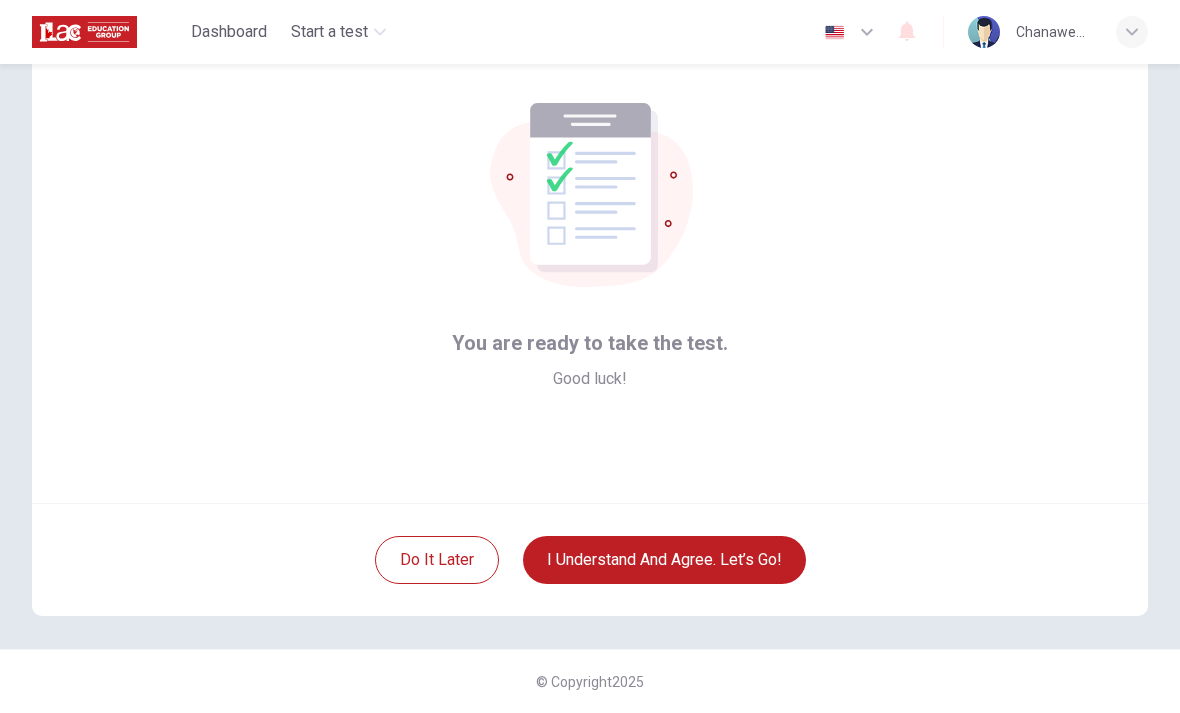scroll, scrollTop: 81, scrollLeft: 0, axis: vertical 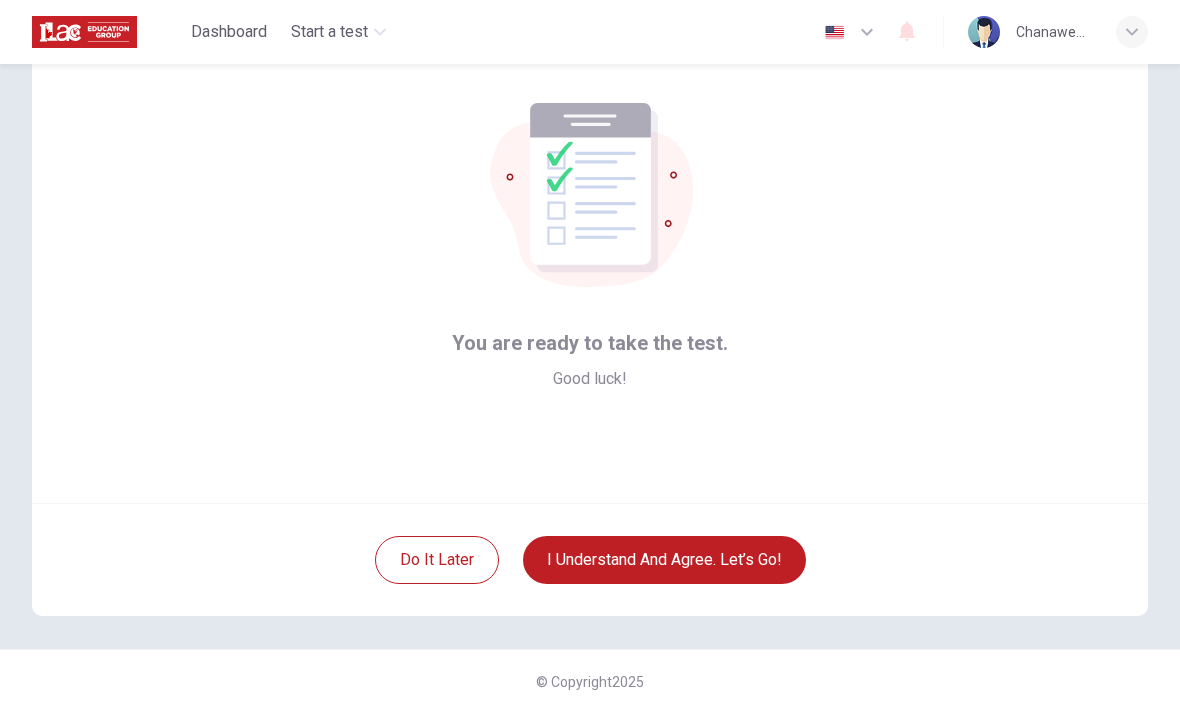 click on "I understand and agree. Let’s go!" at bounding box center (664, 560) 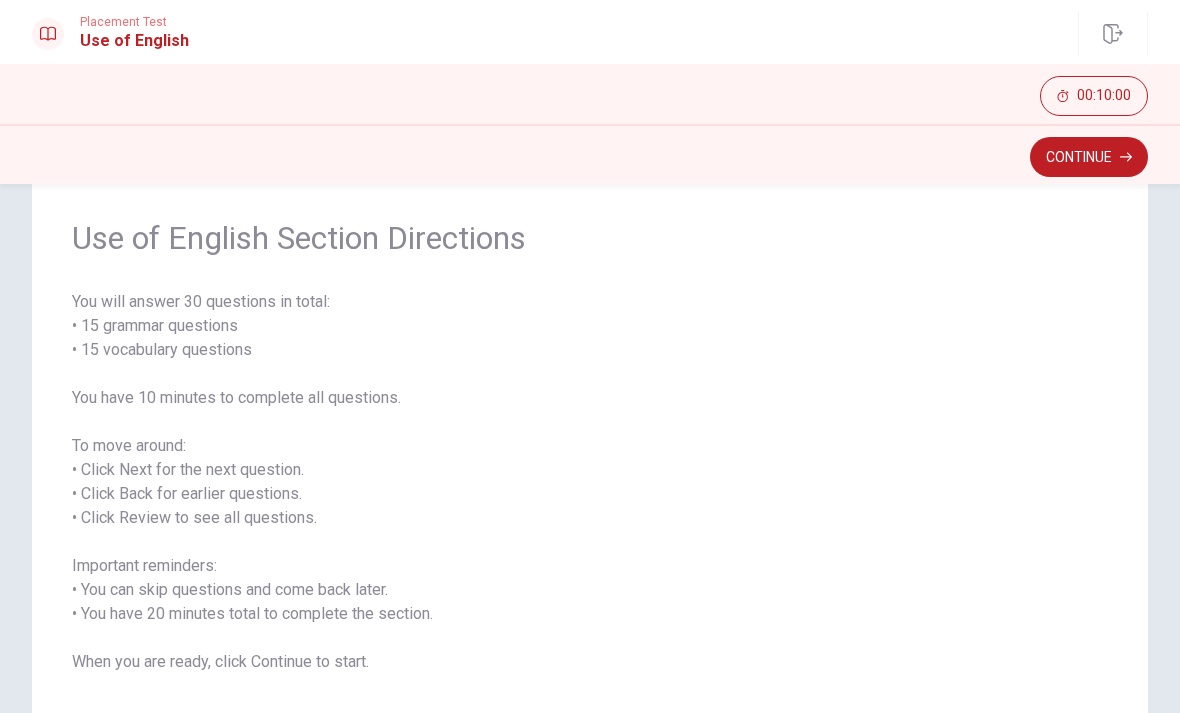 scroll, scrollTop: 63, scrollLeft: 0, axis: vertical 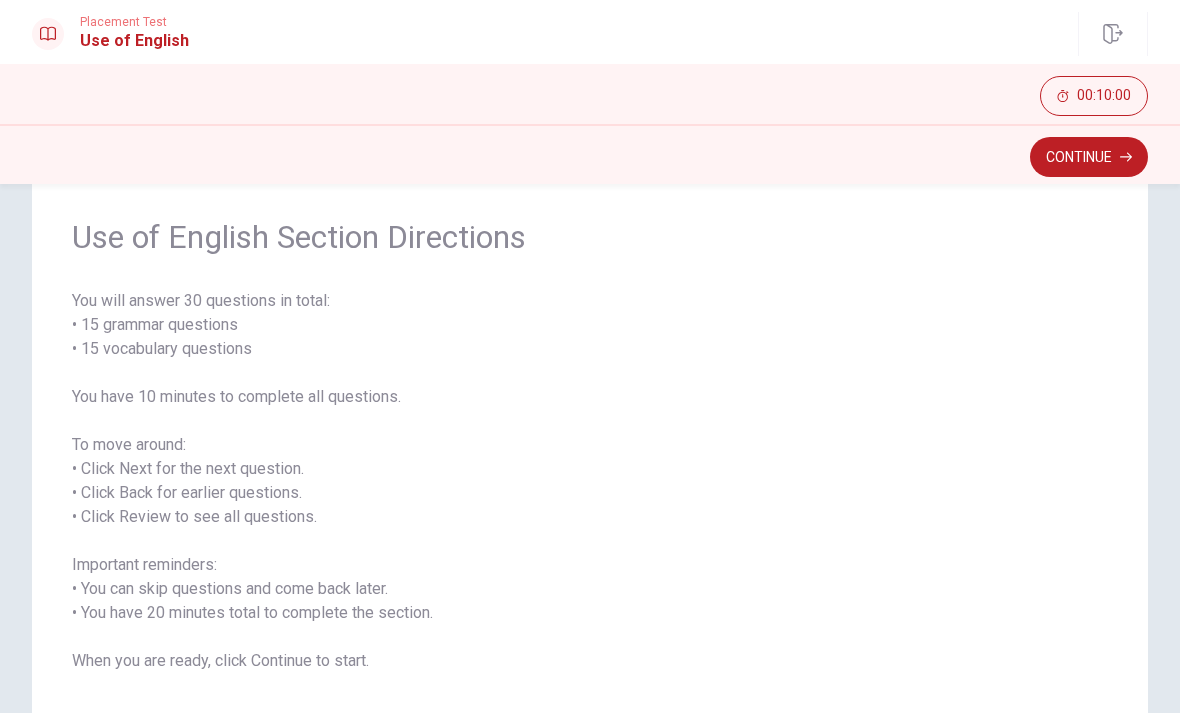 click on "Continue" at bounding box center (1089, 157) 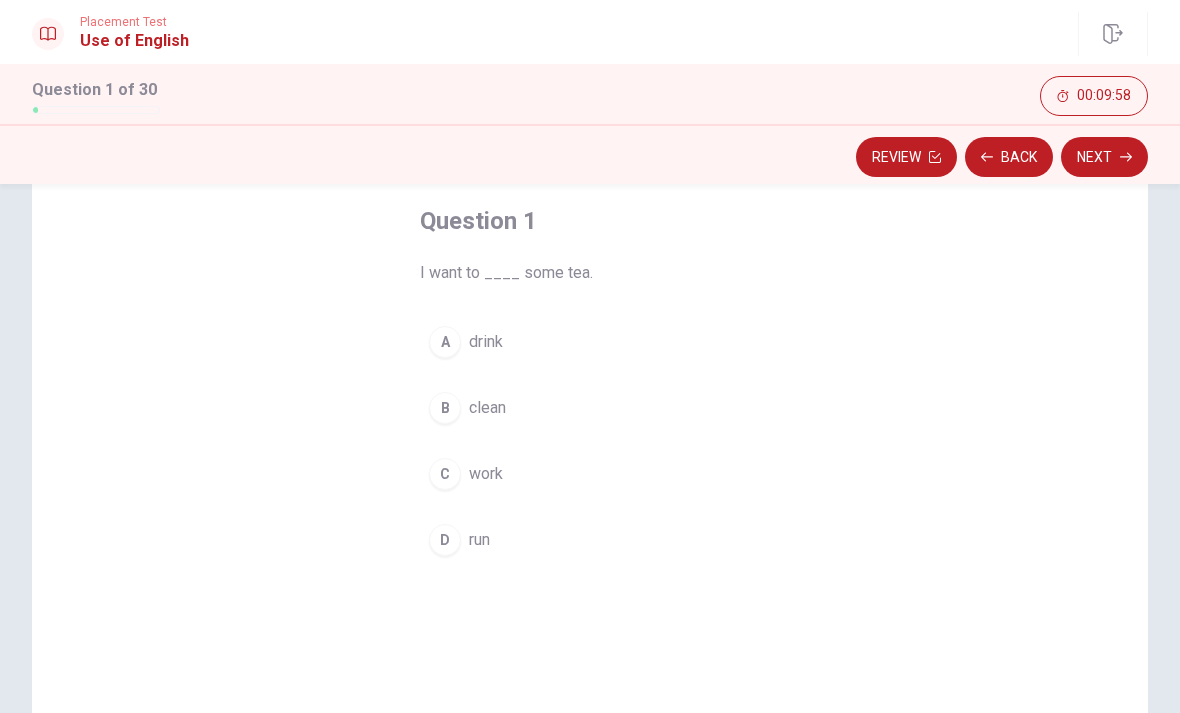 scroll, scrollTop: 104, scrollLeft: 0, axis: vertical 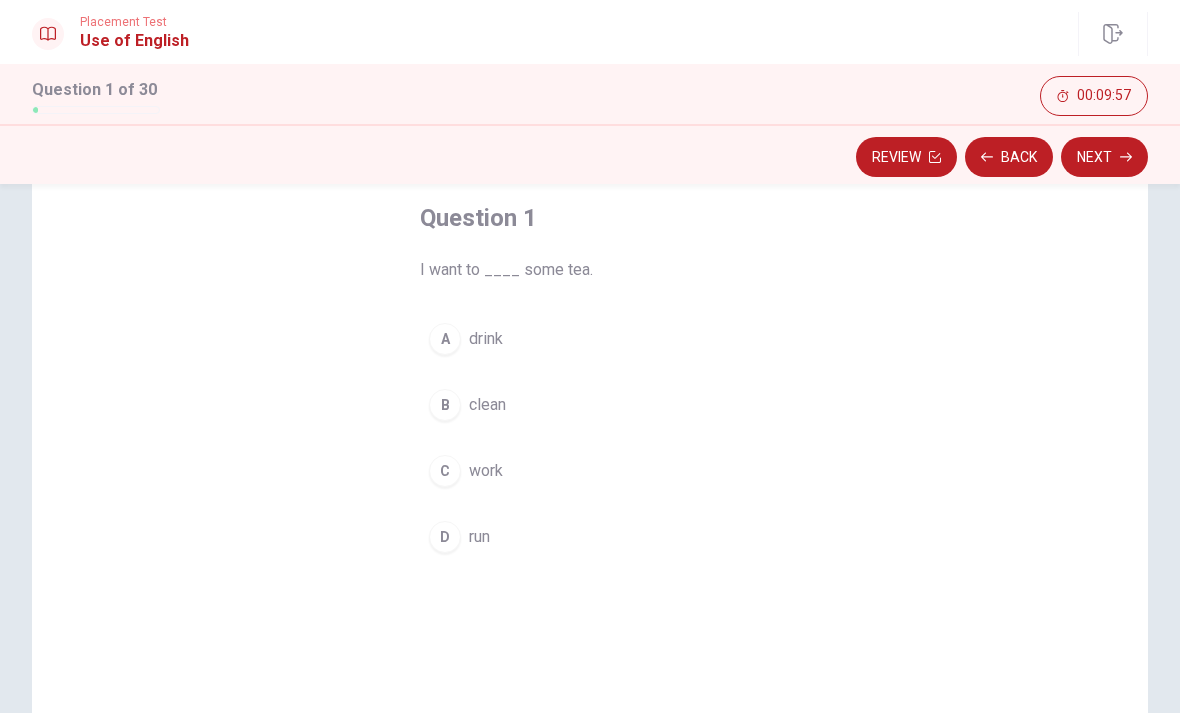 click on "A" at bounding box center (445, 339) 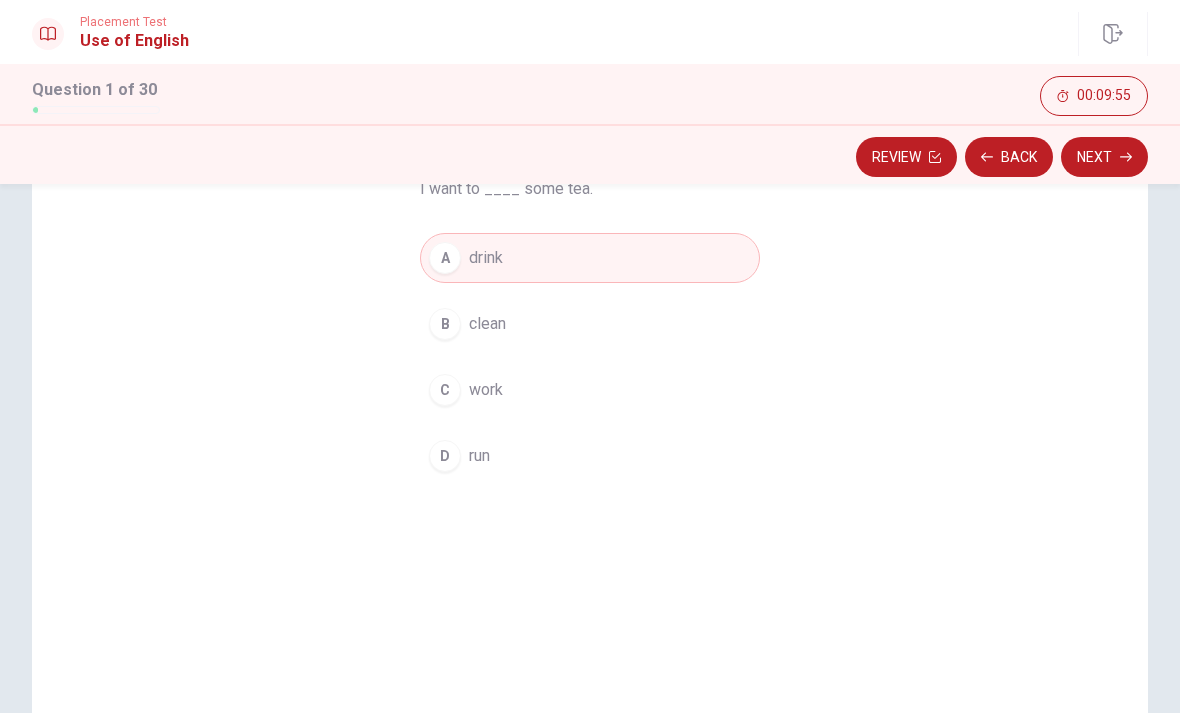 scroll, scrollTop: 169, scrollLeft: 0, axis: vertical 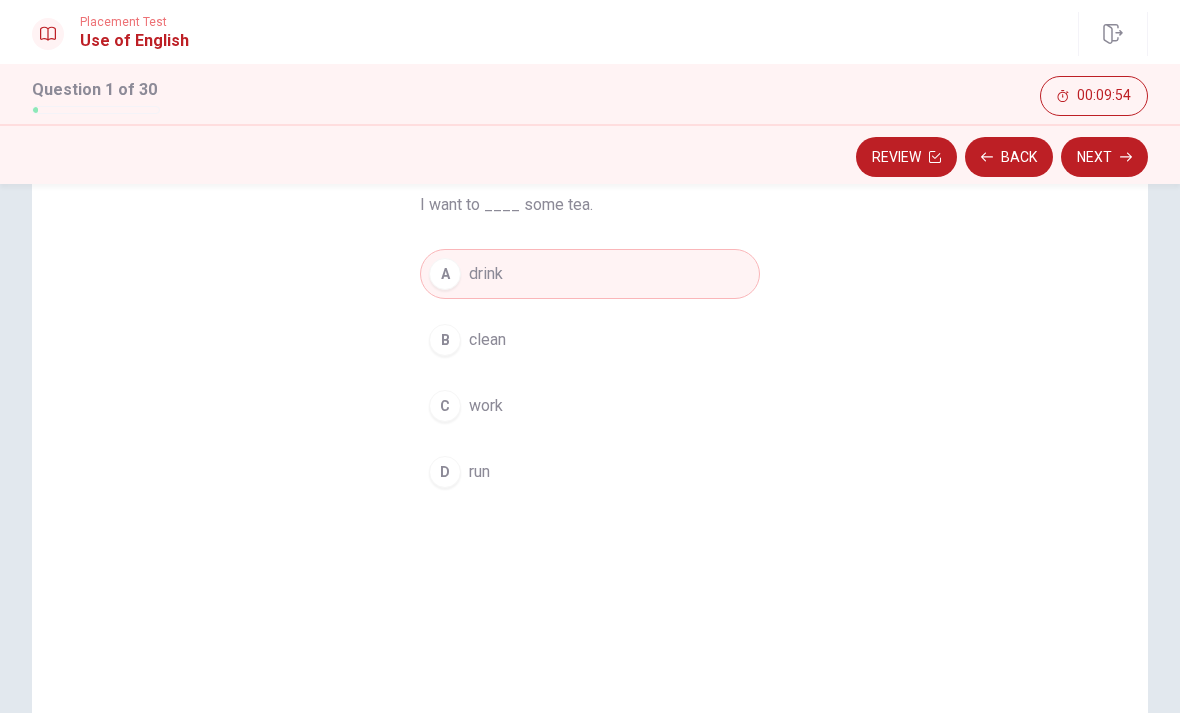 click 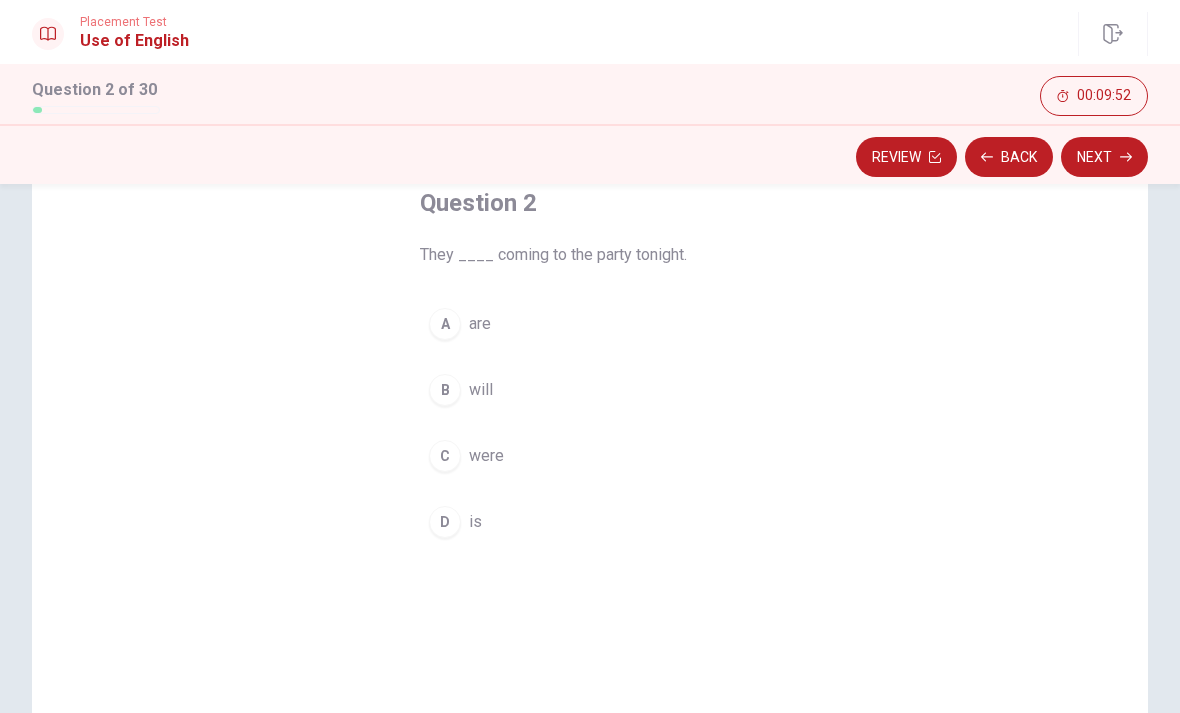 scroll, scrollTop: 118, scrollLeft: 0, axis: vertical 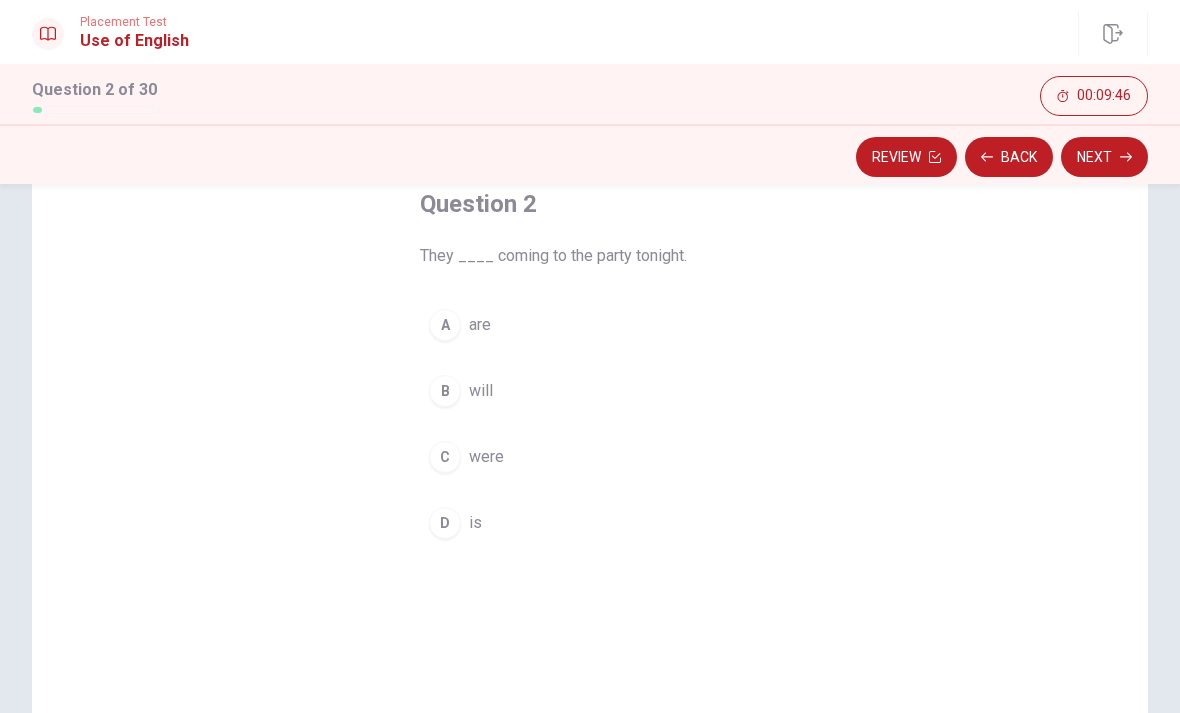 click on "A" at bounding box center [445, 325] 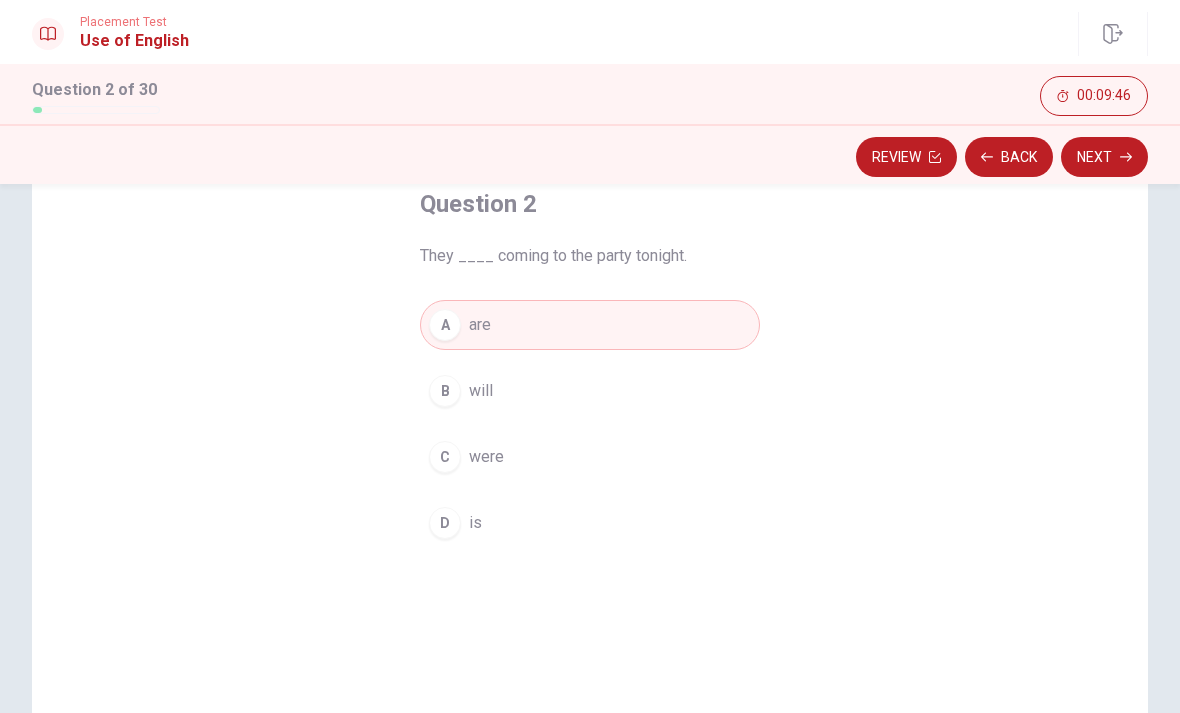 click on "Next" at bounding box center (1104, 157) 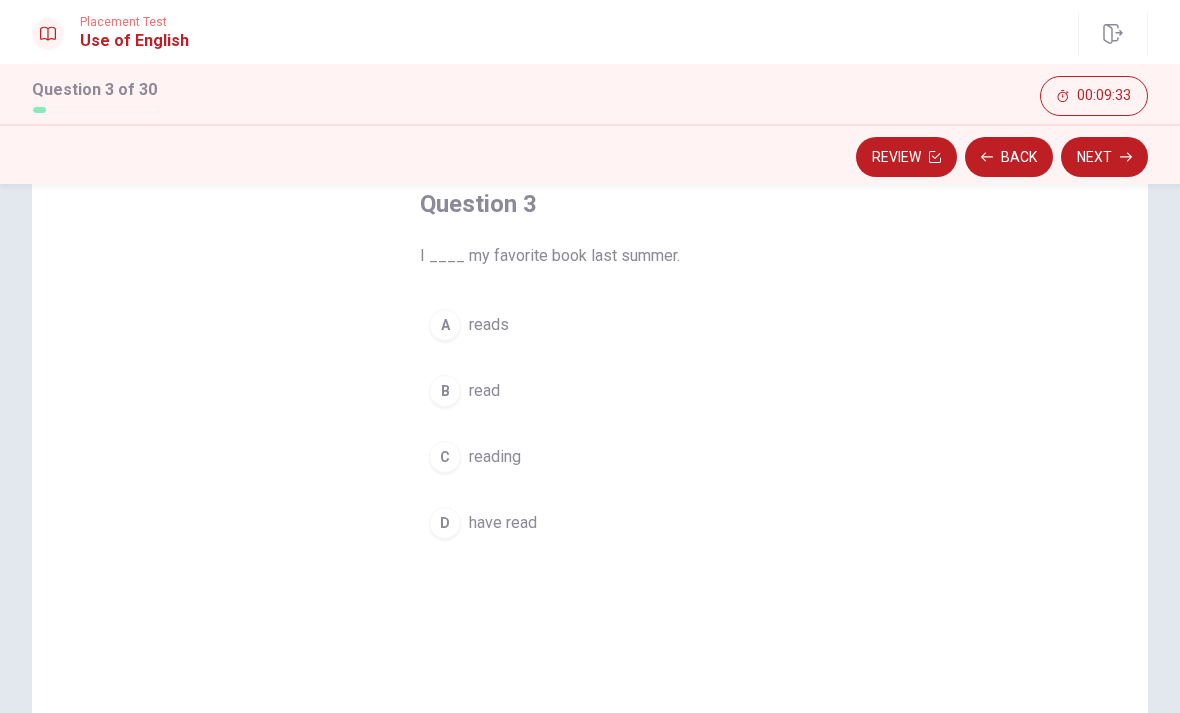 click on "B read" at bounding box center [590, 391] 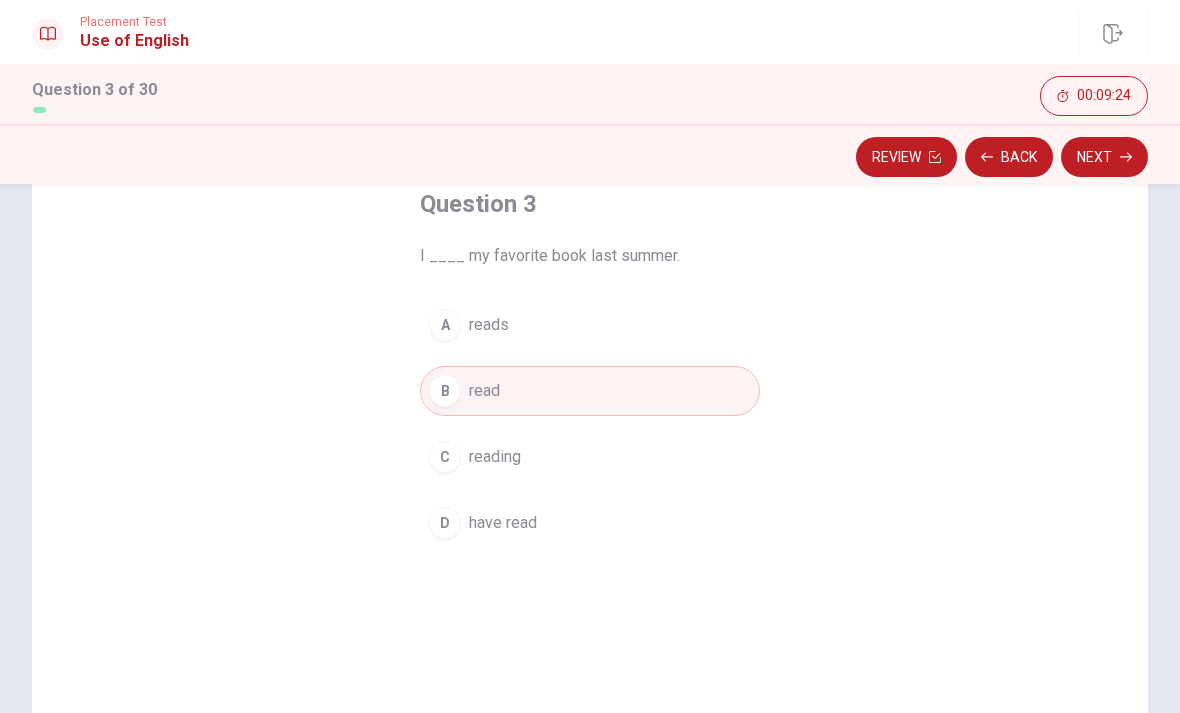 click on "Next" at bounding box center [1104, 157] 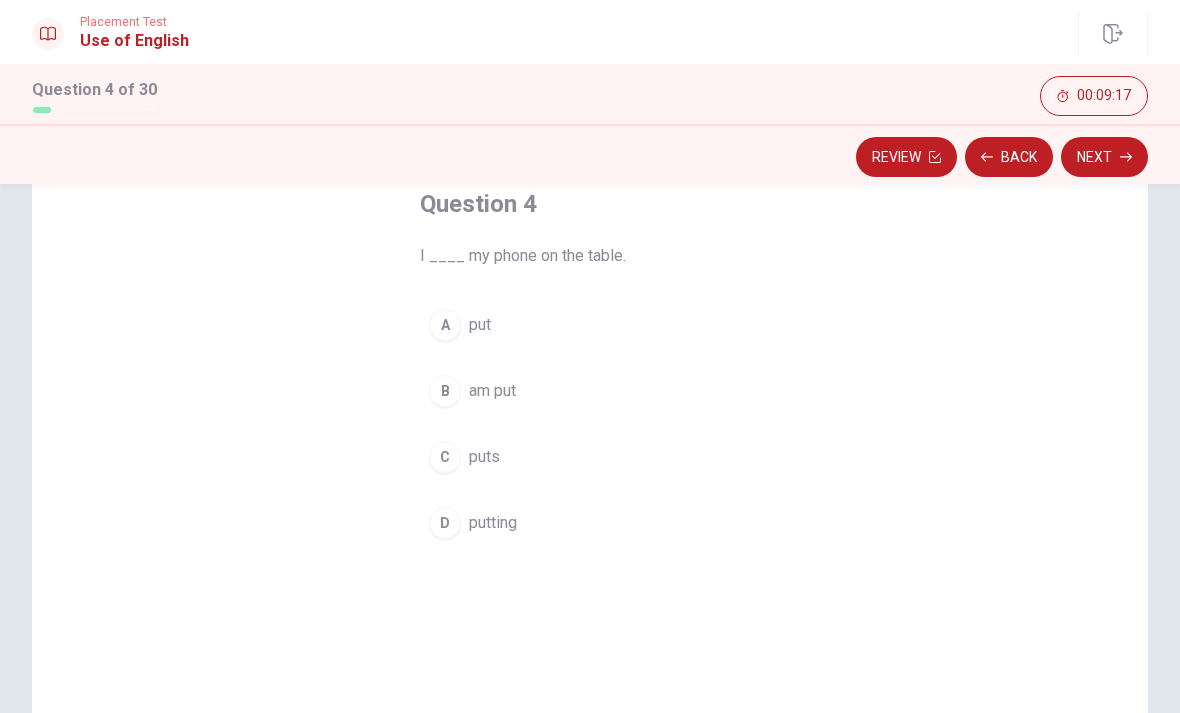 click on "A" at bounding box center (445, 325) 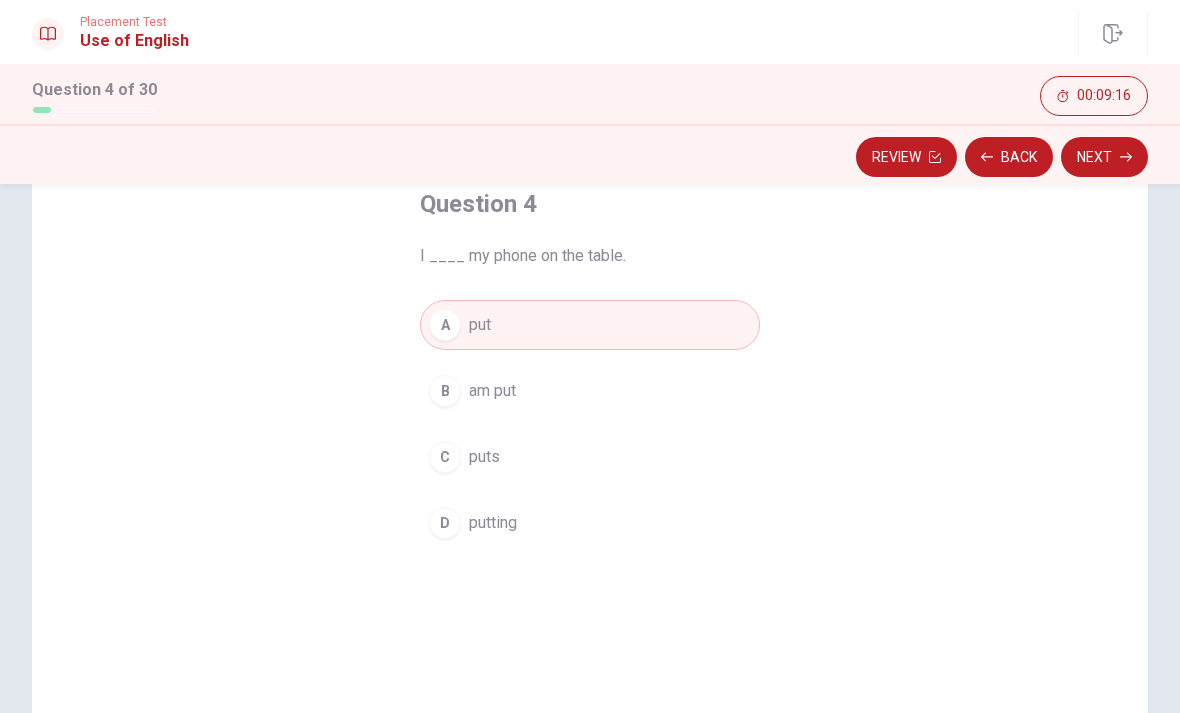 click on "Next" at bounding box center [1104, 157] 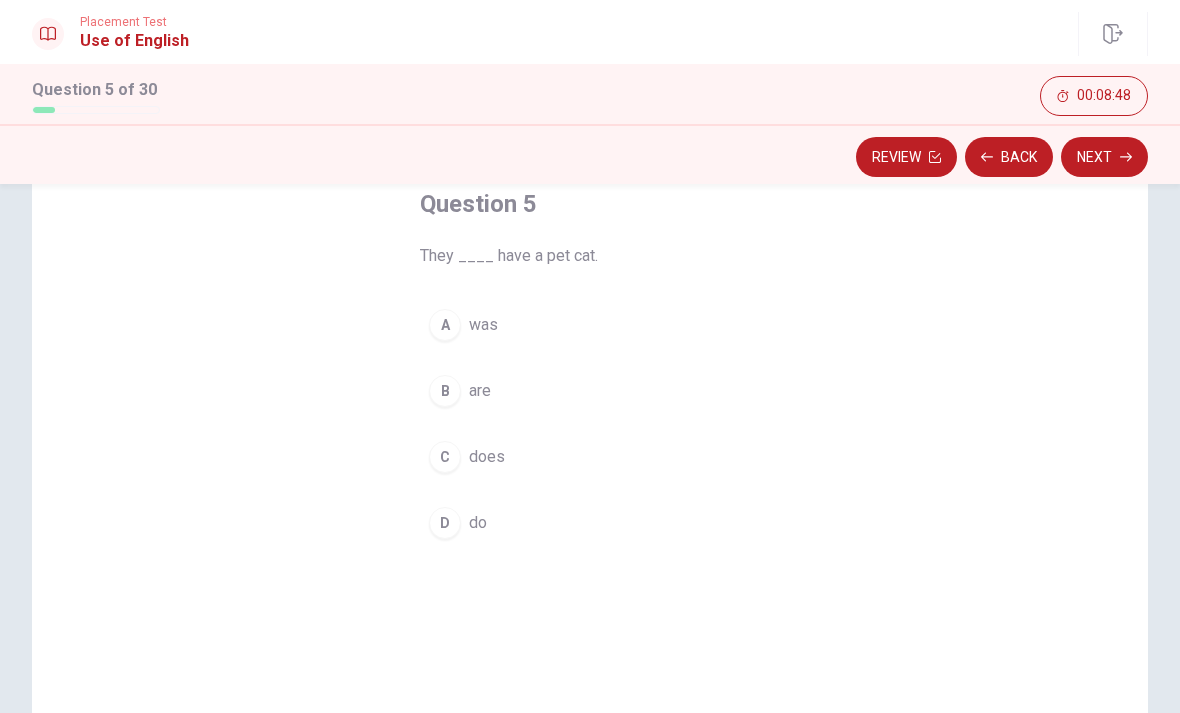 click on "B are" at bounding box center (590, 391) 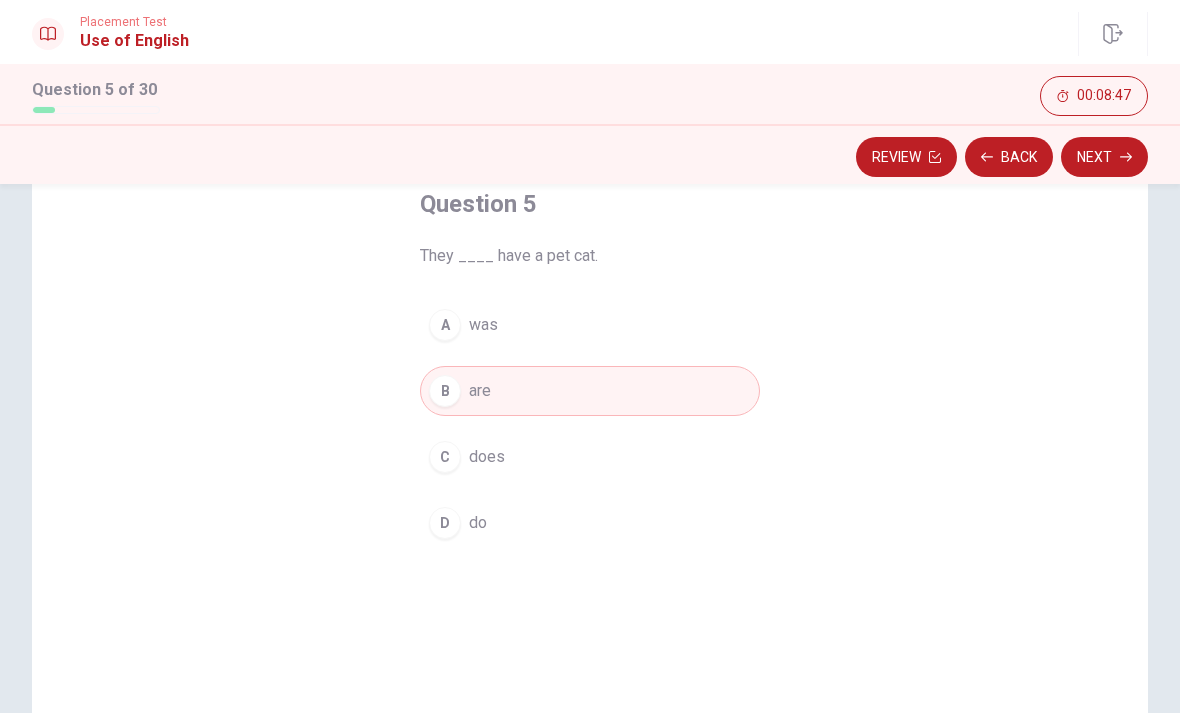 click on "Next" at bounding box center [1104, 157] 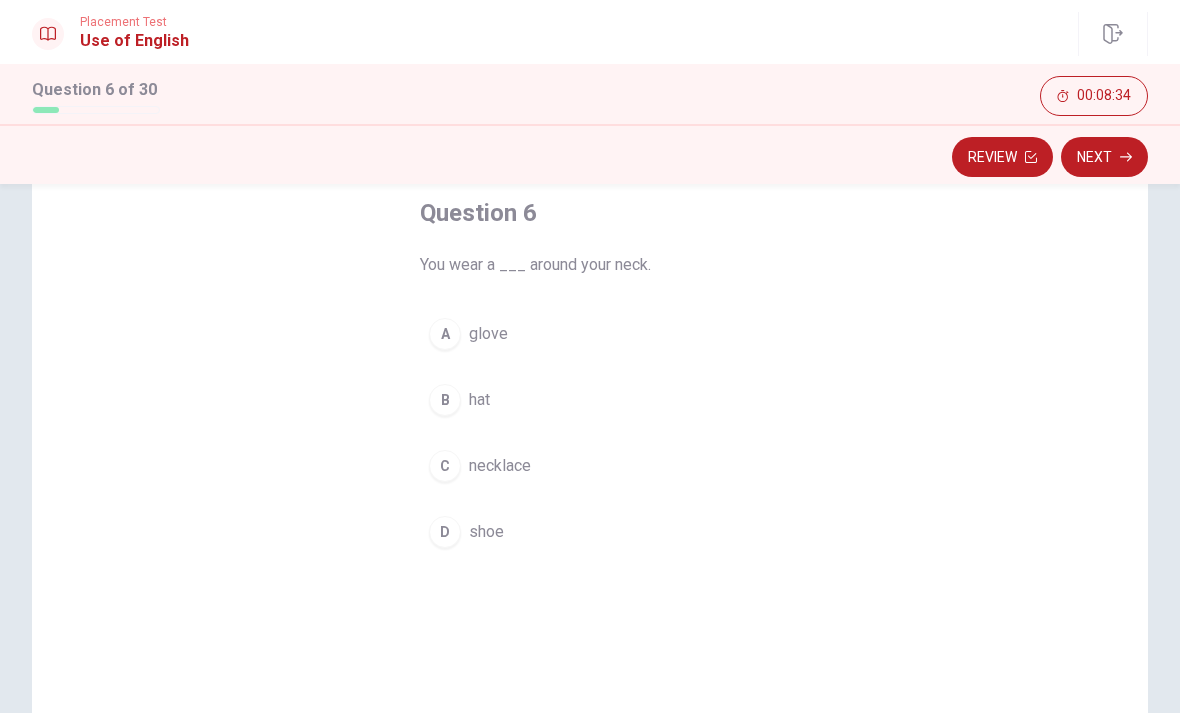 scroll, scrollTop: 112, scrollLeft: 0, axis: vertical 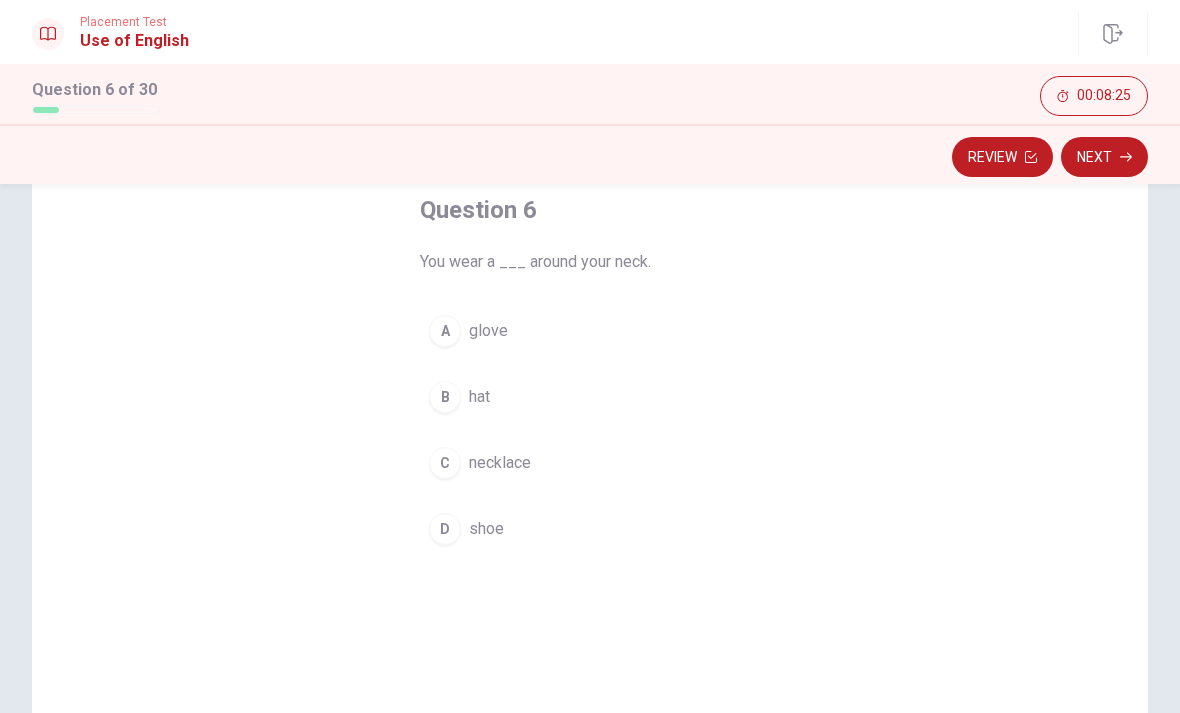 click on "necklace" at bounding box center [500, 463] 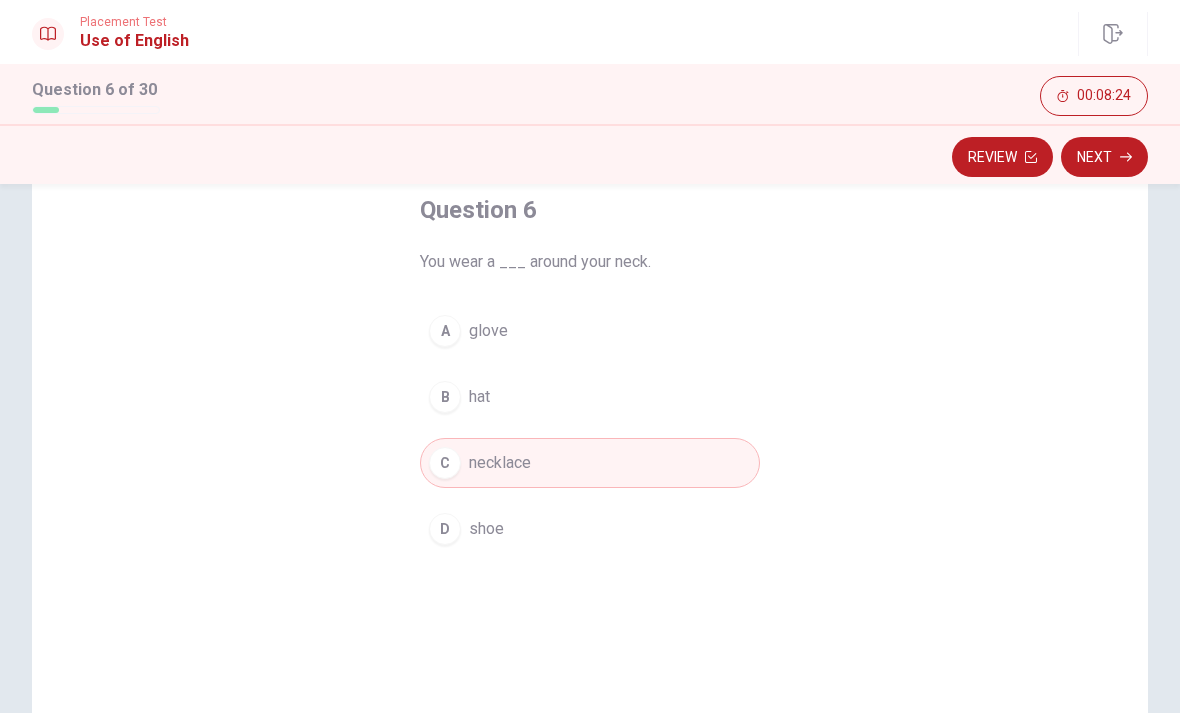 click on "Next" at bounding box center (1104, 157) 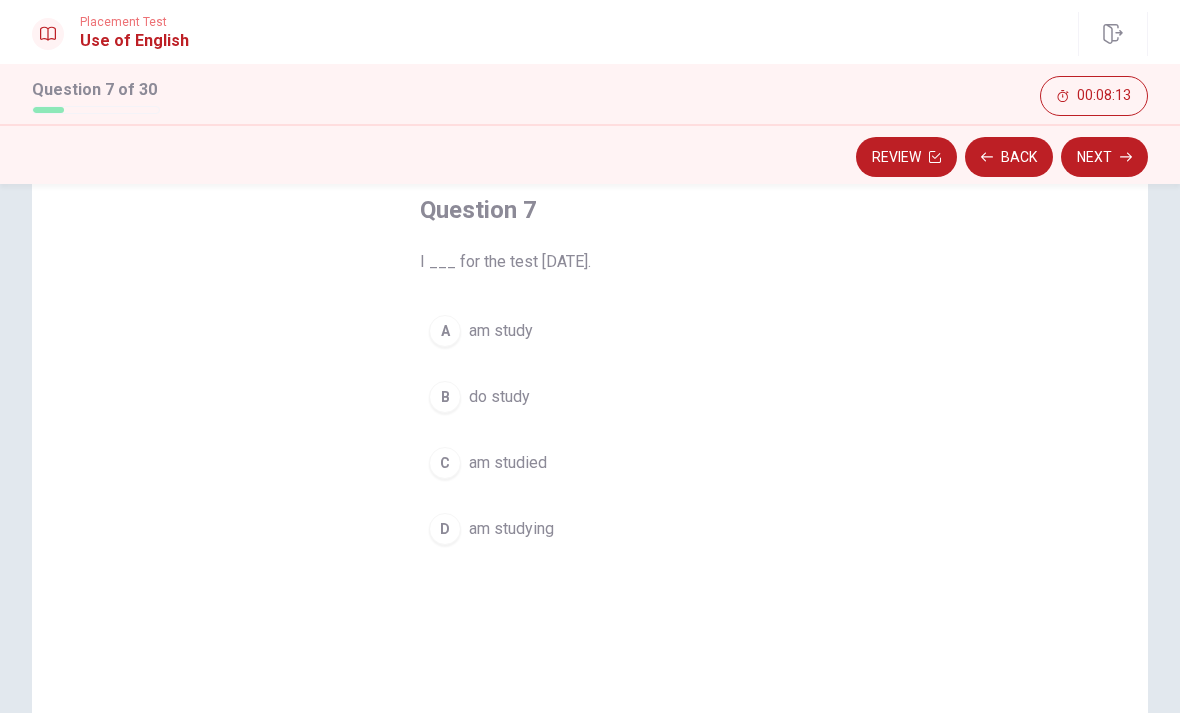 click on "D" at bounding box center (445, 529) 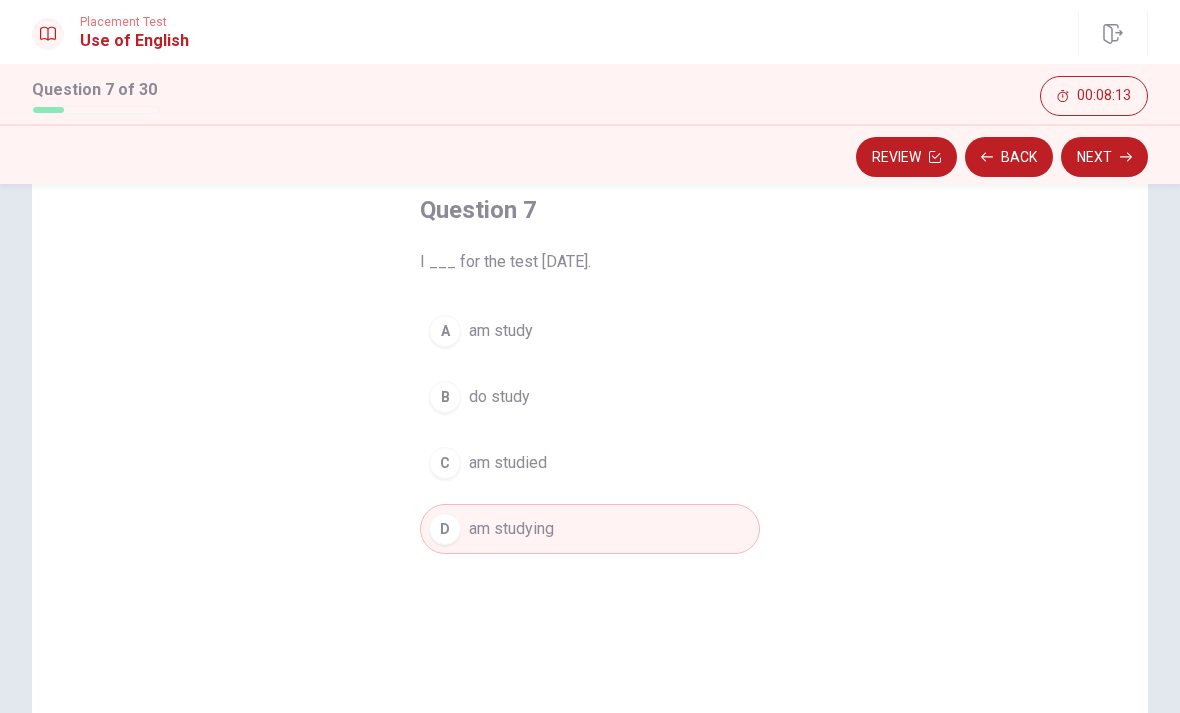 click on "Next" at bounding box center (1104, 157) 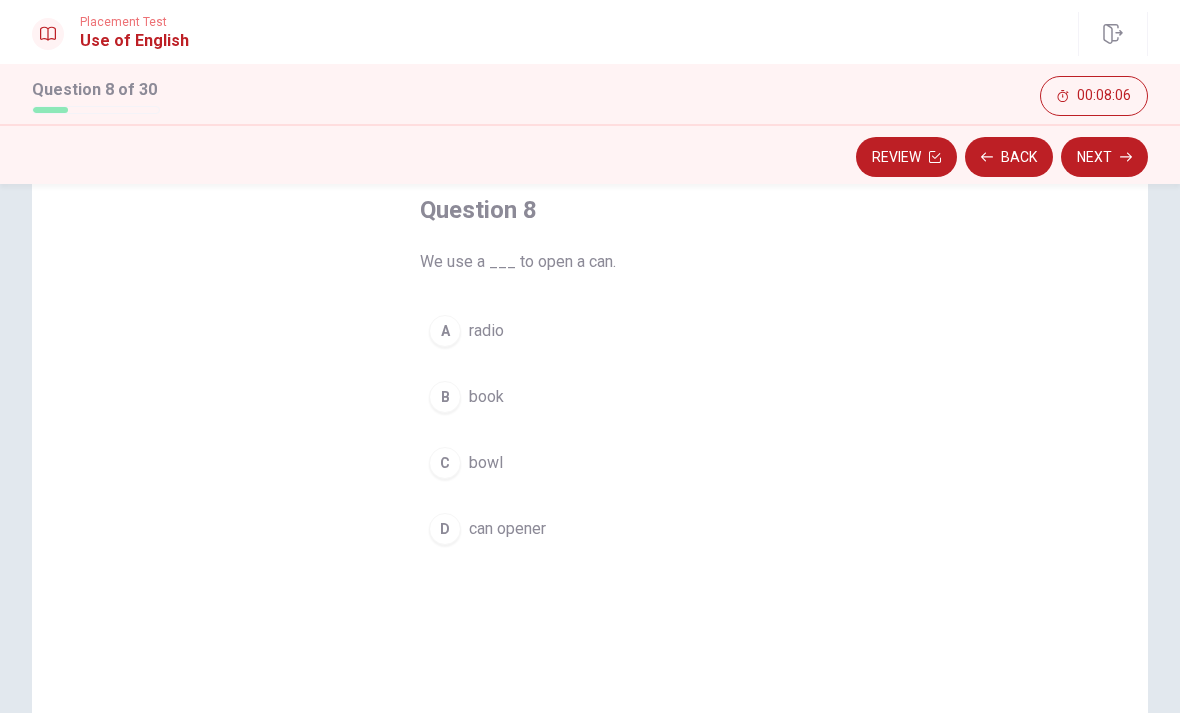 click on "can opener" at bounding box center (507, 529) 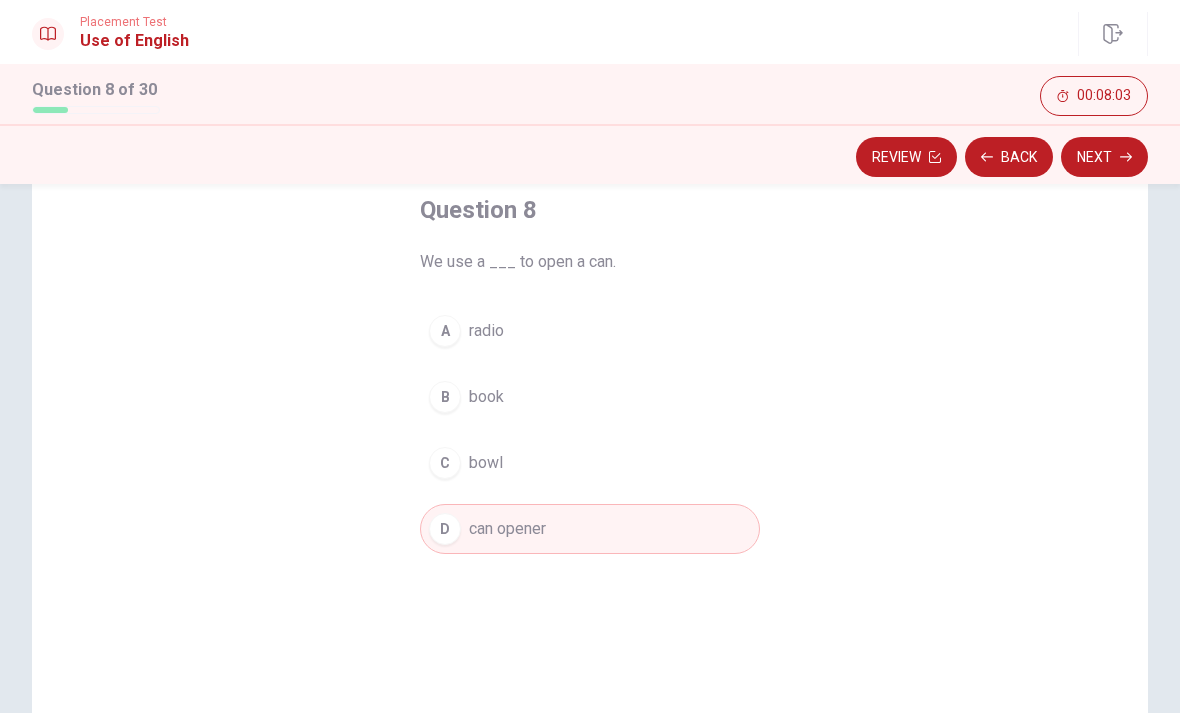 click on "Next" at bounding box center [1104, 157] 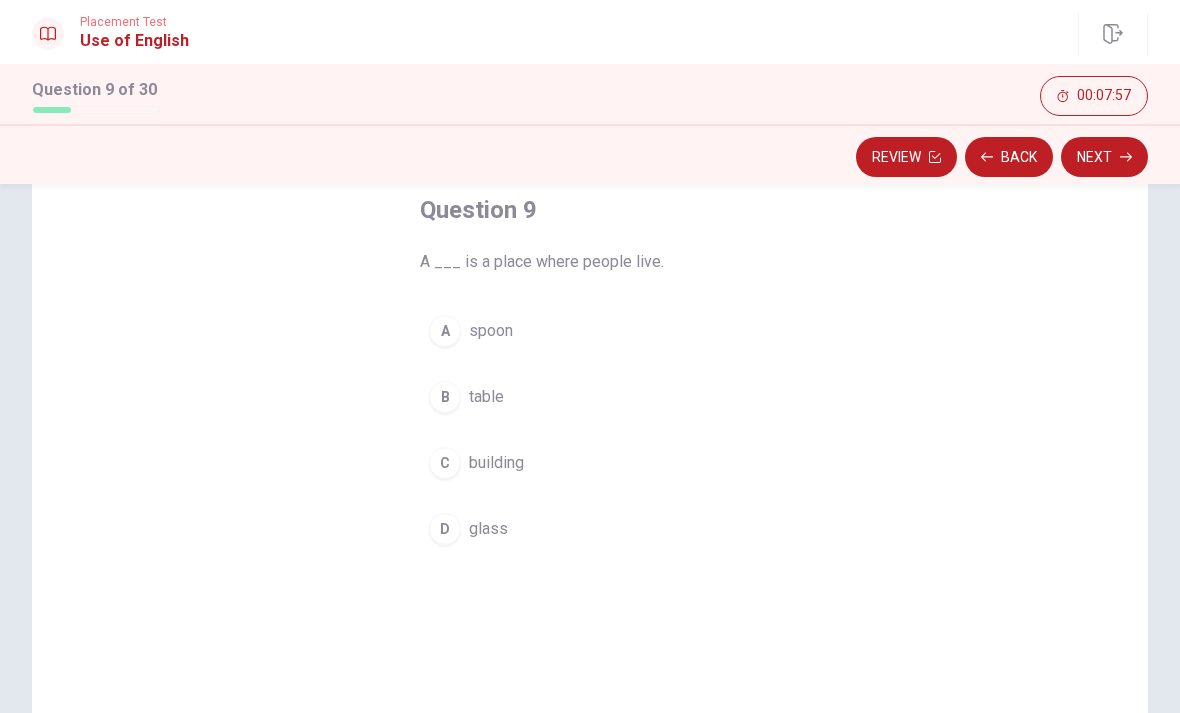 click on "building" at bounding box center [496, 463] 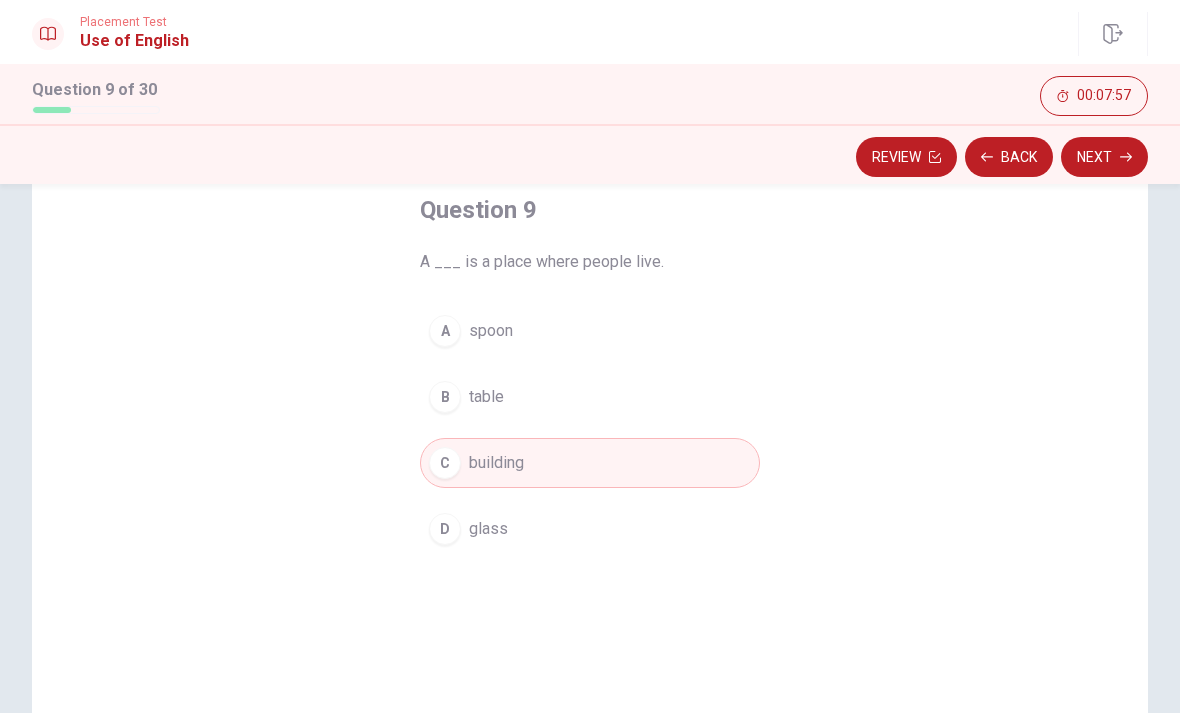 click on "Next" at bounding box center (1104, 157) 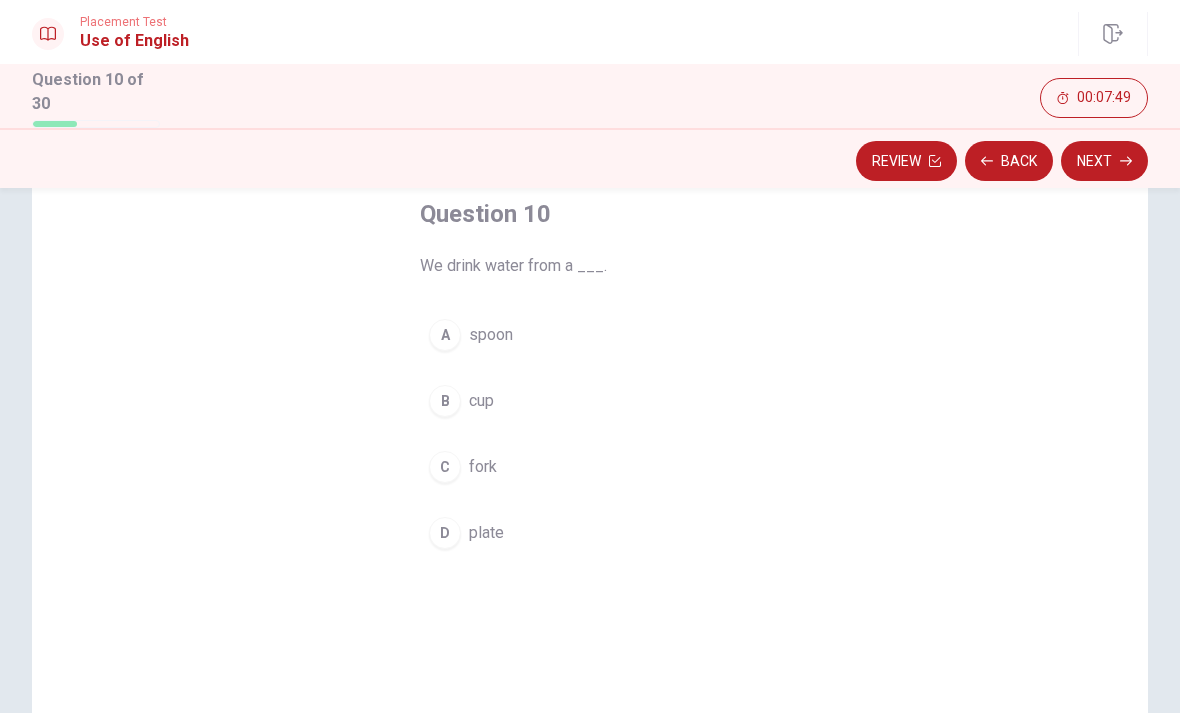 click on "B cup" at bounding box center [590, 401] 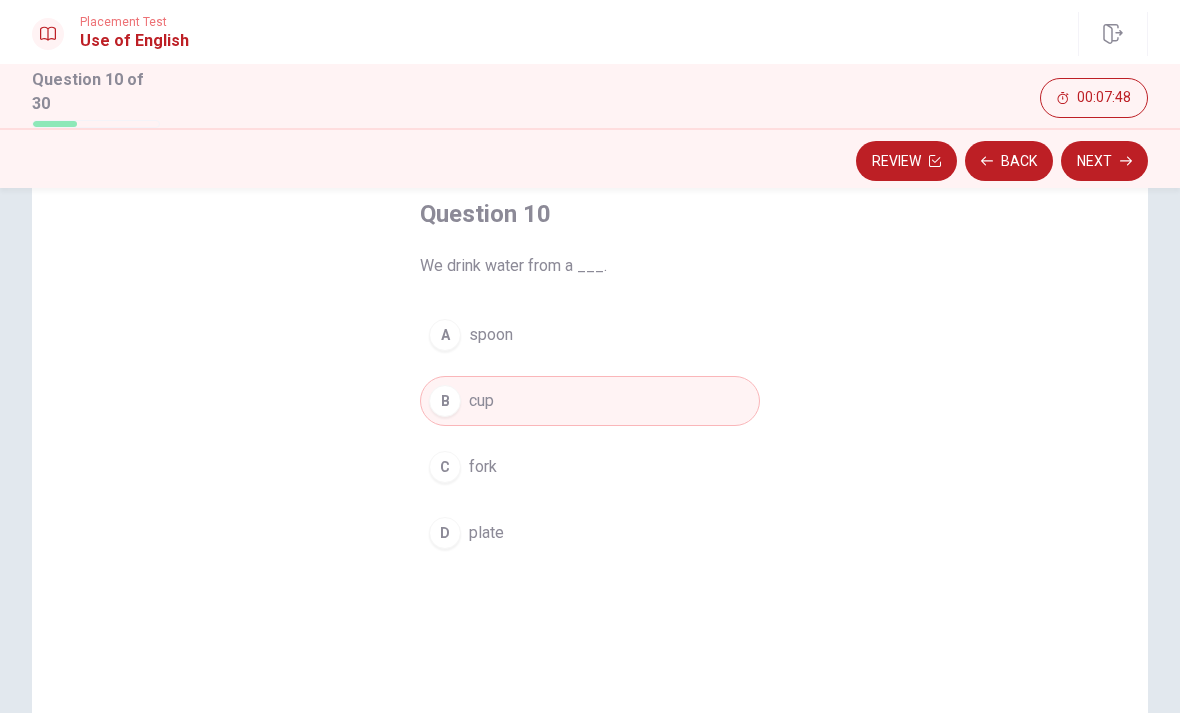 click on "Next" at bounding box center [1104, 161] 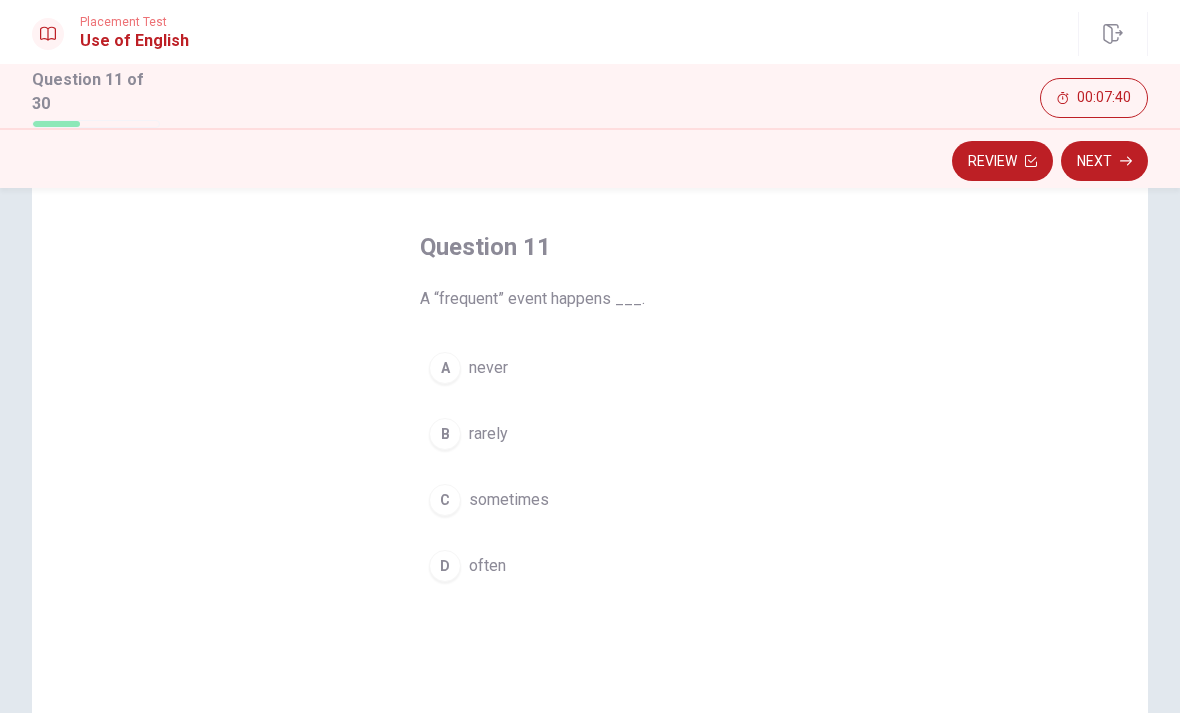 scroll, scrollTop: 70, scrollLeft: 0, axis: vertical 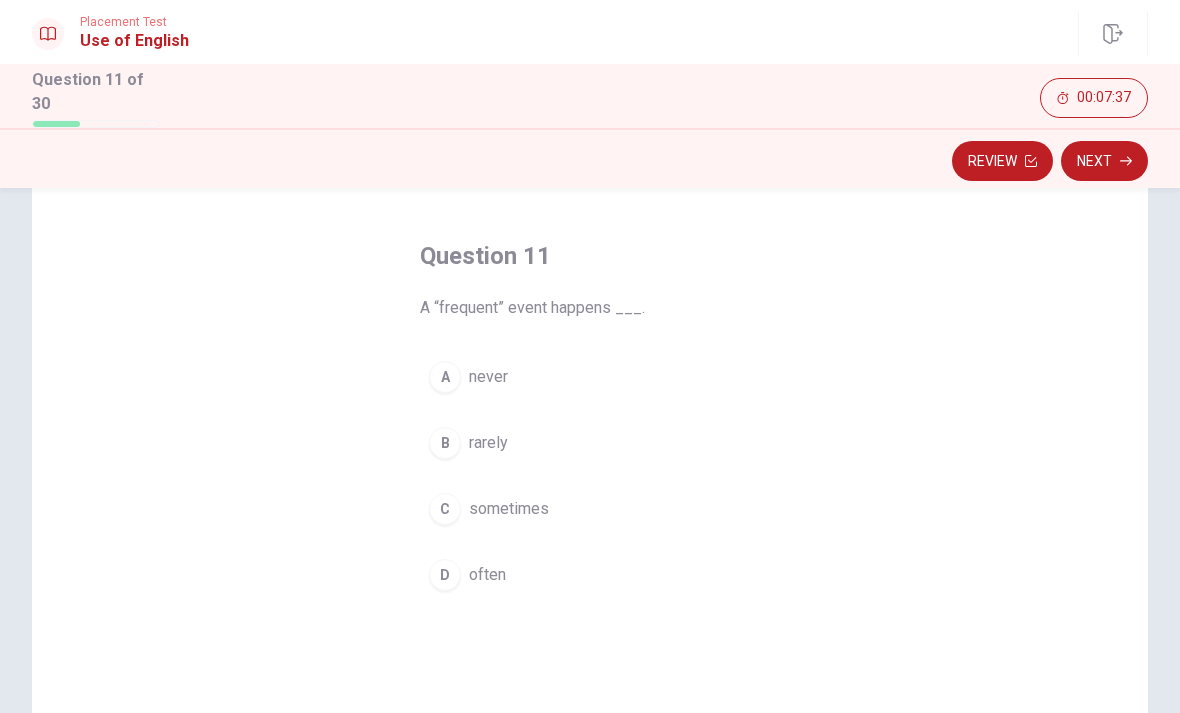 click on "D often" at bounding box center [590, 575] 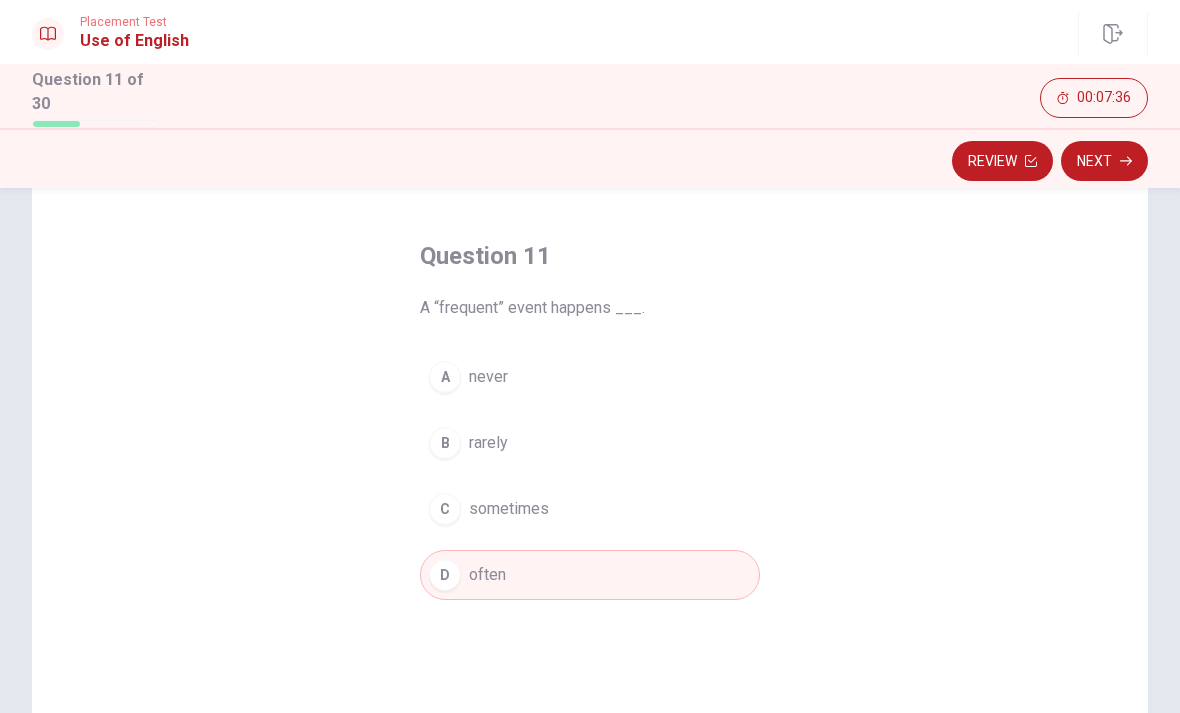 click 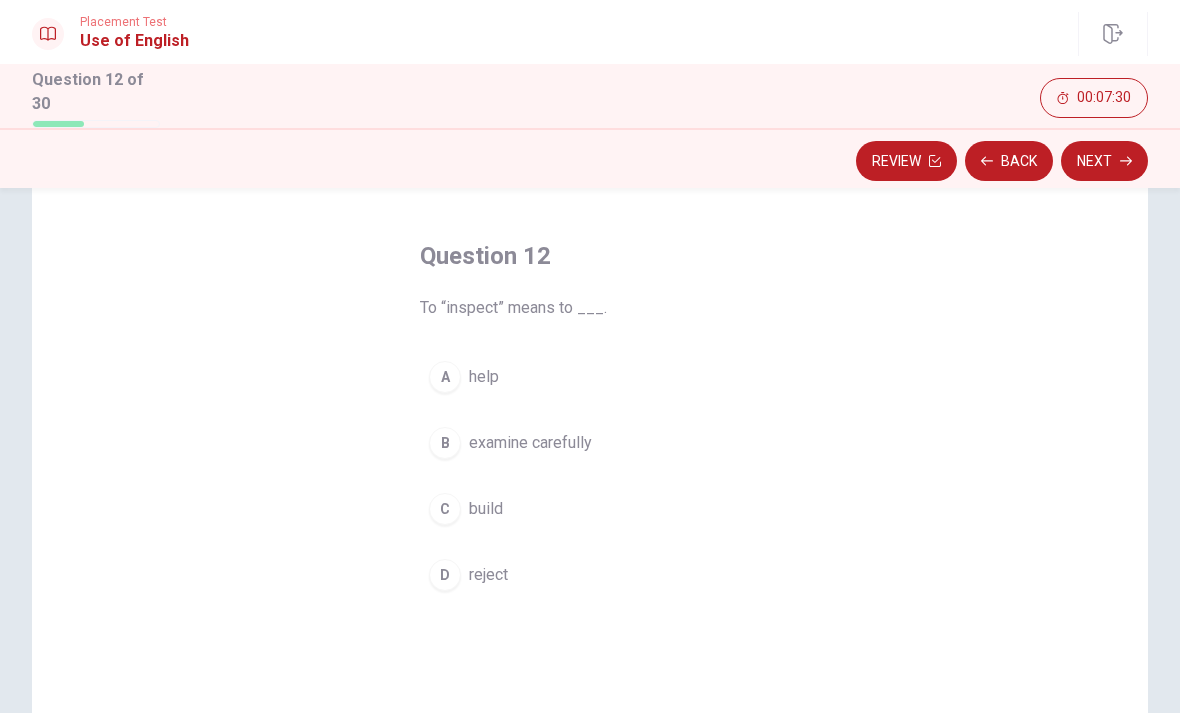 click on "B" at bounding box center [445, 443] 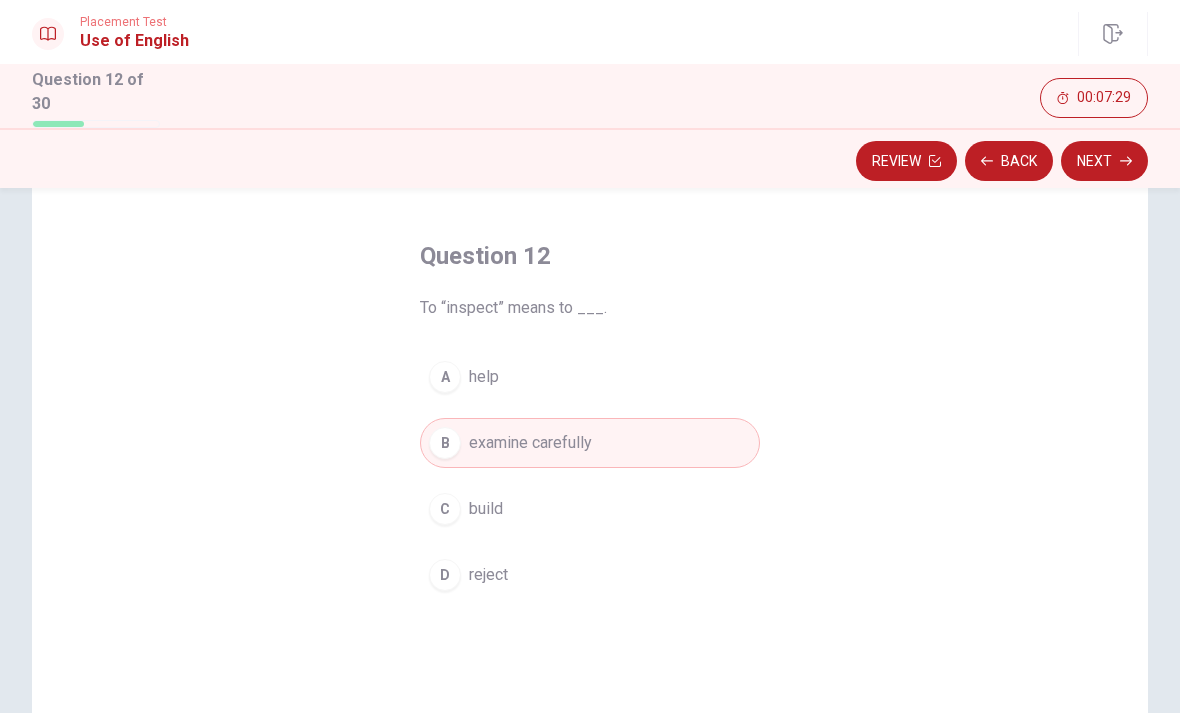 click on "Next" at bounding box center [1104, 161] 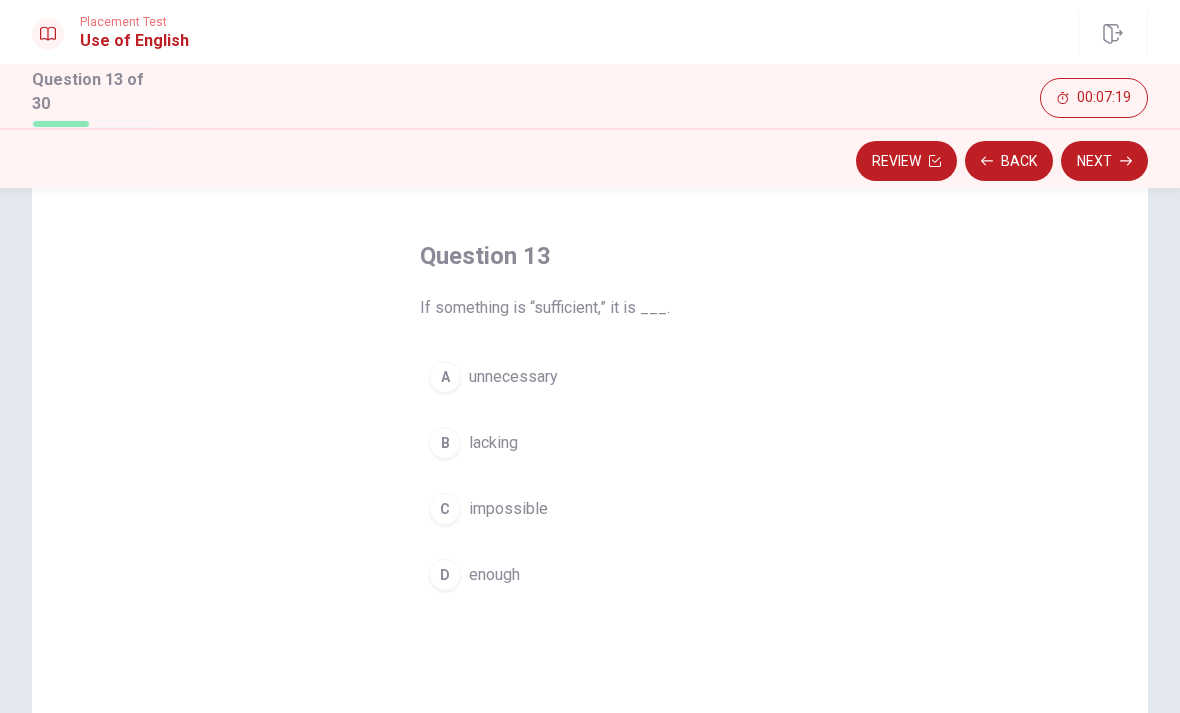 click on "D enough" at bounding box center [590, 575] 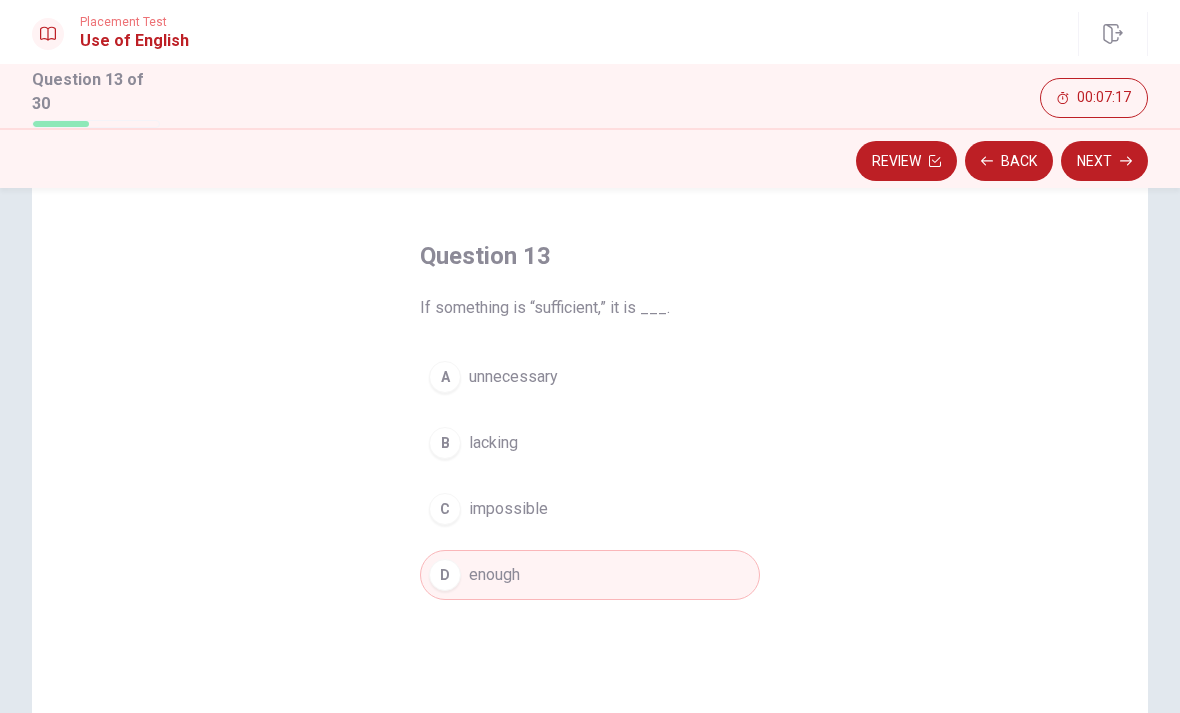 click on "Next" at bounding box center (1104, 161) 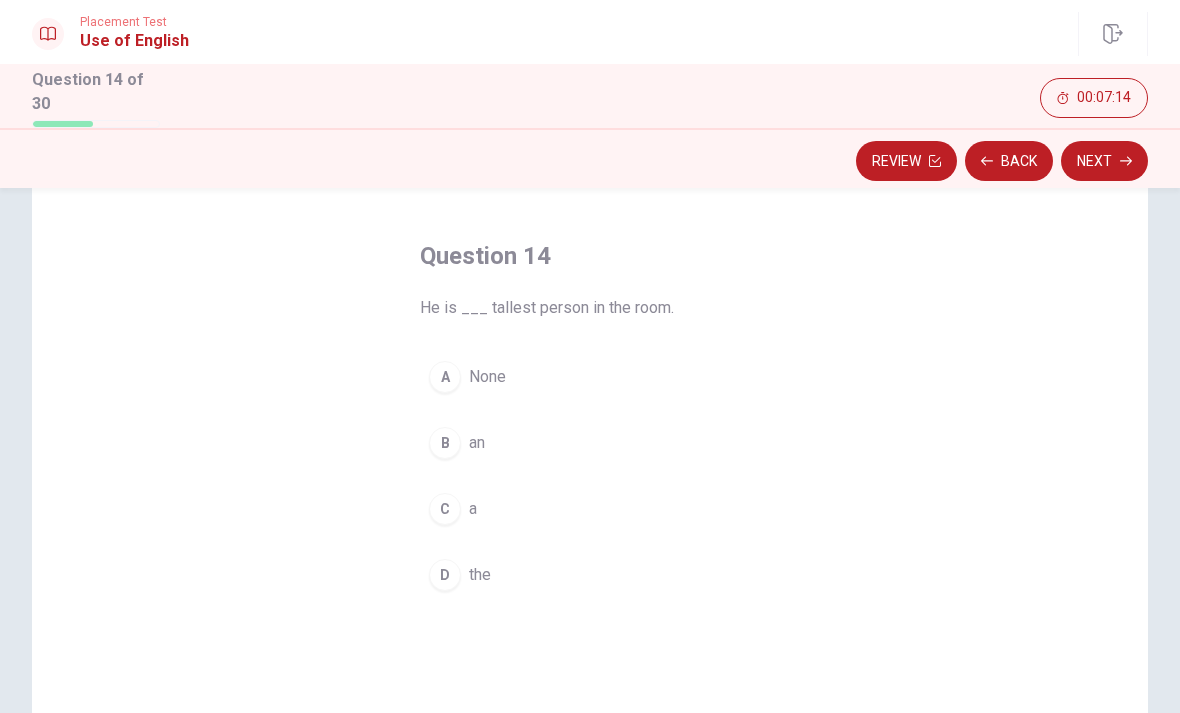 click on "D" at bounding box center (445, 575) 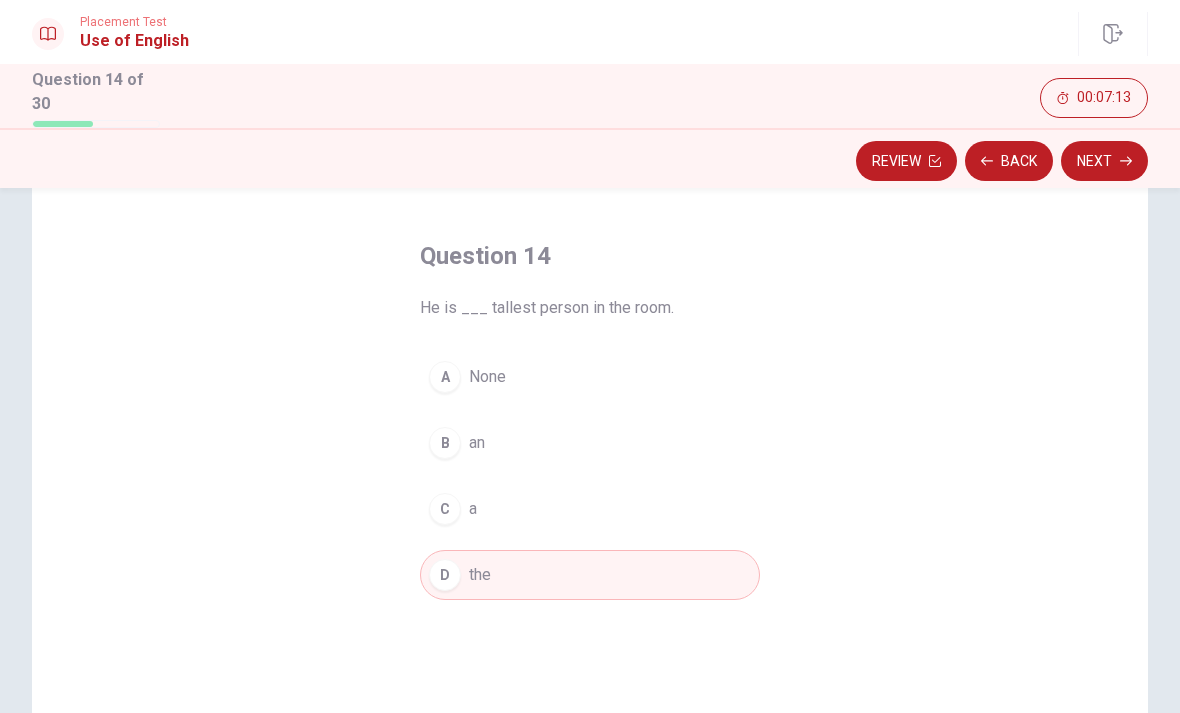 click on "Next" at bounding box center [1104, 161] 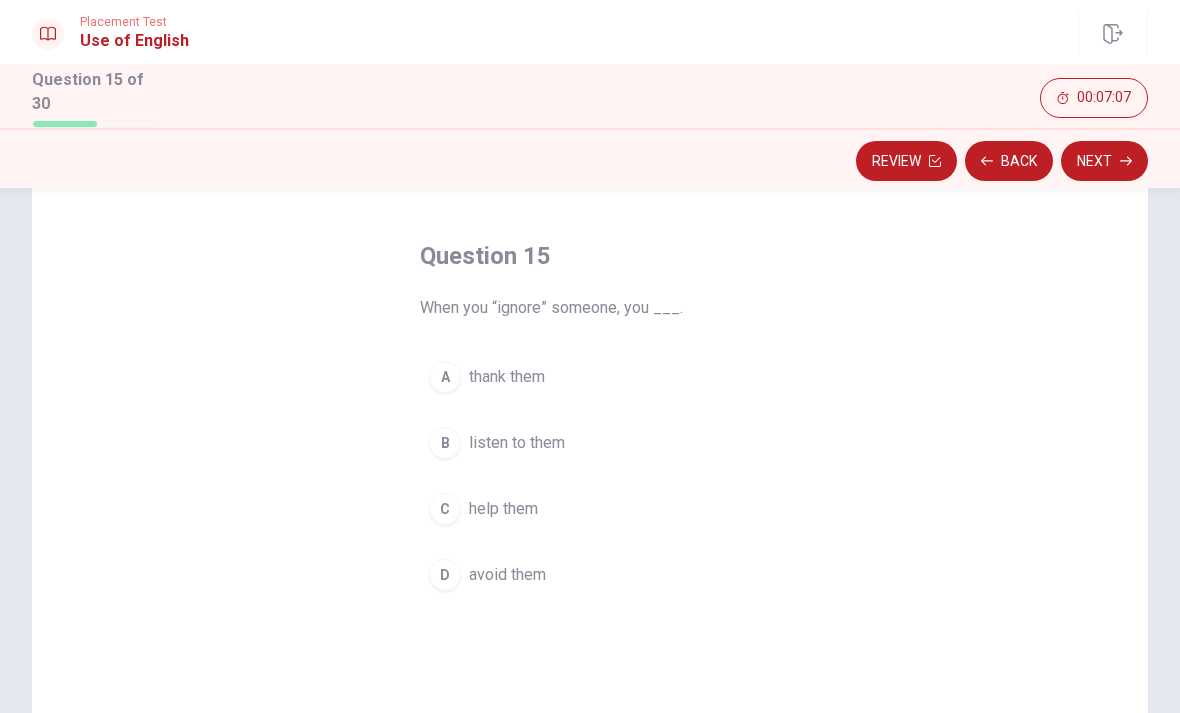 click on "avoid them" at bounding box center [507, 575] 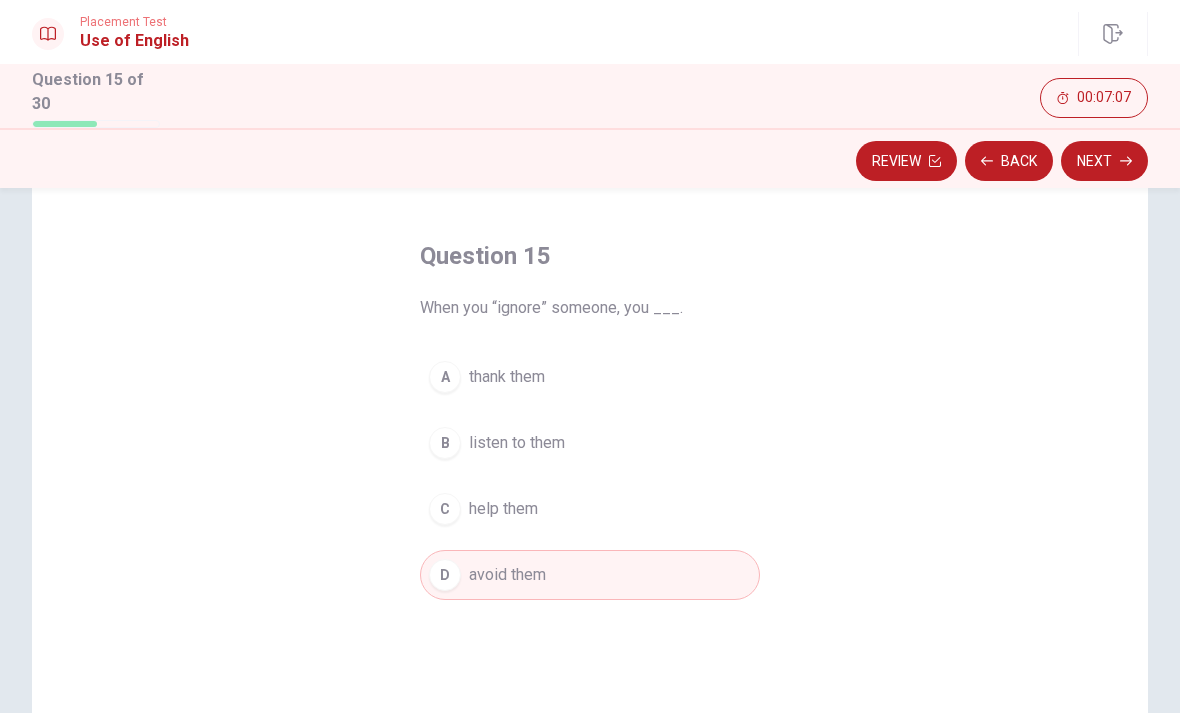 click on "Next" at bounding box center (1104, 161) 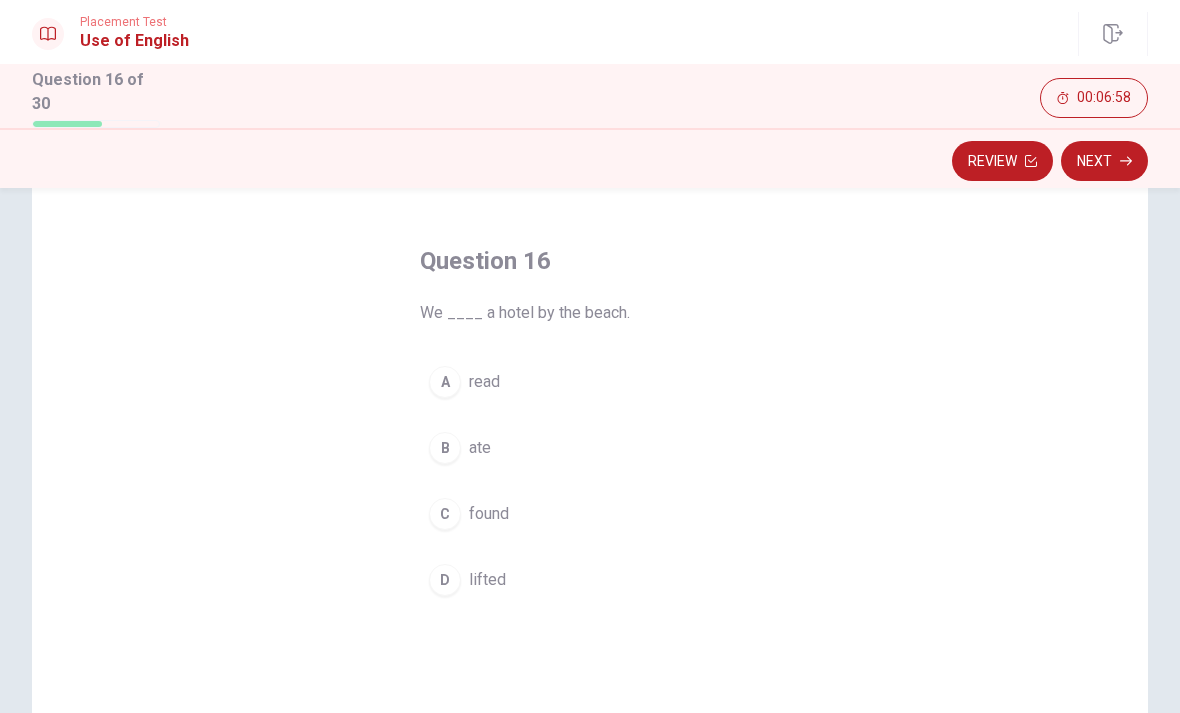 scroll, scrollTop: 62, scrollLeft: 0, axis: vertical 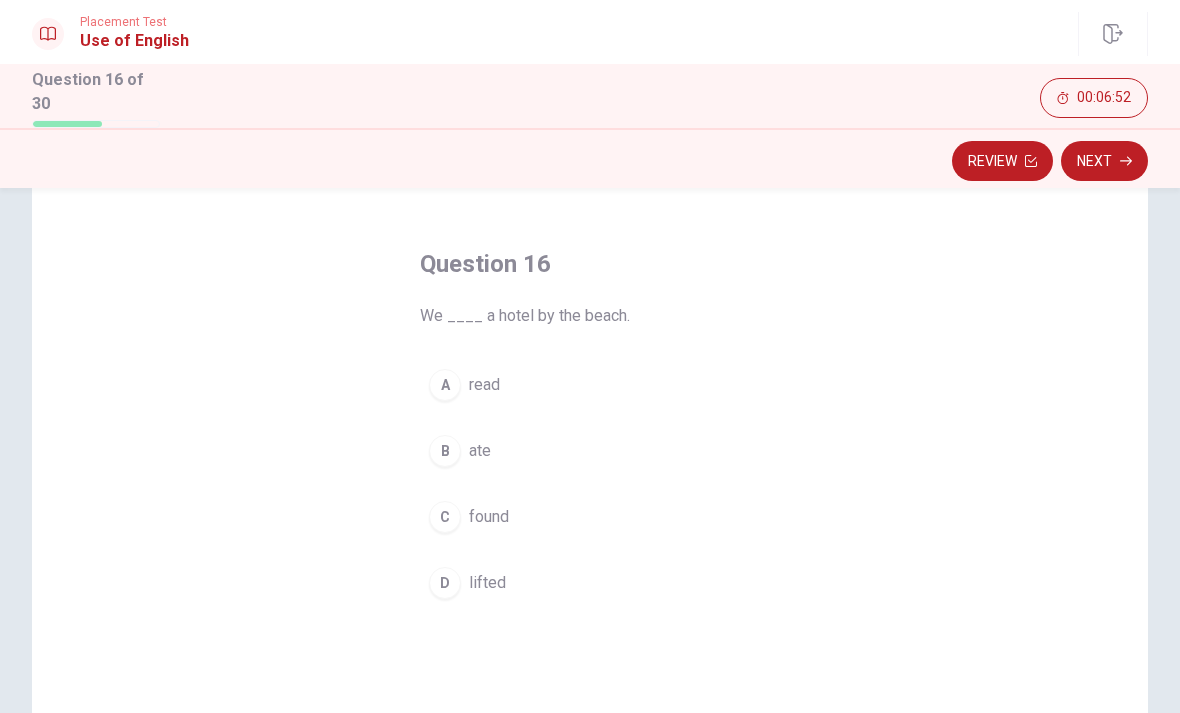 click on "found" at bounding box center (489, 517) 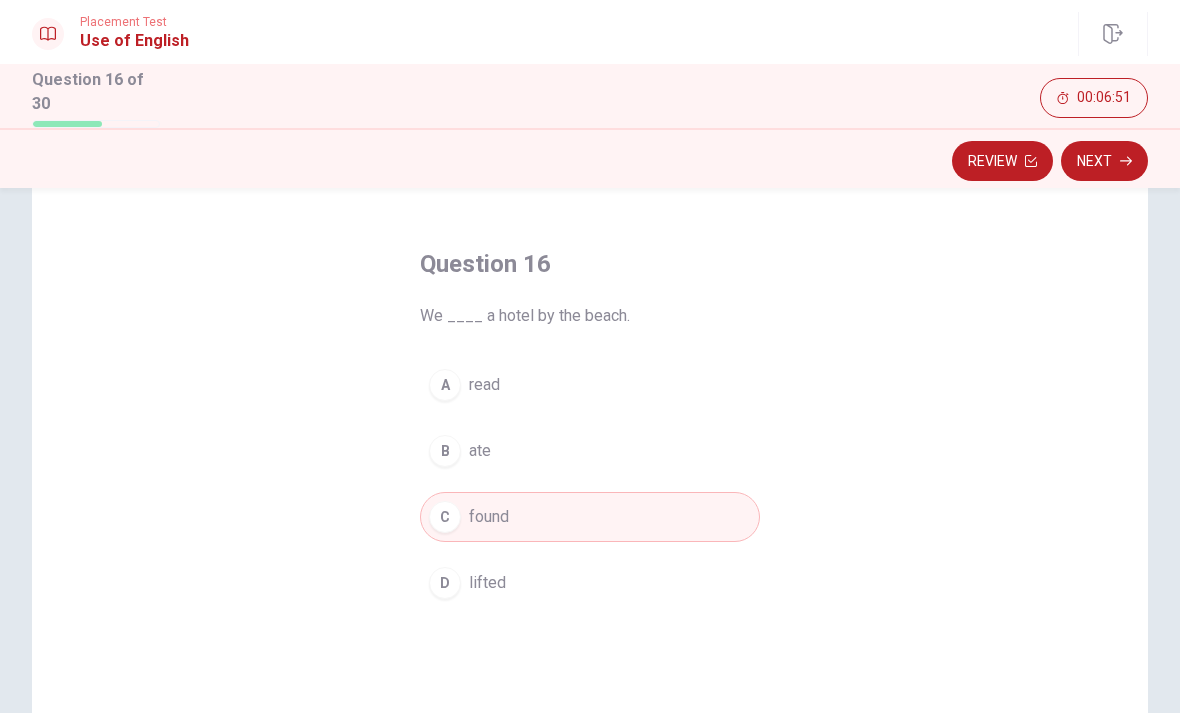 click on "Next" at bounding box center (1104, 161) 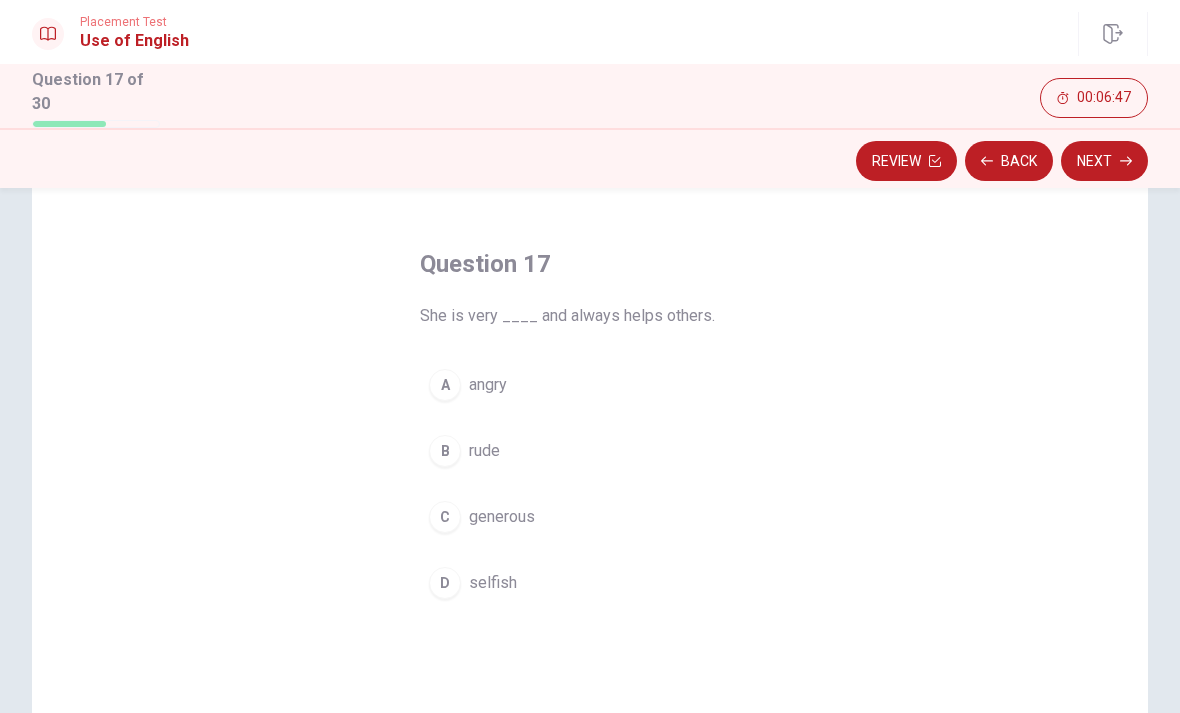 click on "generous" at bounding box center (502, 517) 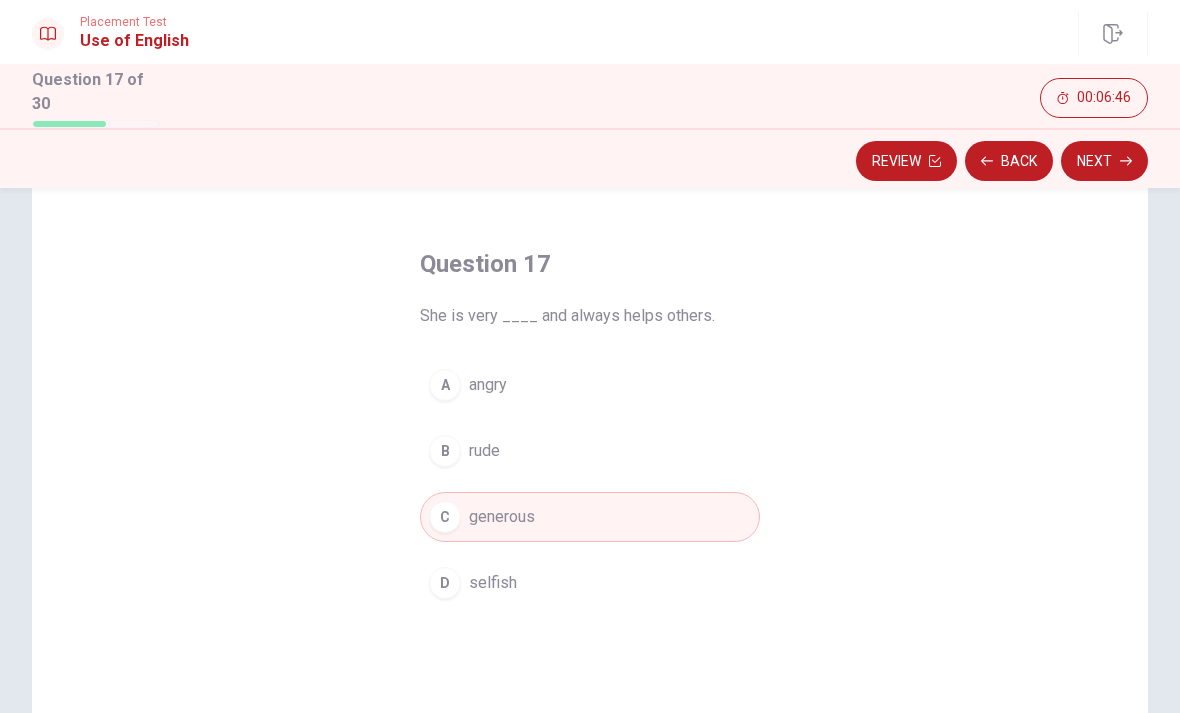 click on "Next" at bounding box center (1104, 161) 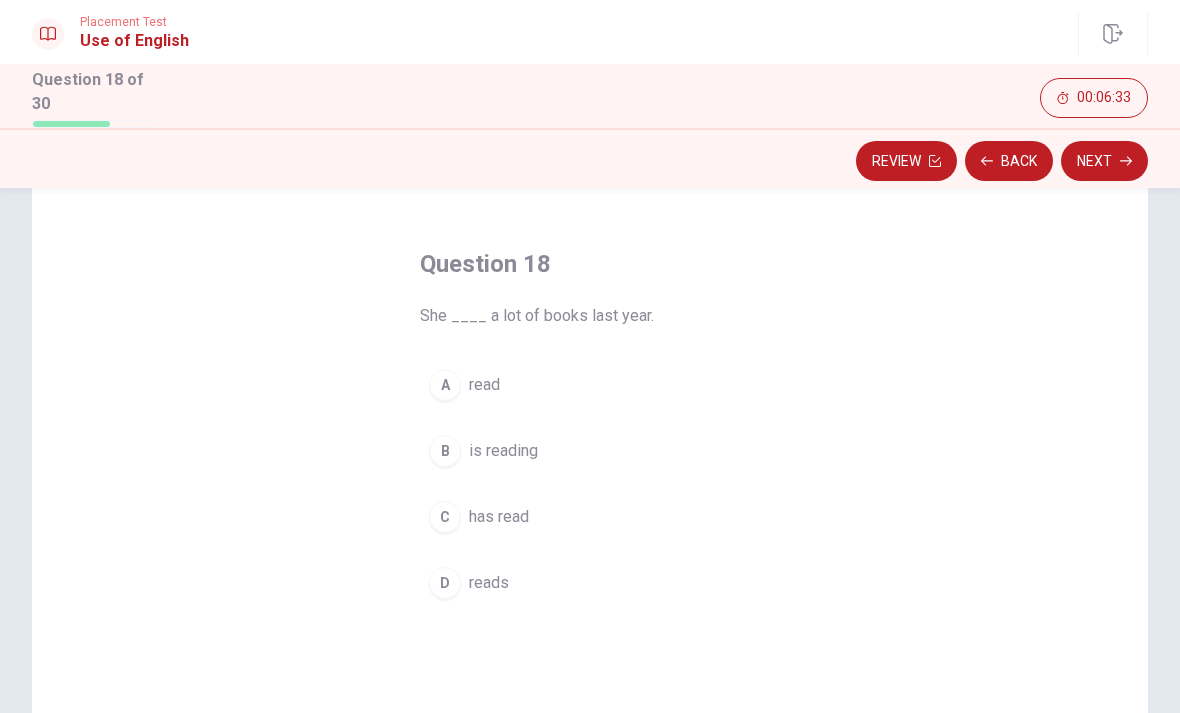 click on "A" at bounding box center (445, 385) 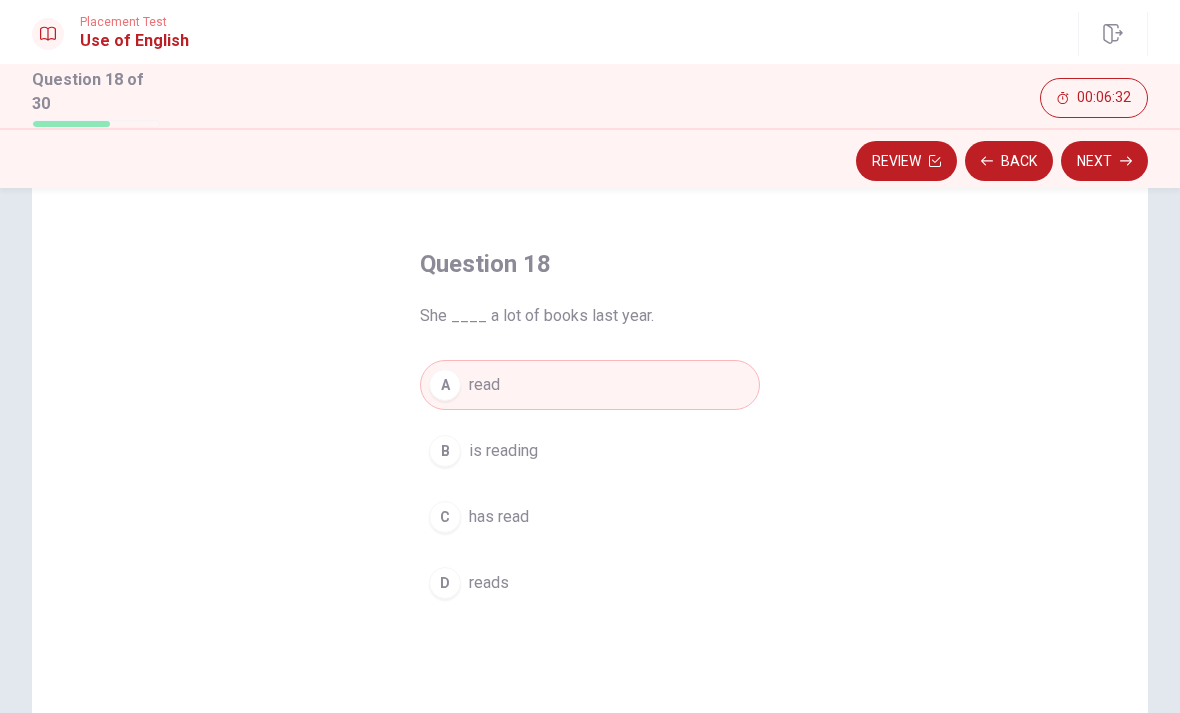 click on "Next" at bounding box center (1104, 161) 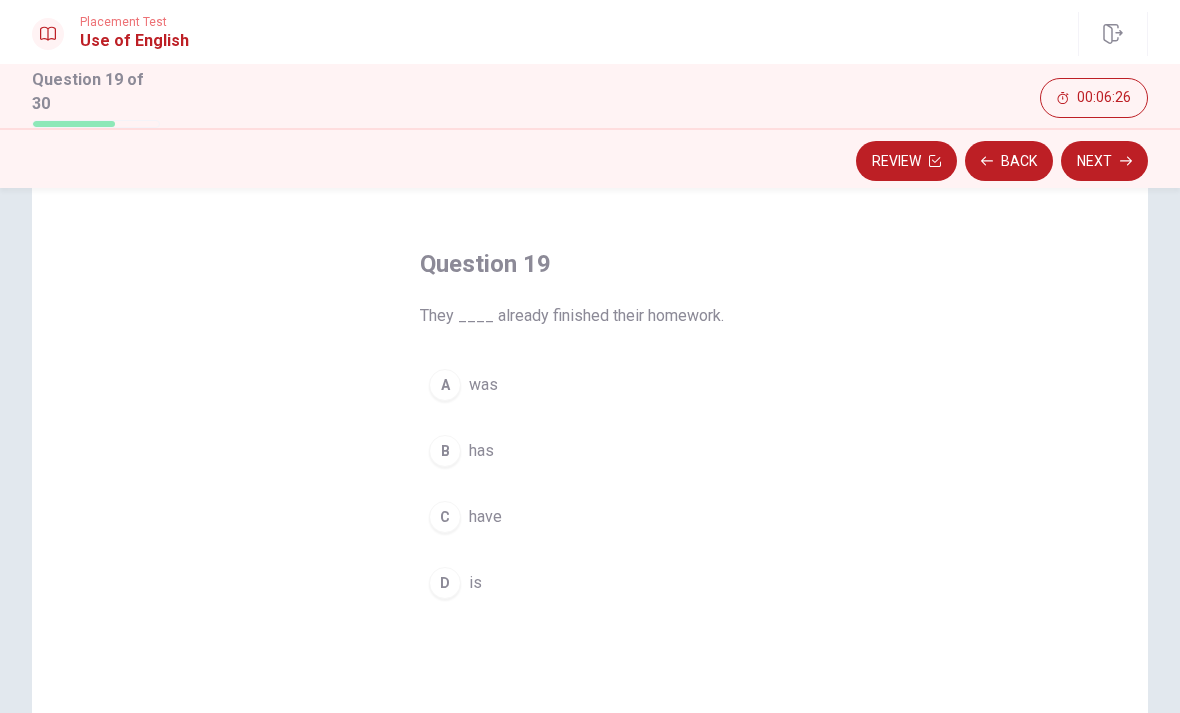click on "have" at bounding box center (485, 517) 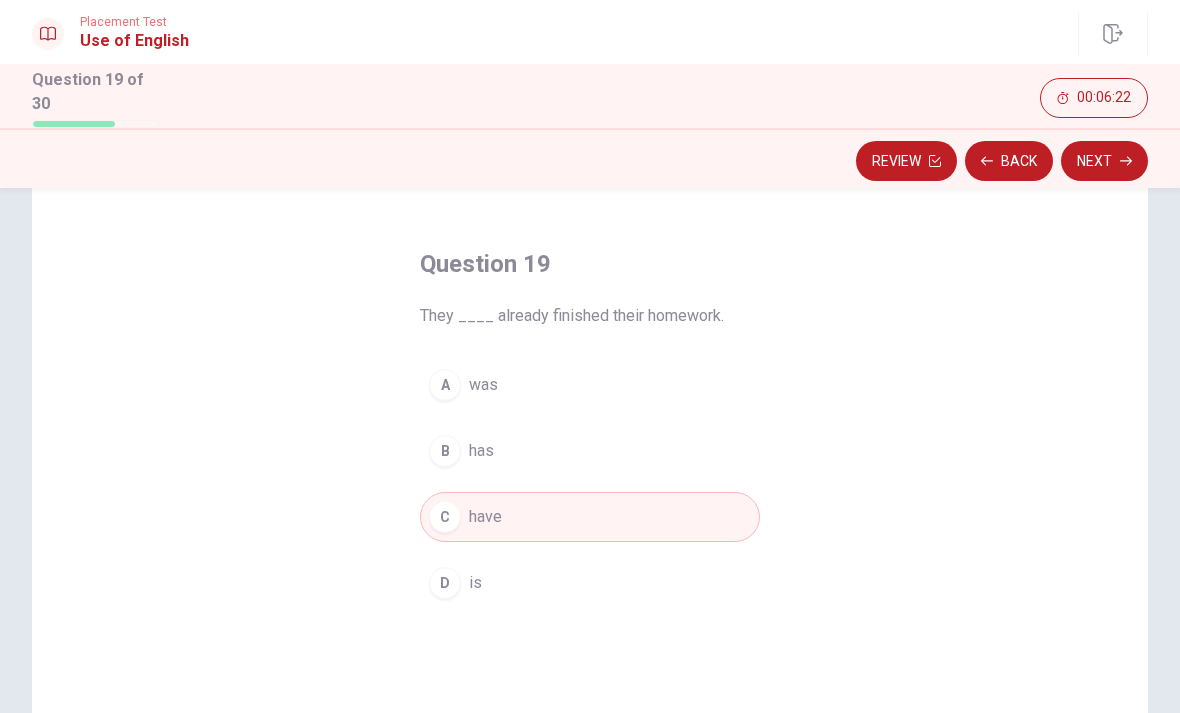 click on "Next" at bounding box center [1104, 161] 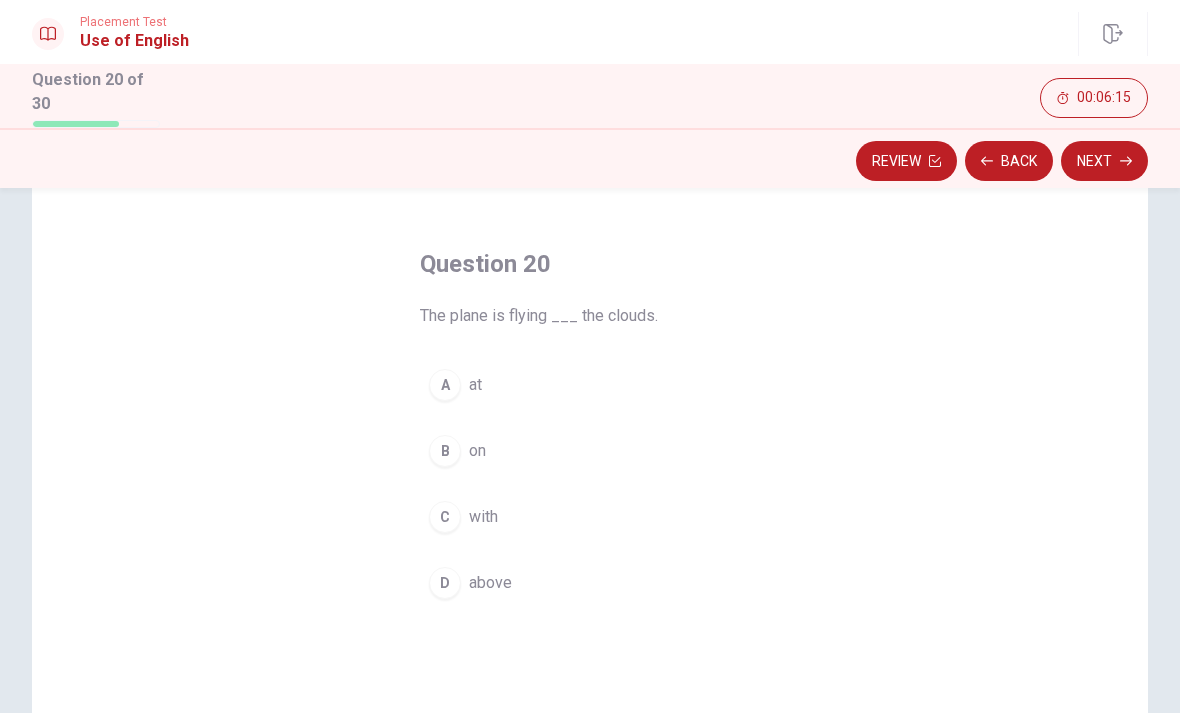 click on "D above" at bounding box center (590, 583) 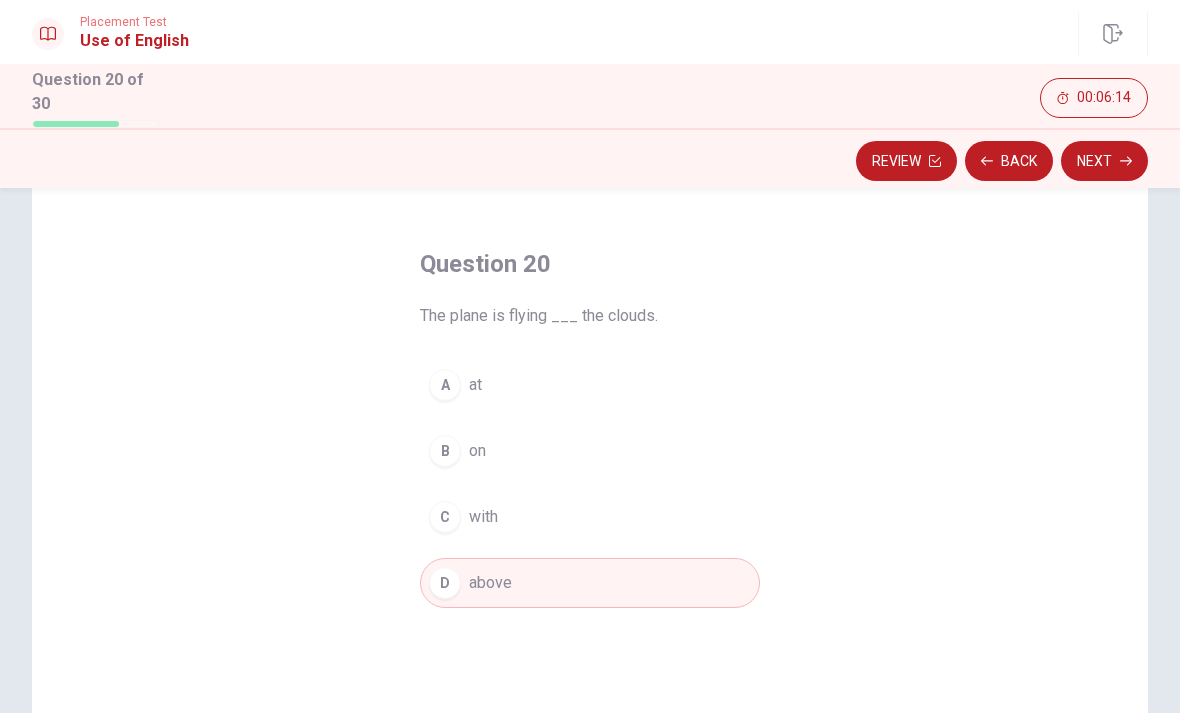 click on "Next" at bounding box center (1104, 161) 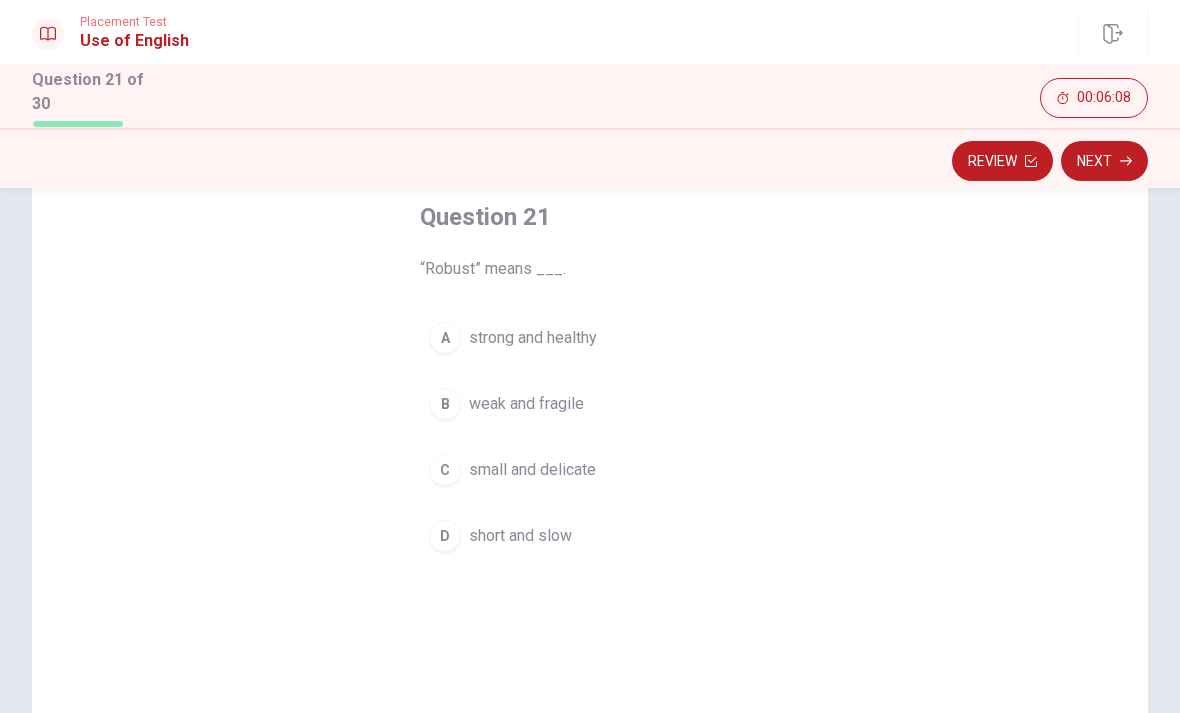 scroll, scrollTop: 110, scrollLeft: 0, axis: vertical 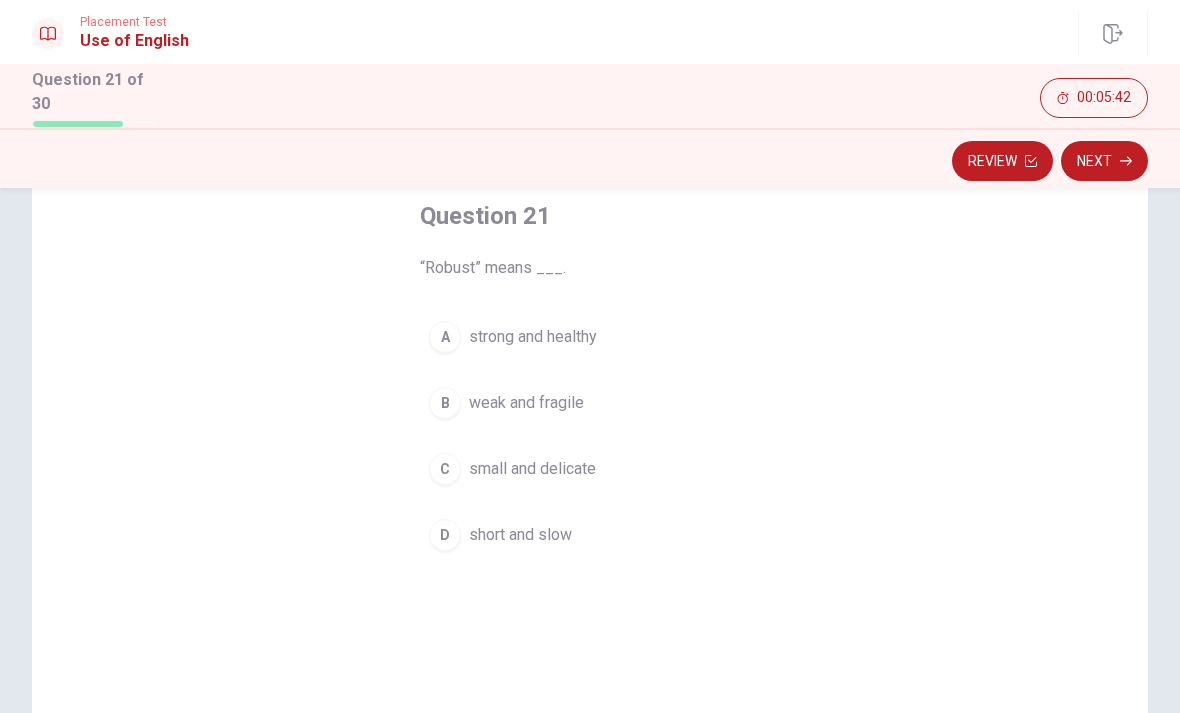 click on "strong and healthy" at bounding box center [533, 337] 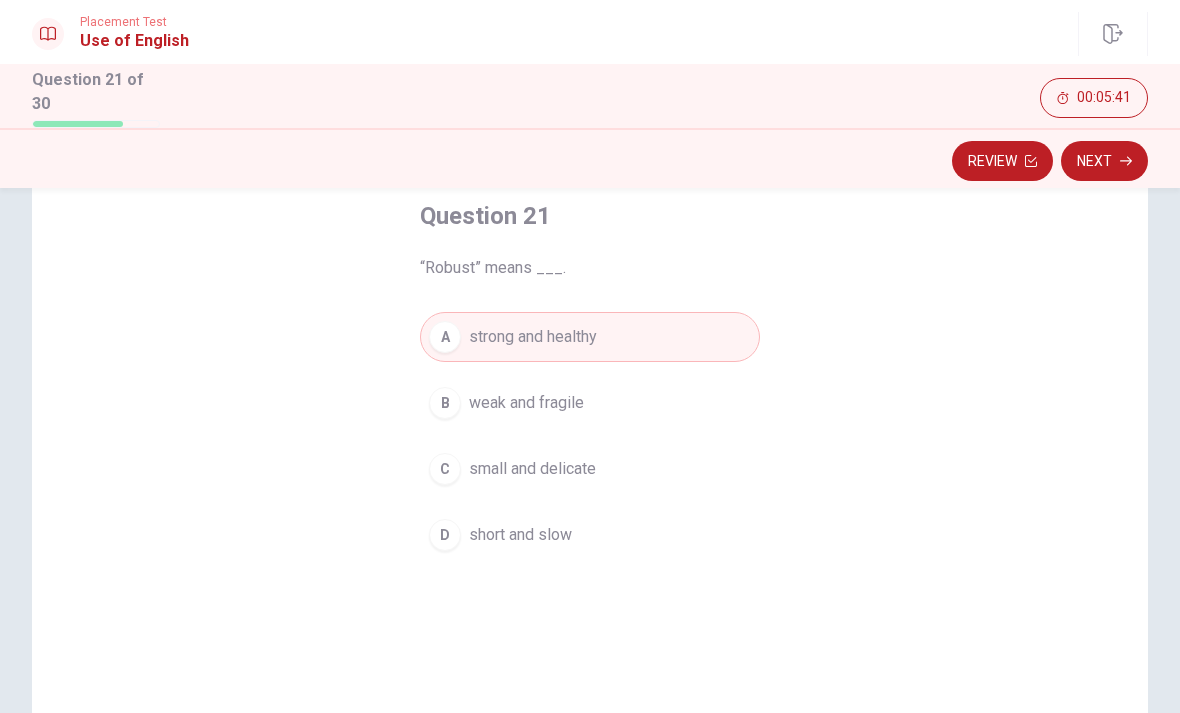 click on "Next" at bounding box center (1104, 161) 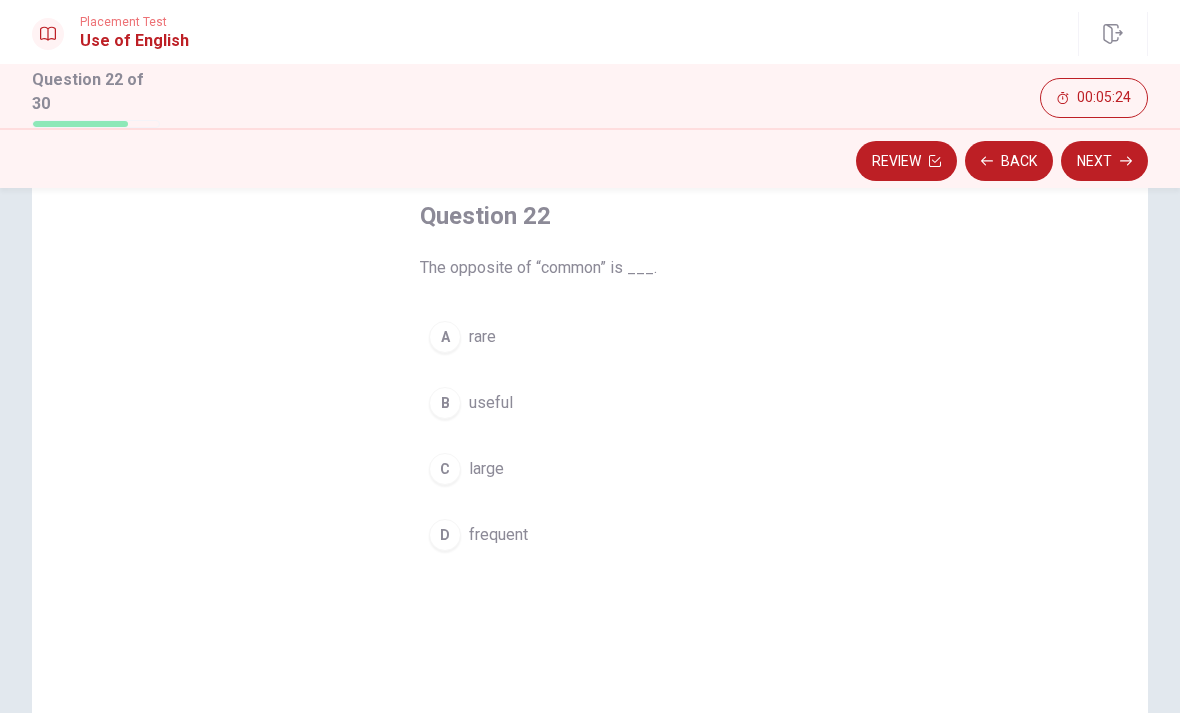 click on "A" at bounding box center [445, 337] 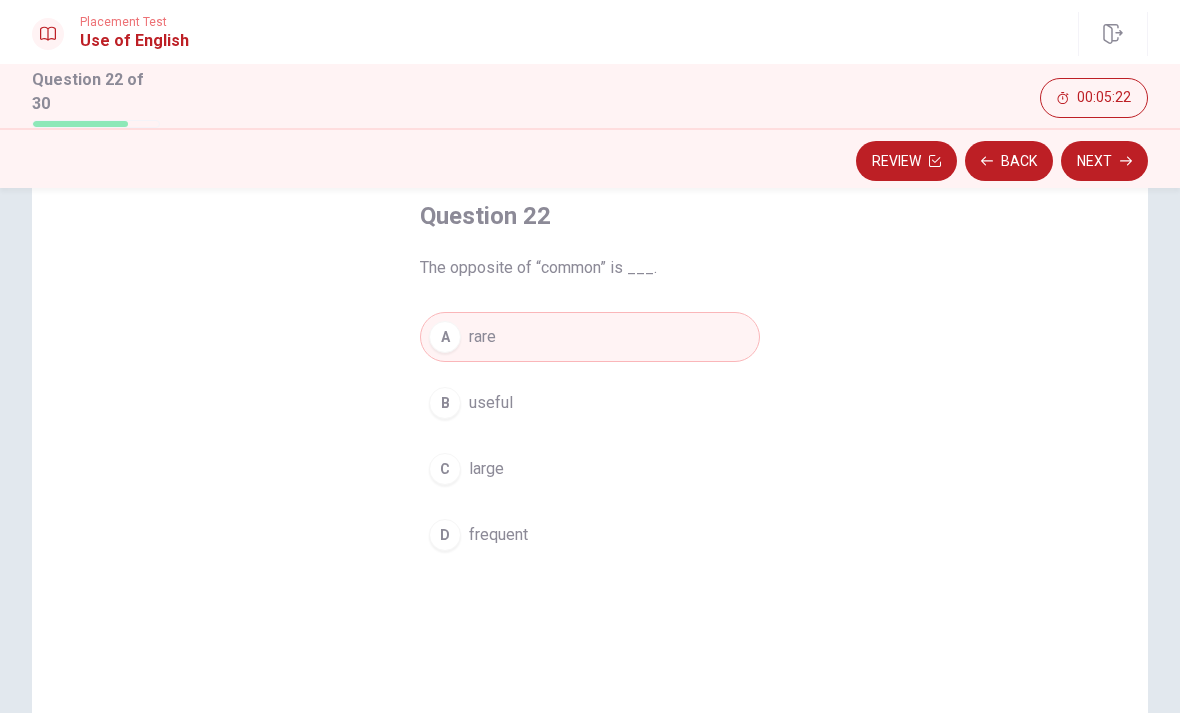 click on "Next" at bounding box center (1104, 161) 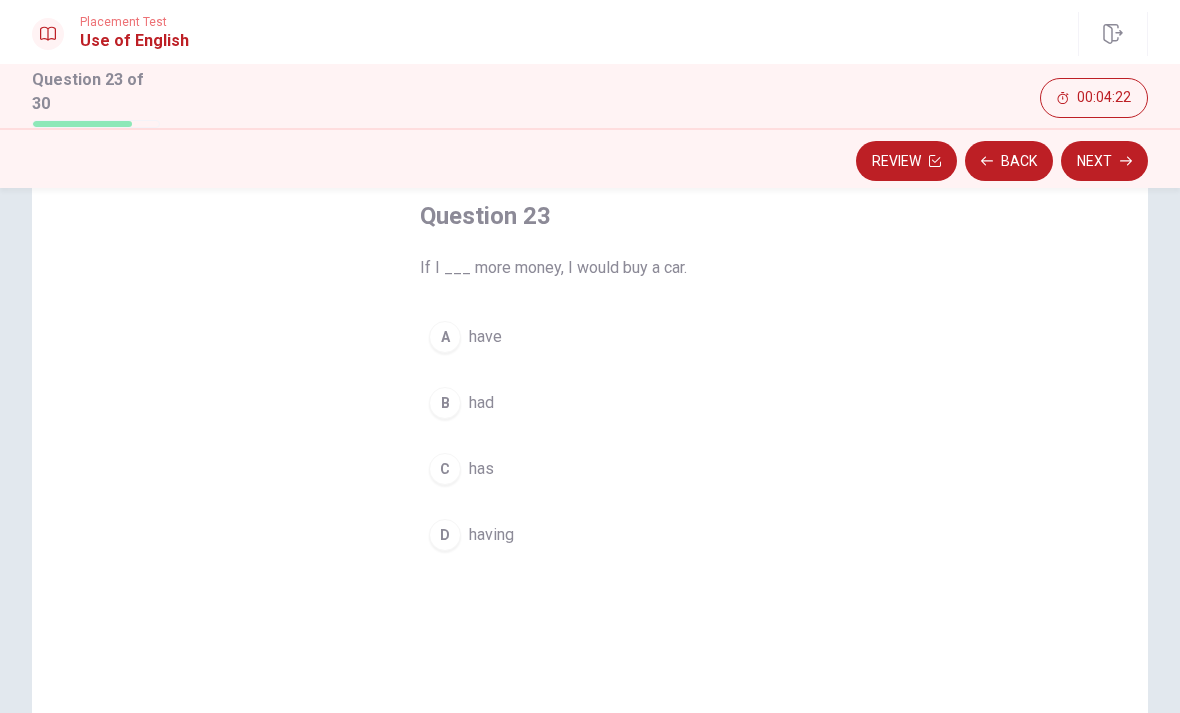 click on "B" at bounding box center (445, 403) 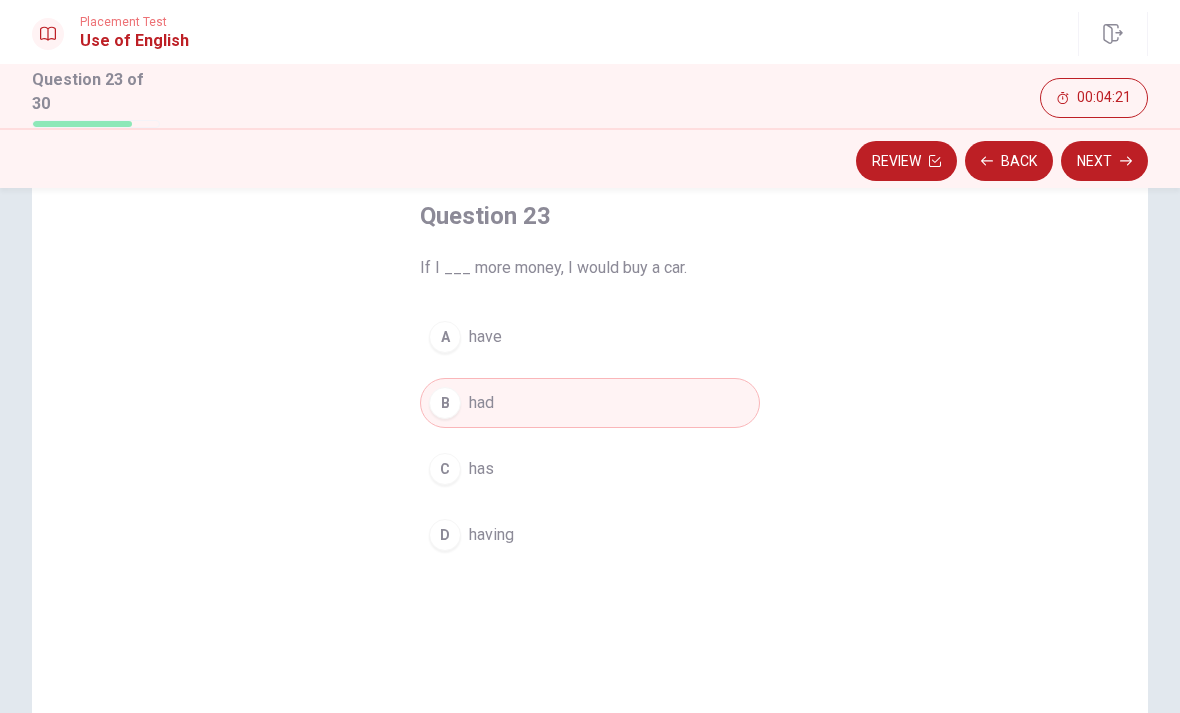 click on "Next" at bounding box center (1104, 161) 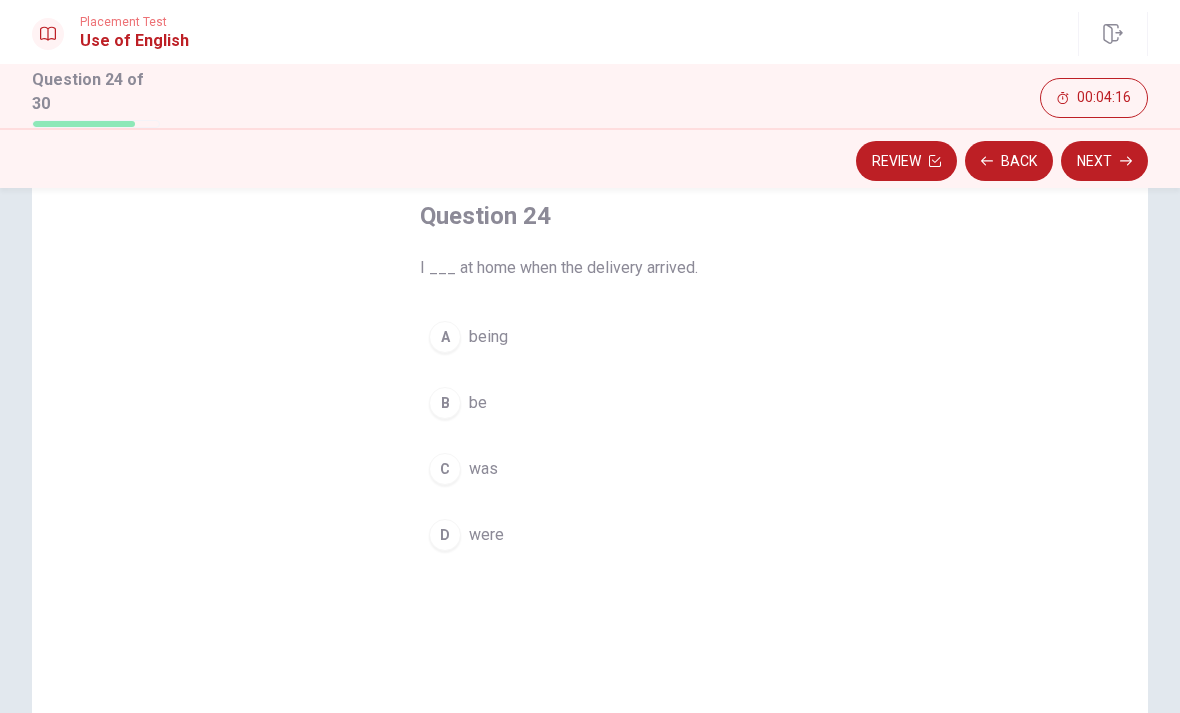 click on "C" at bounding box center (445, 469) 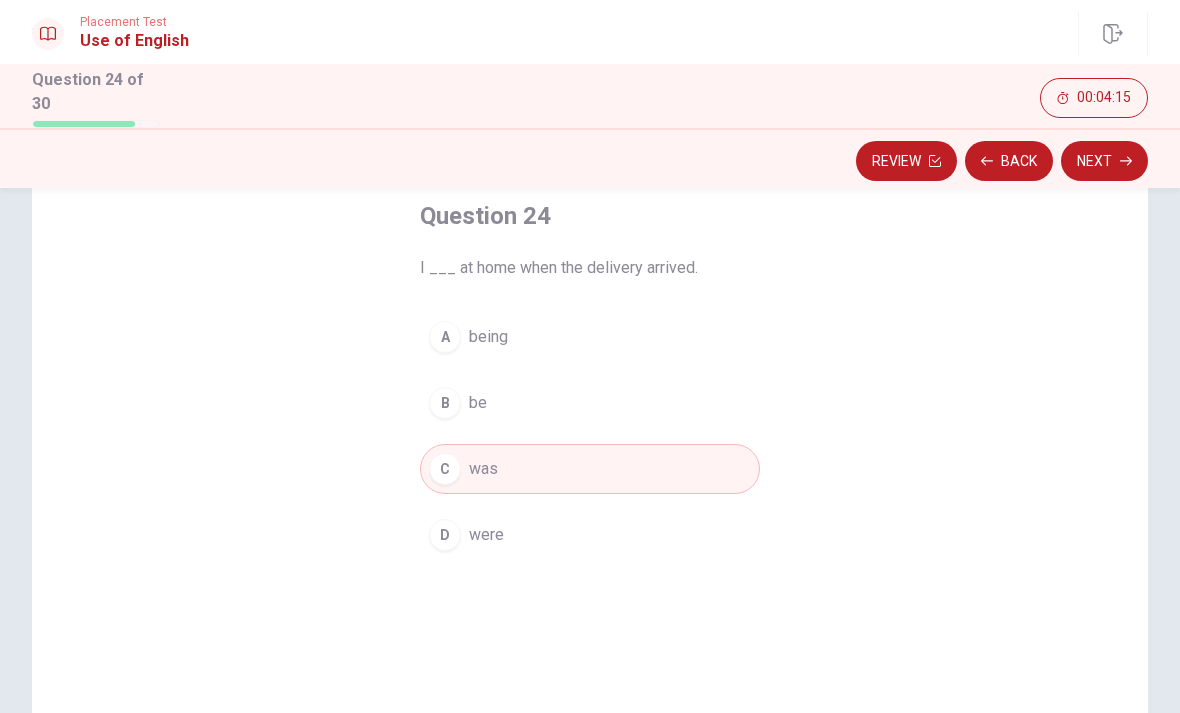 click on "Next" at bounding box center (1104, 161) 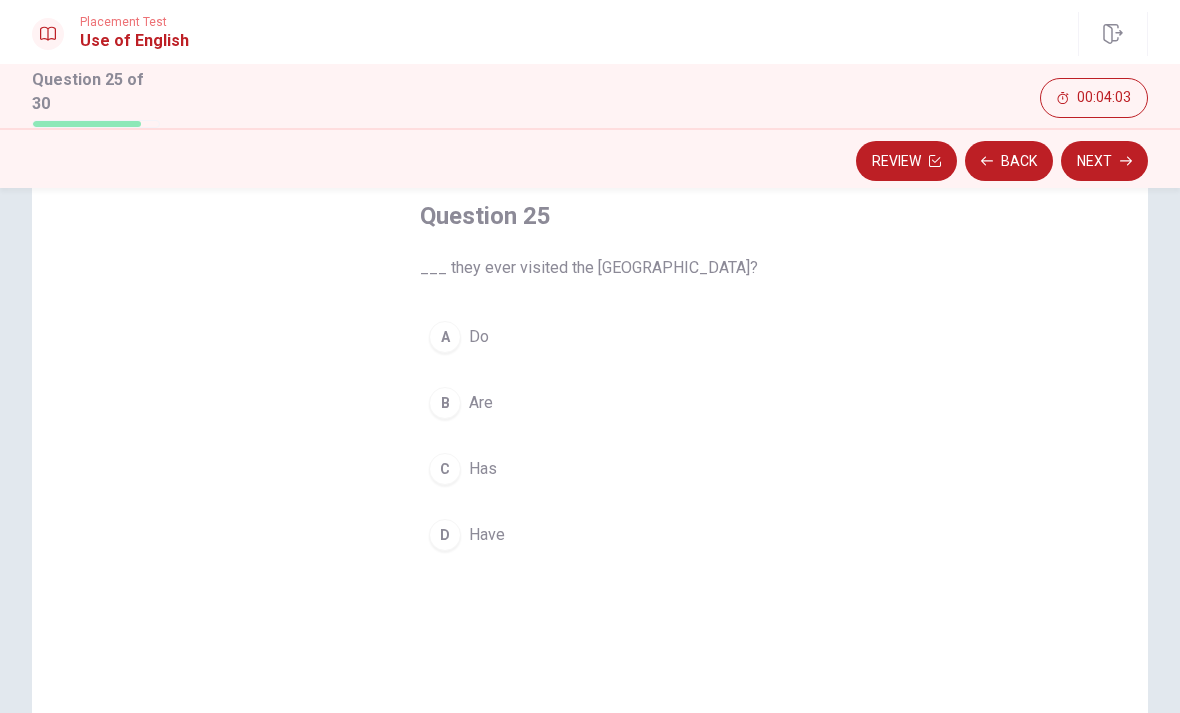 click on "D" at bounding box center (445, 535) 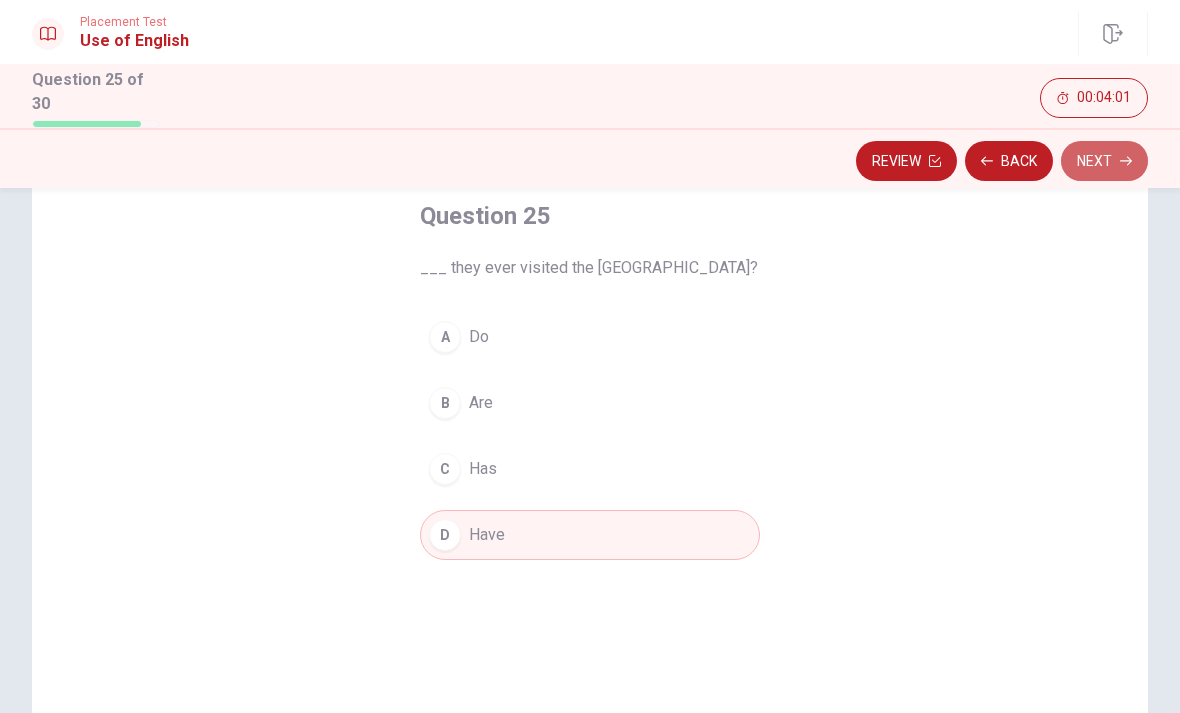 click on "Next" at bounding box center (1104, 161) 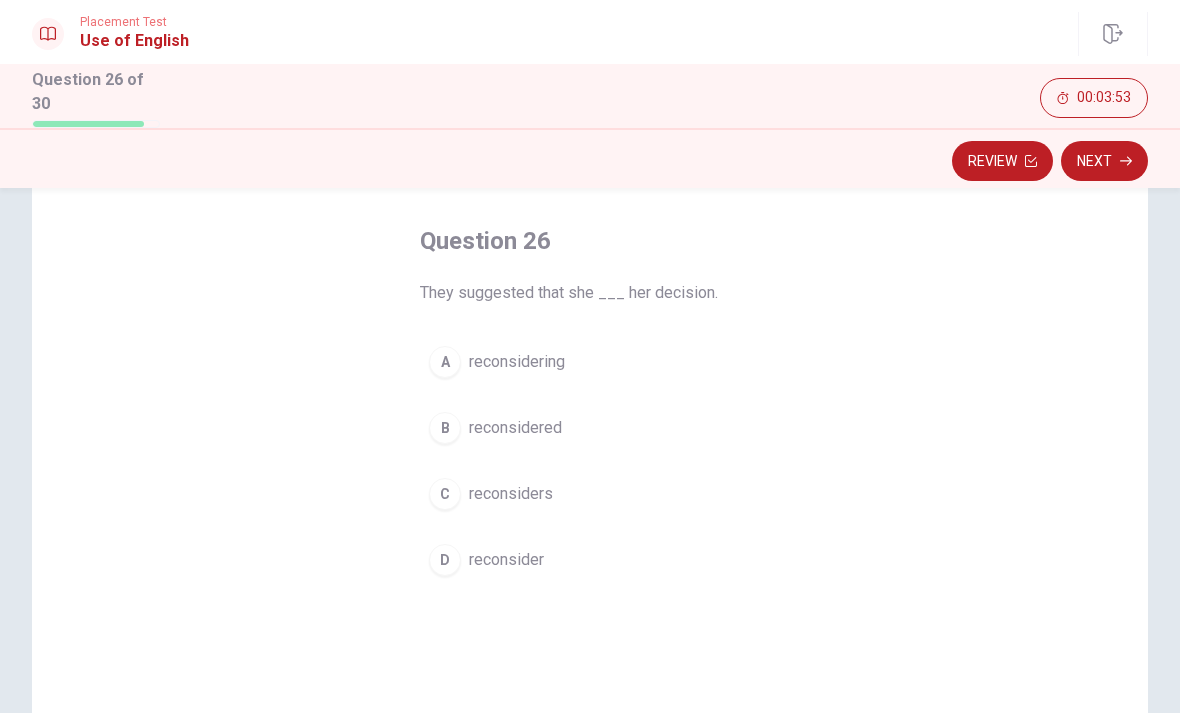 scroll, scrollTop: 86, scrollLeft: 0, axis: vertical 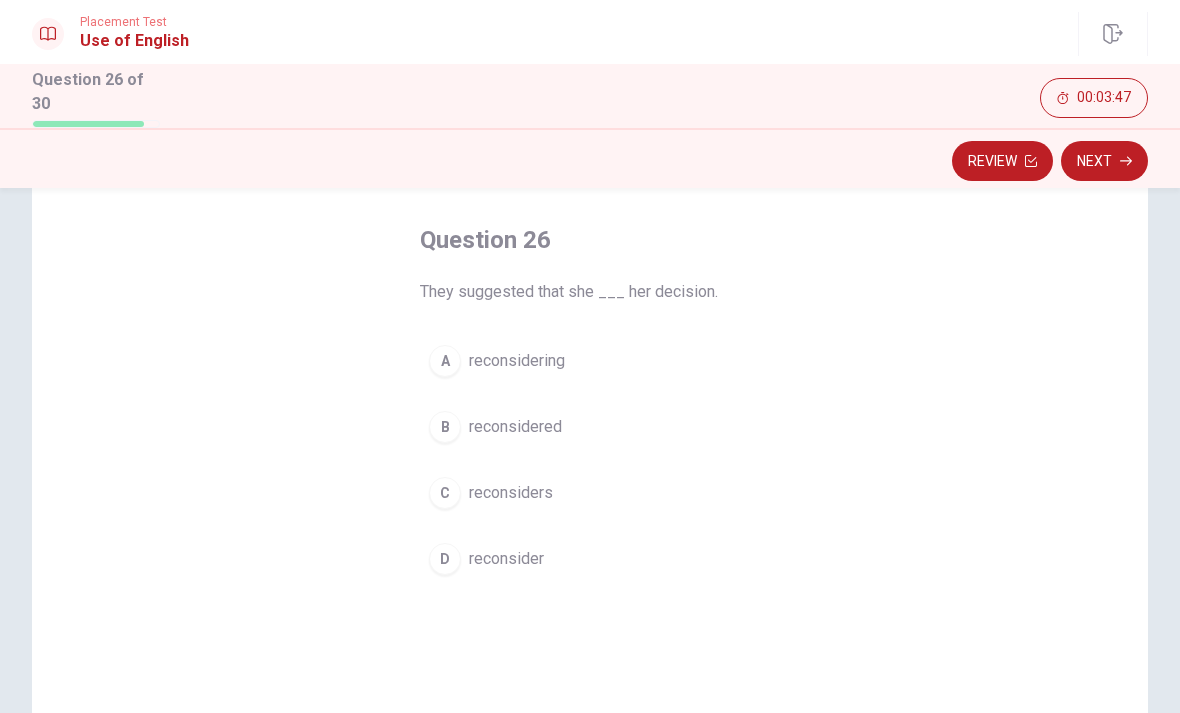 click on "B reconsidered" at bounding box center [590, 427] 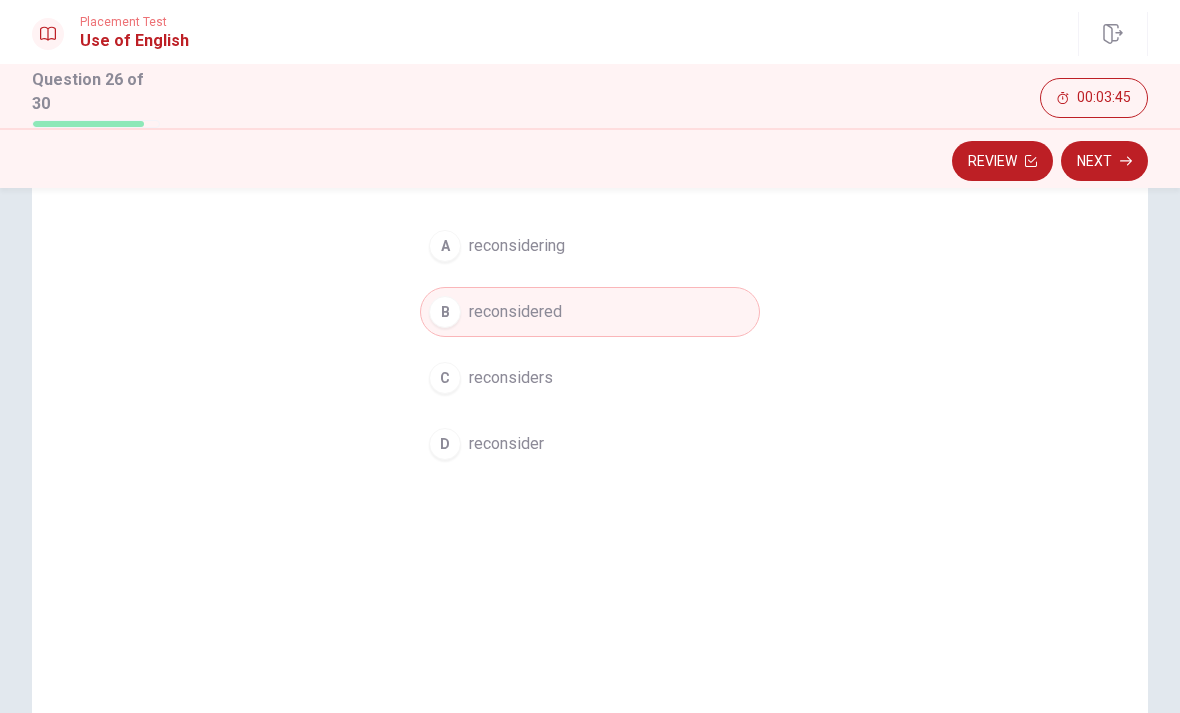 scroll, scrollTop: 225, scrollLeft: 0, axis: vertical 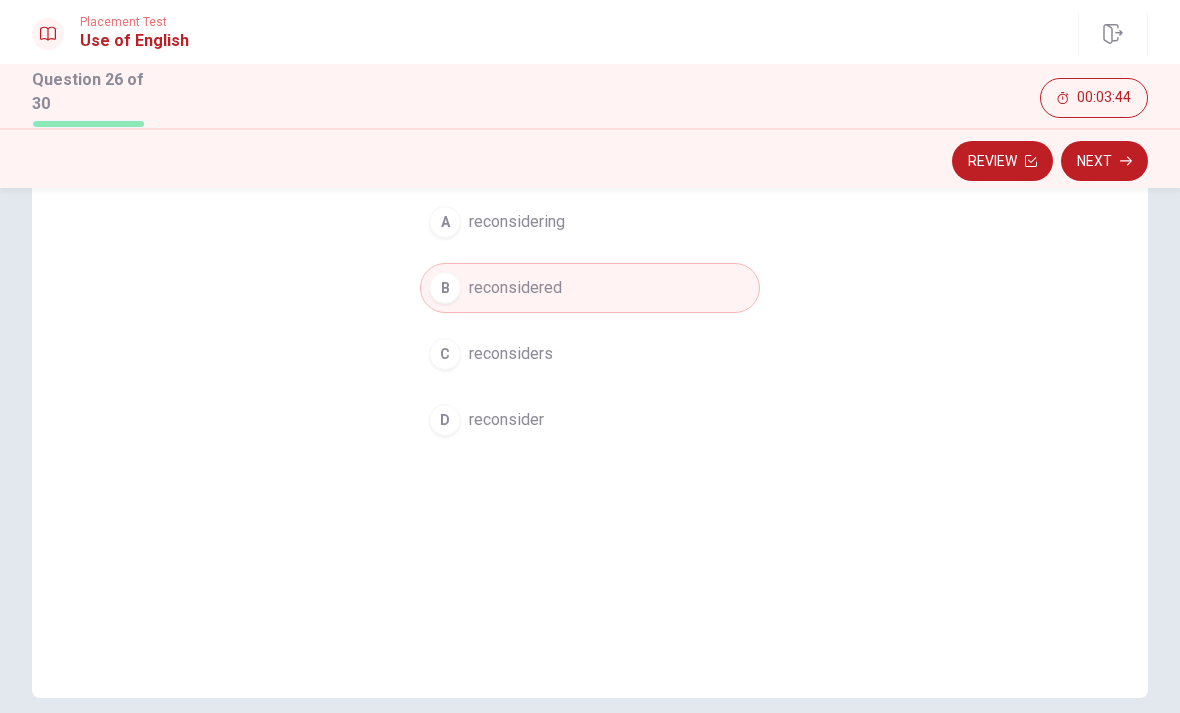 click on "Next" at bounding box center [1104, 161] 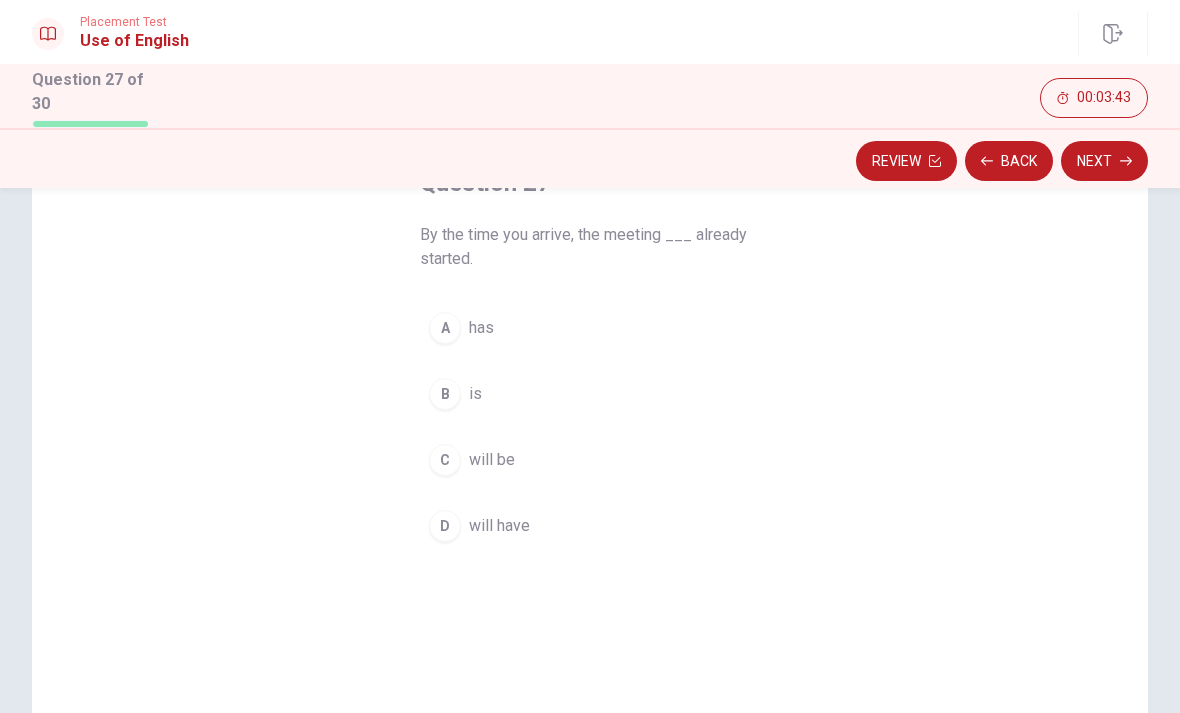 scroll, scrollTop: 124, scrollLeft: 0, axis: vertical 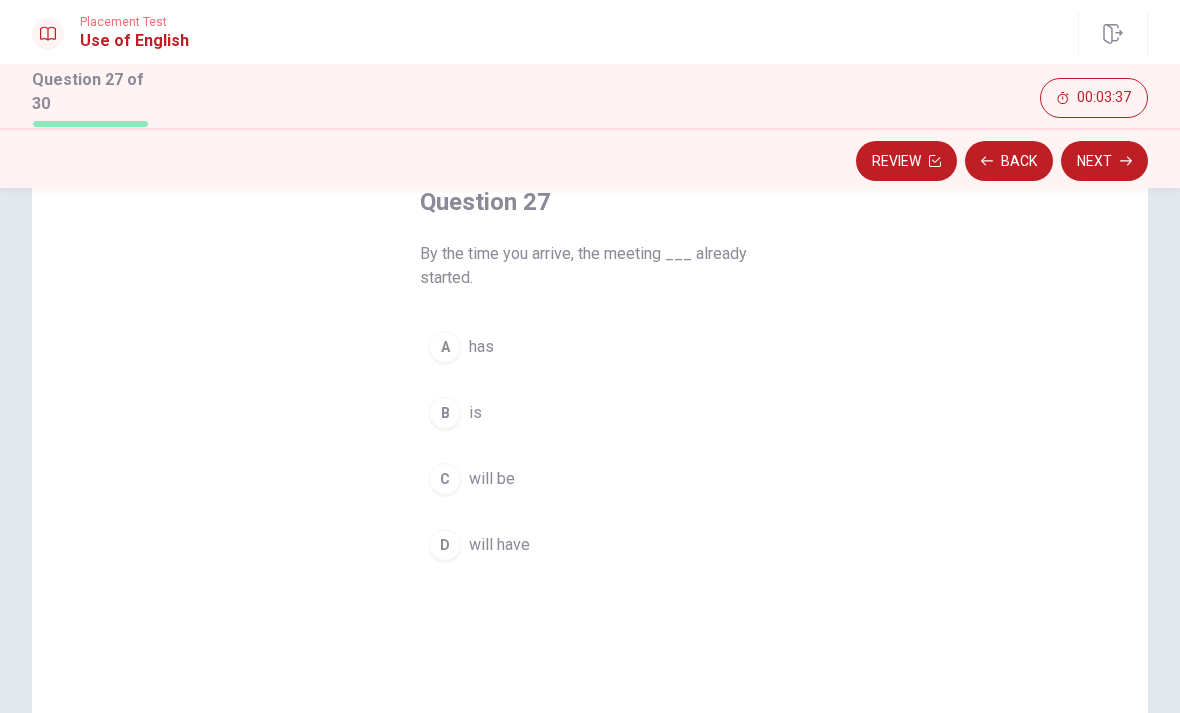 click on "A has" at bounding box center (590, 347) 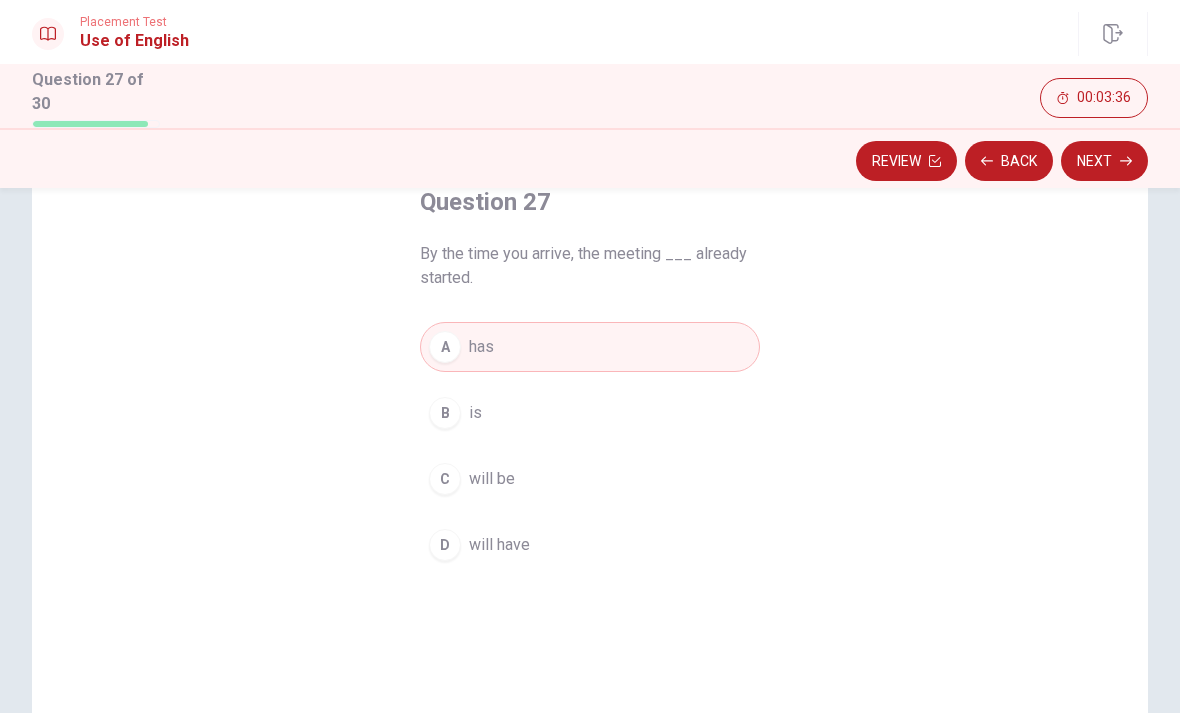 click on "Next" at bounding box center [1104, 161] 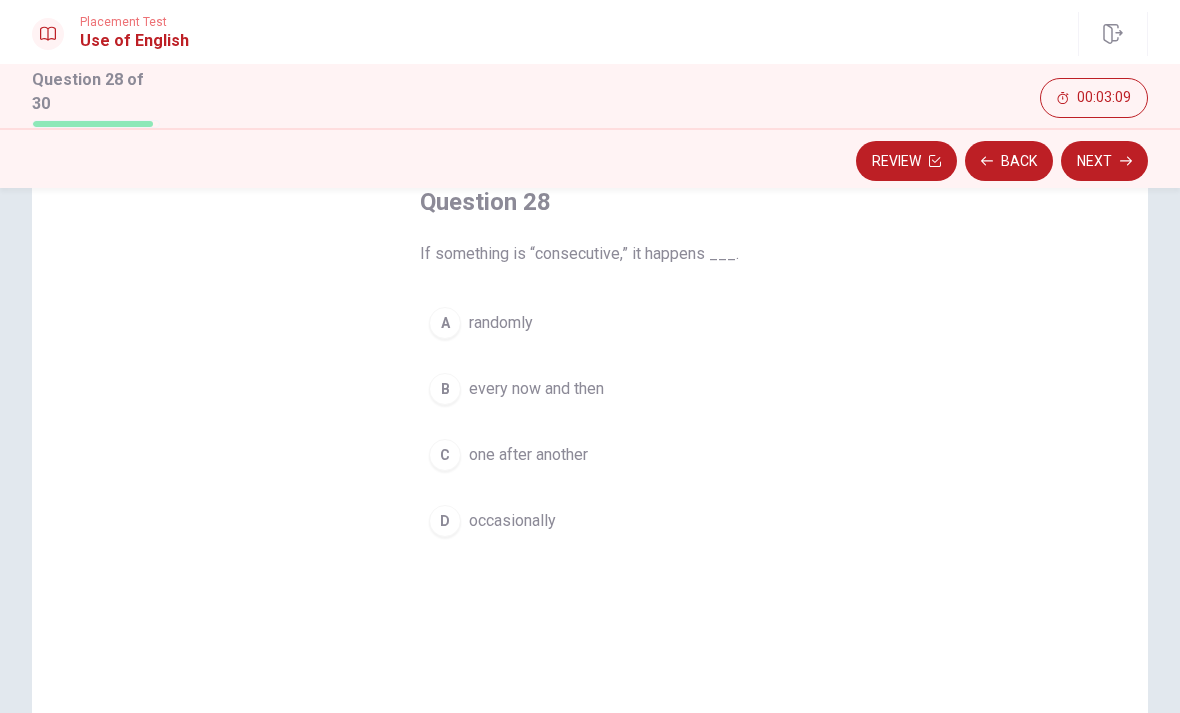 click on "B" at bounding box center (445, 389) 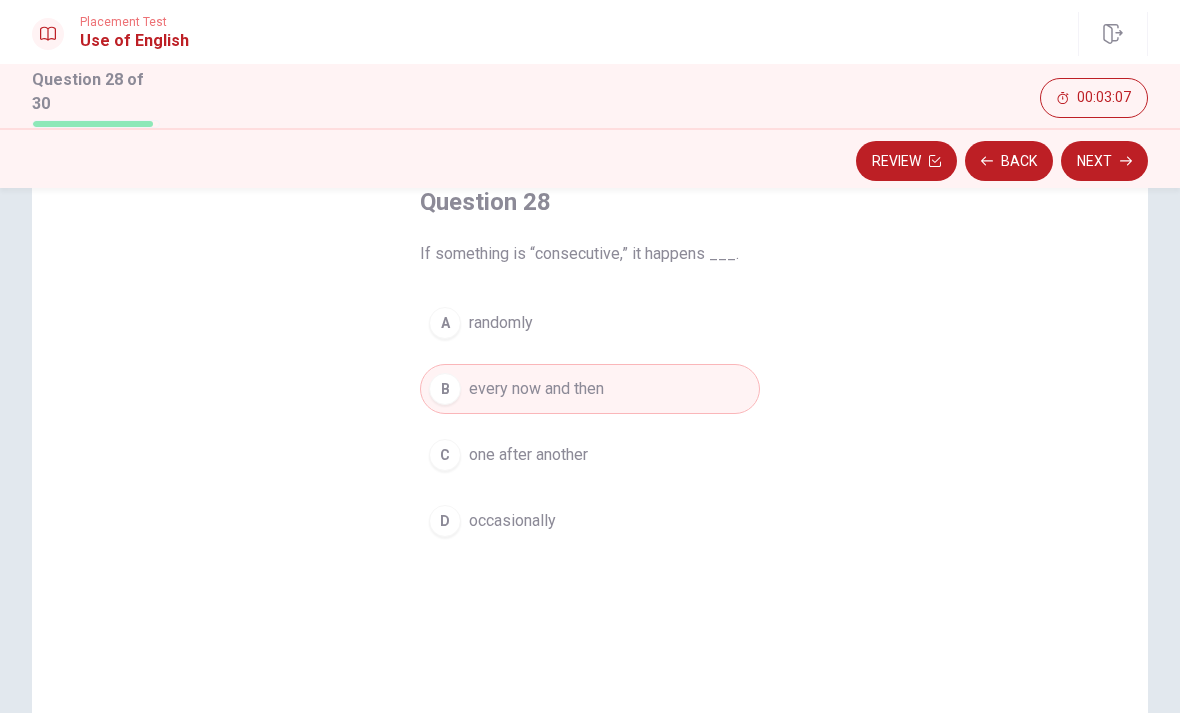 click on "Next" at bounding box center (1104, 161) 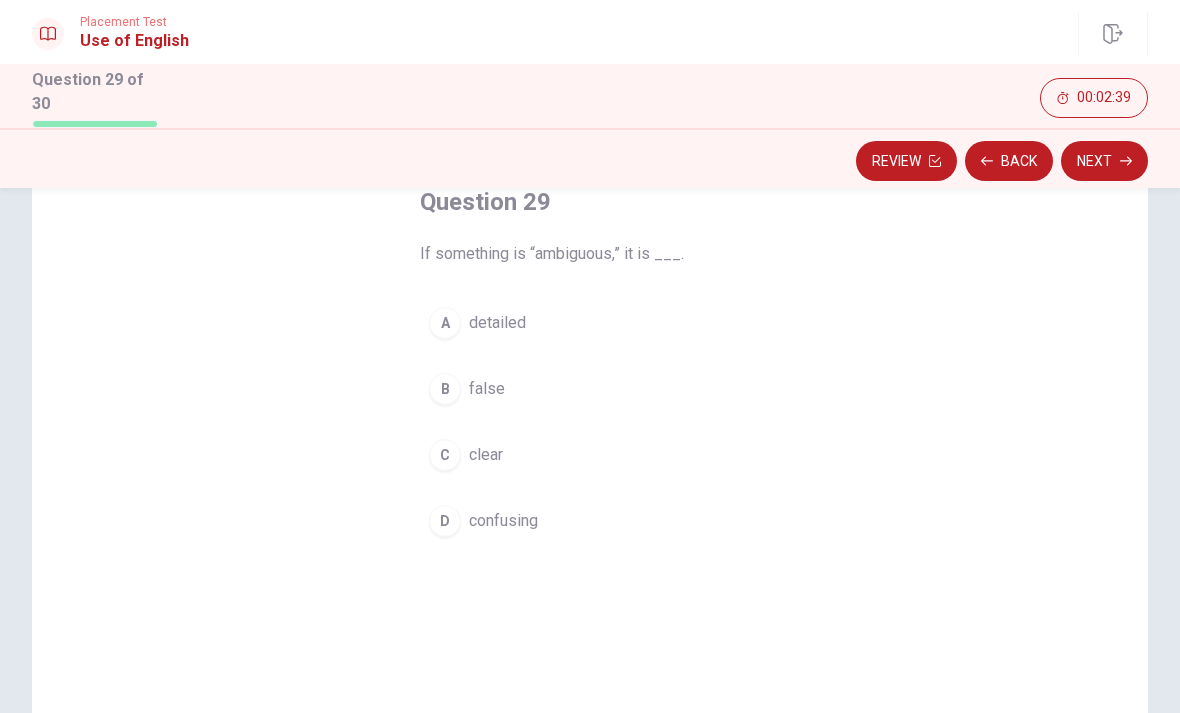 click on "D" at bounding box center [445, 521] 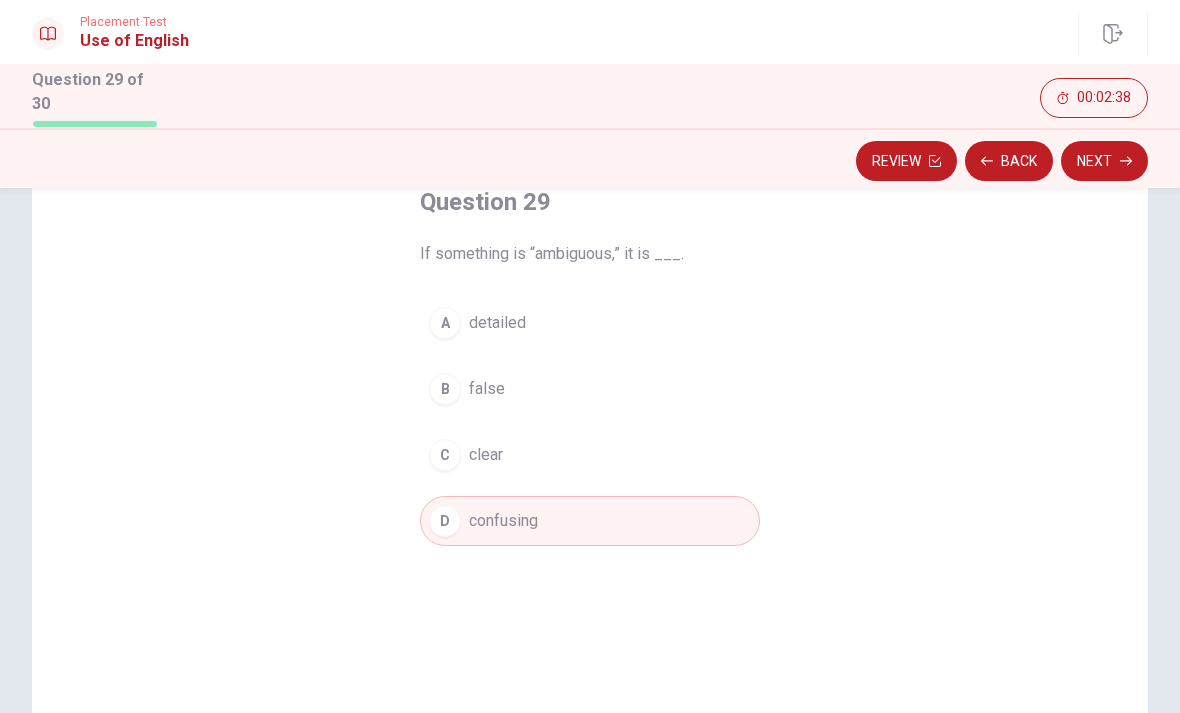 click on "Next" at bounding box center [1104, 161] 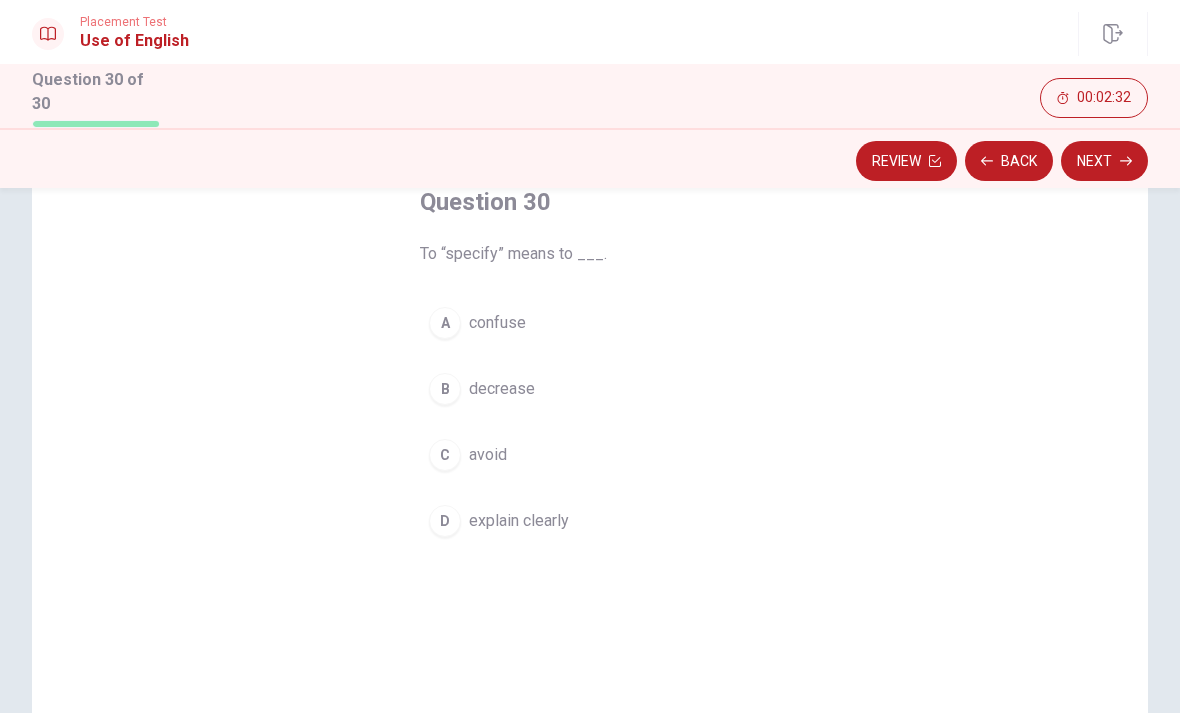 click on "D" at bounding box center [445, 521] 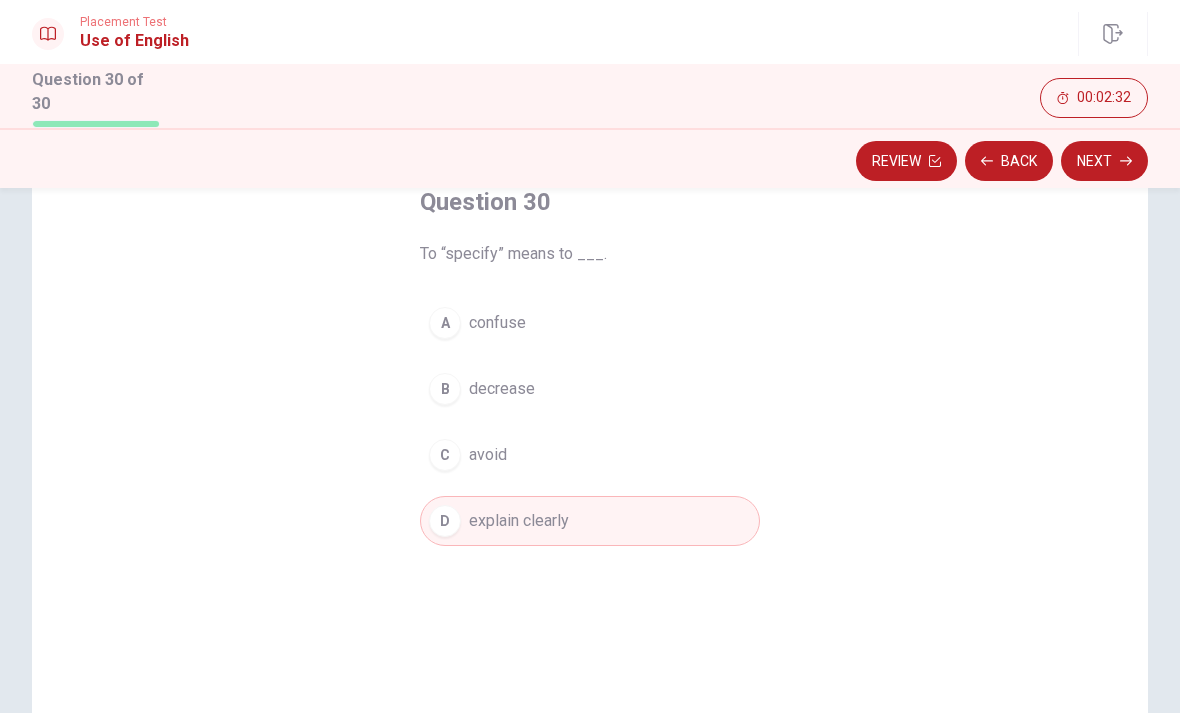 click on "Next" at bounding box center [1104, 161] 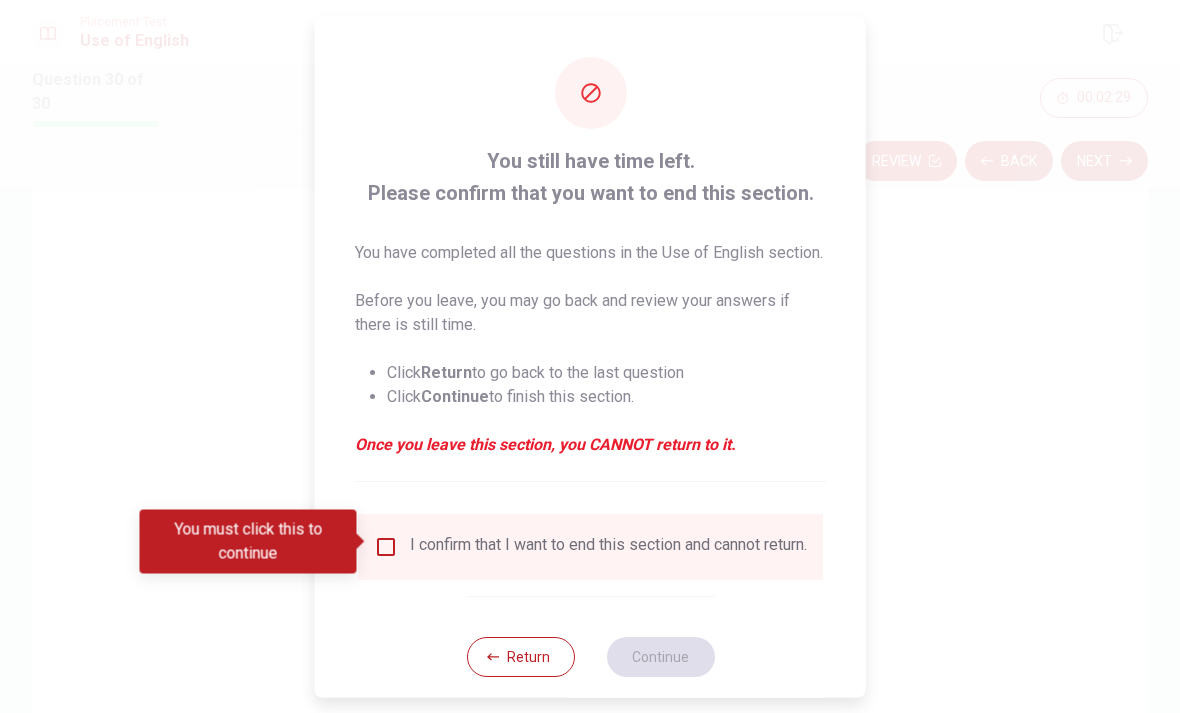 click at bounding box center (386, 546) 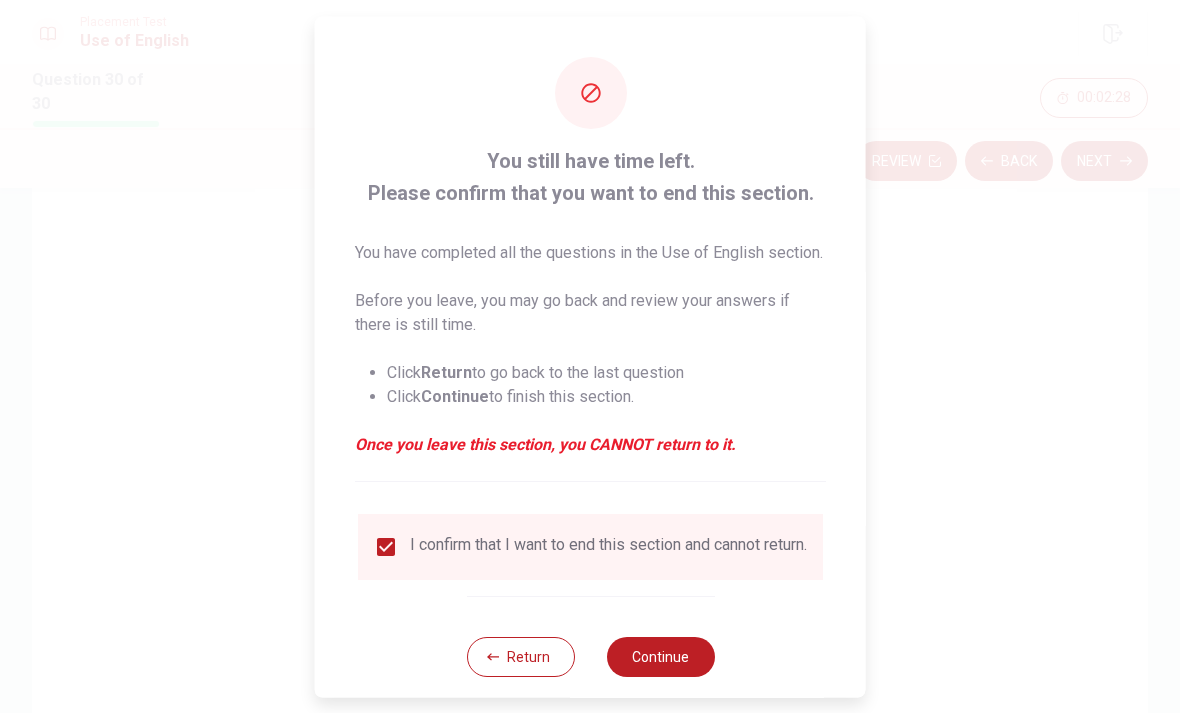 click on "Continue" at bounding box center [660, 656] 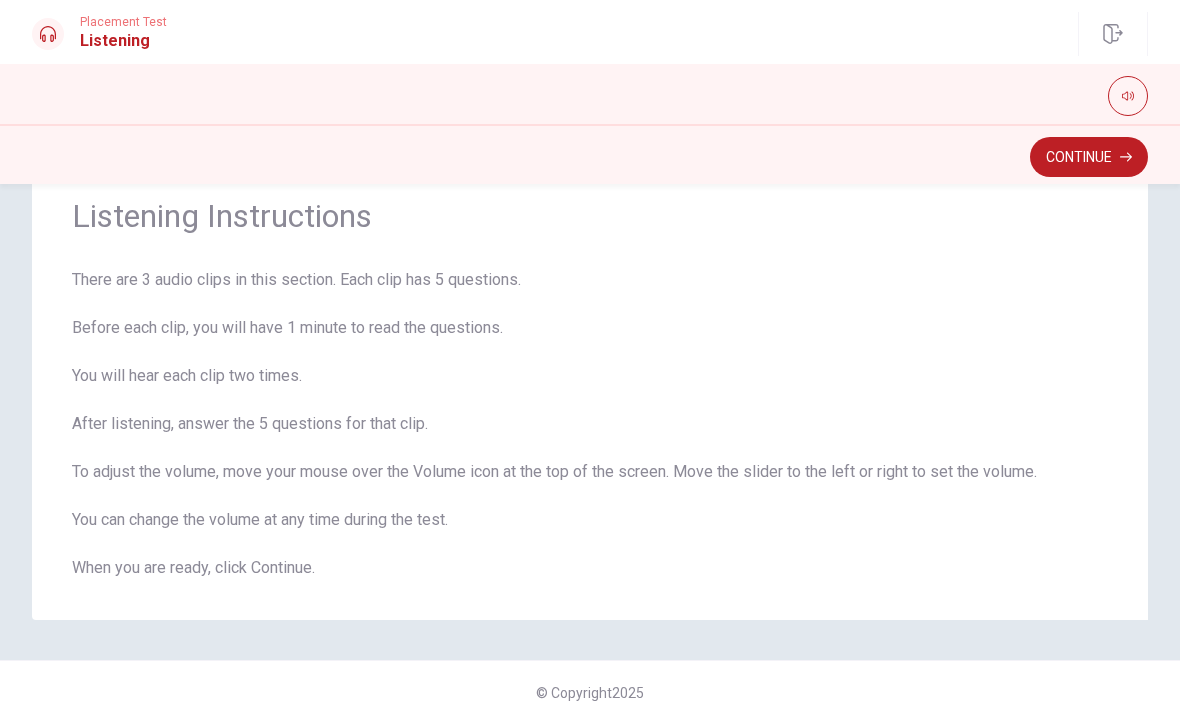 scroll, scrollTop: 57, scrollLeft: 0, axis: vertical 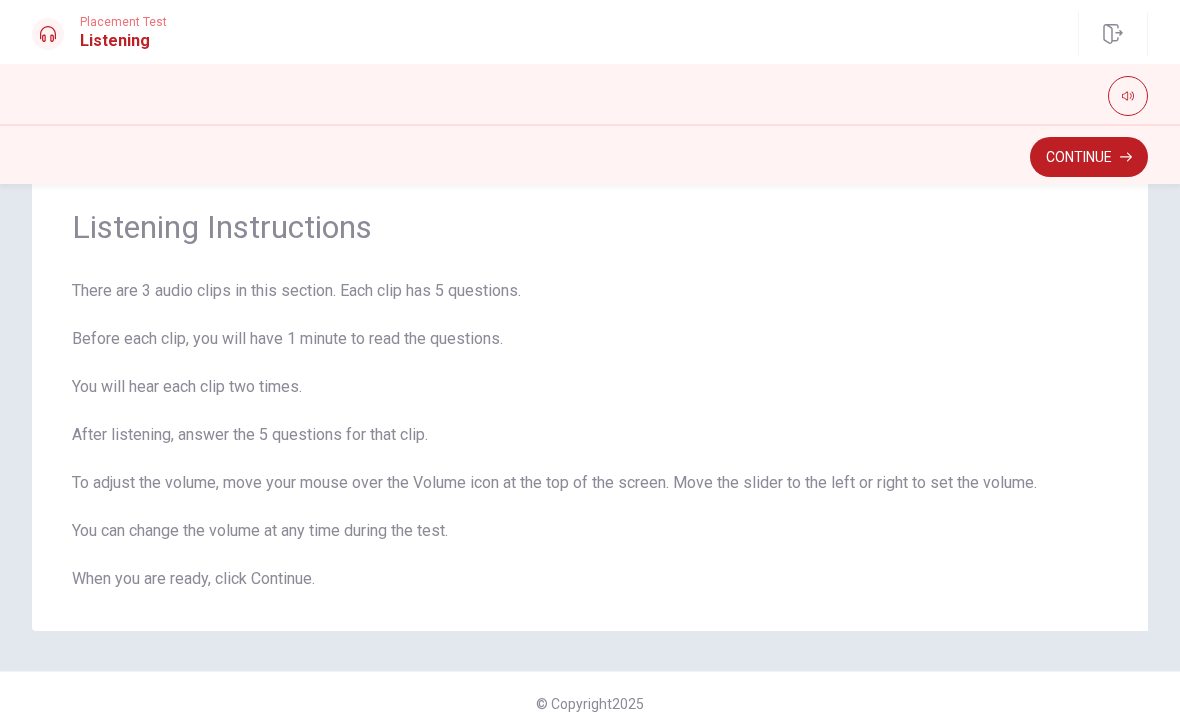 click on "Continue" at bounding box center (1089, 157) 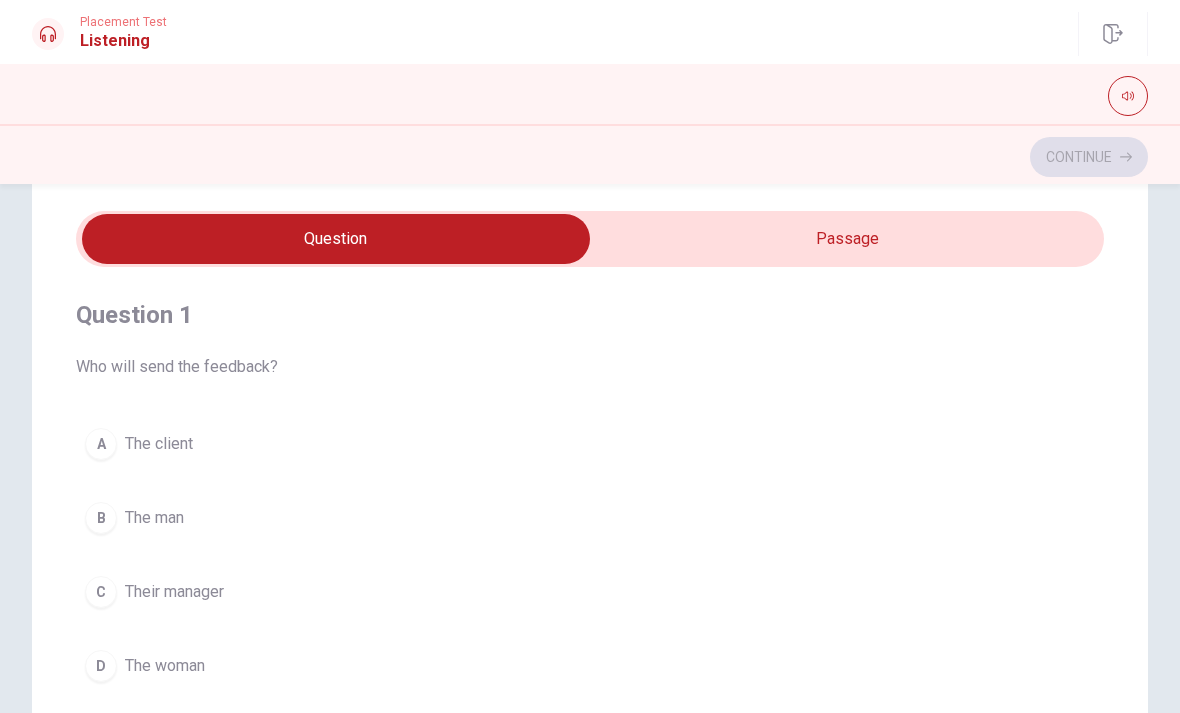 scroll, scrollTop: 0, scrollLeft: 0, axis: both 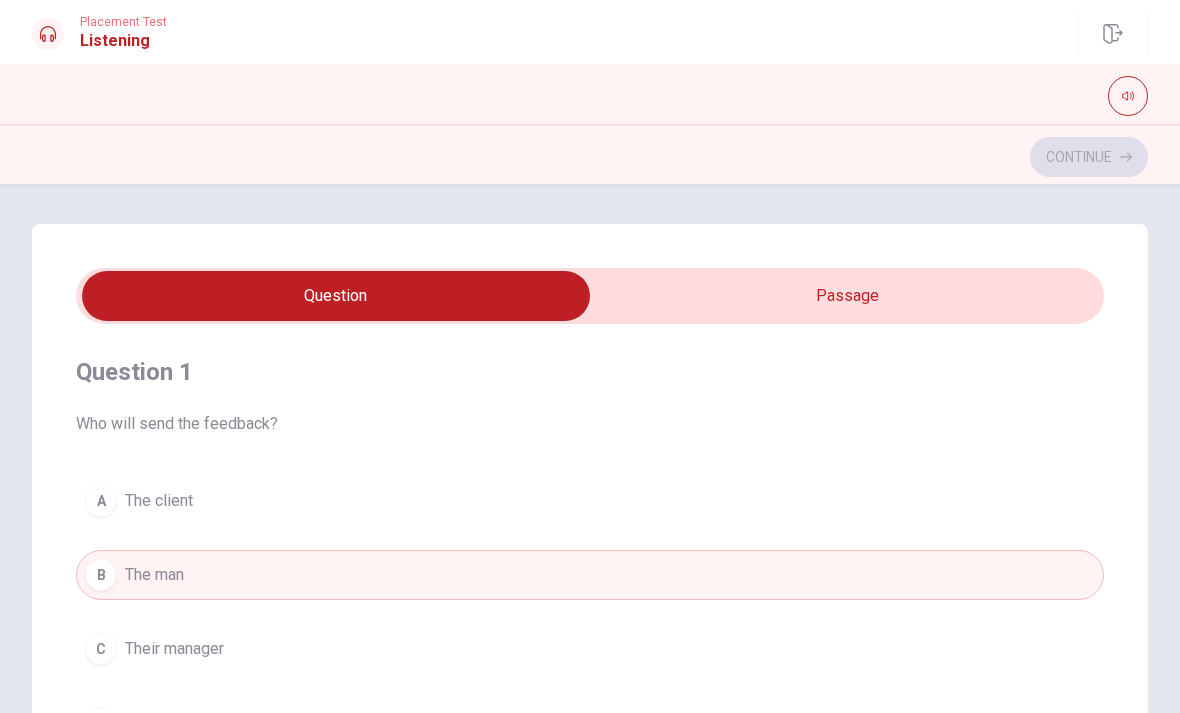 type on "18" 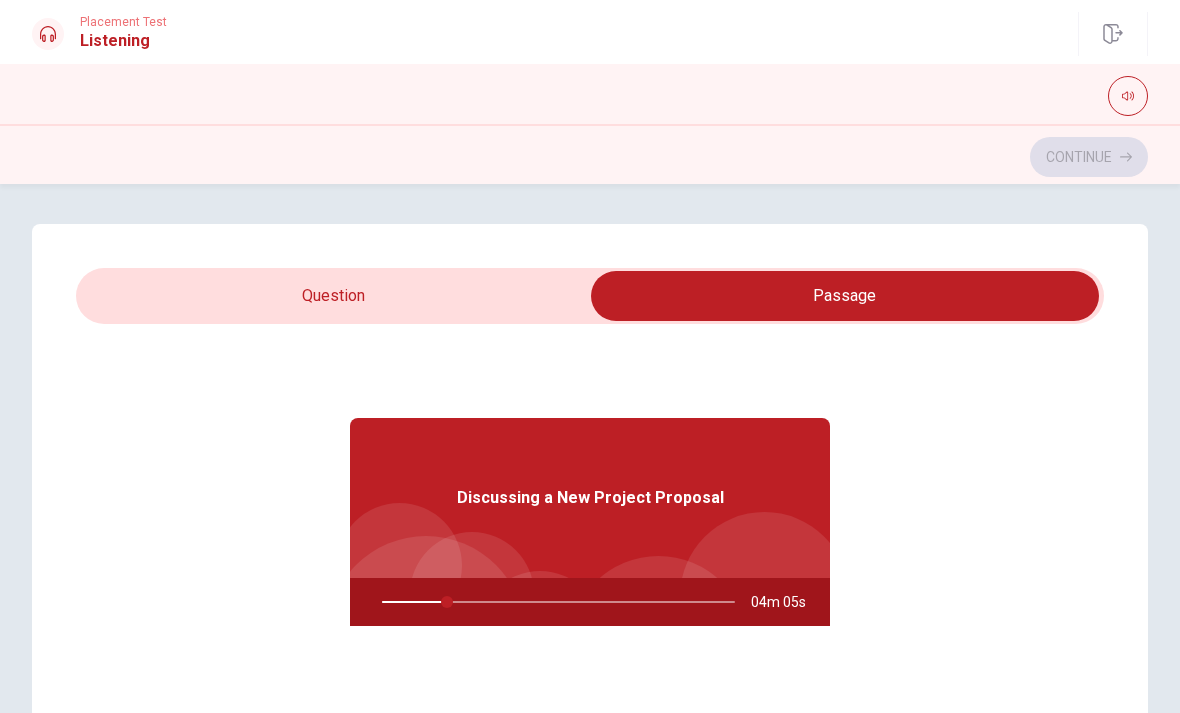 type on "19" 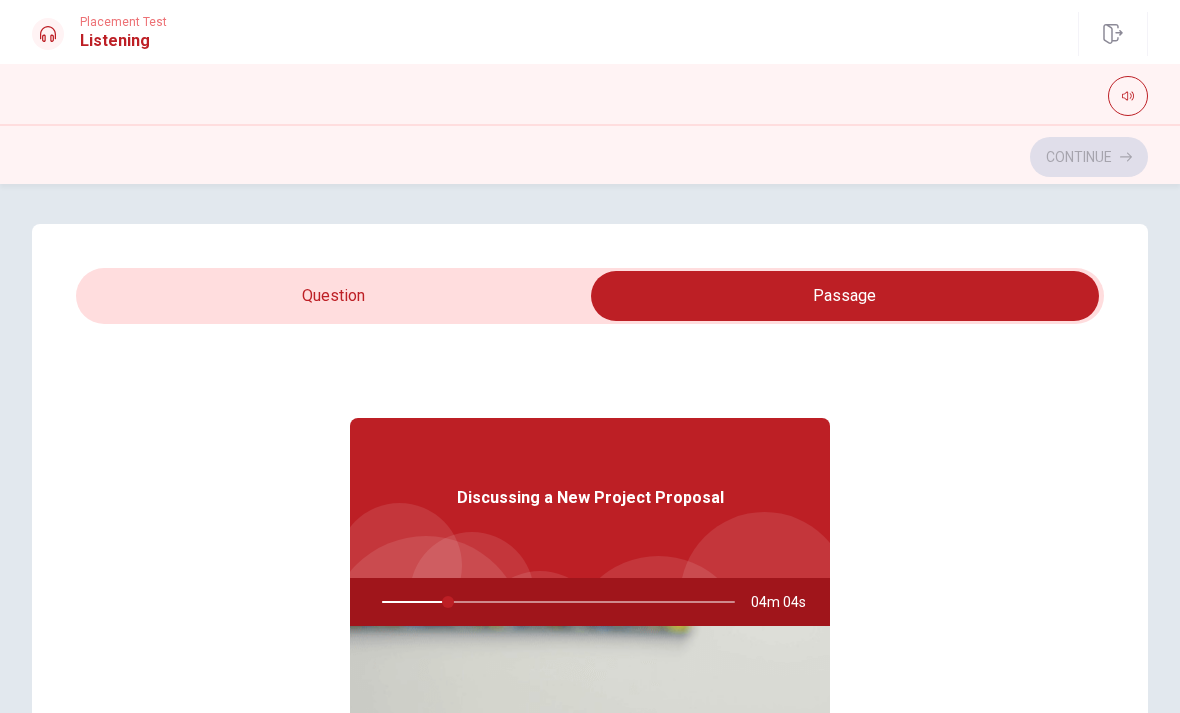 click at bounding box center (845, 296) 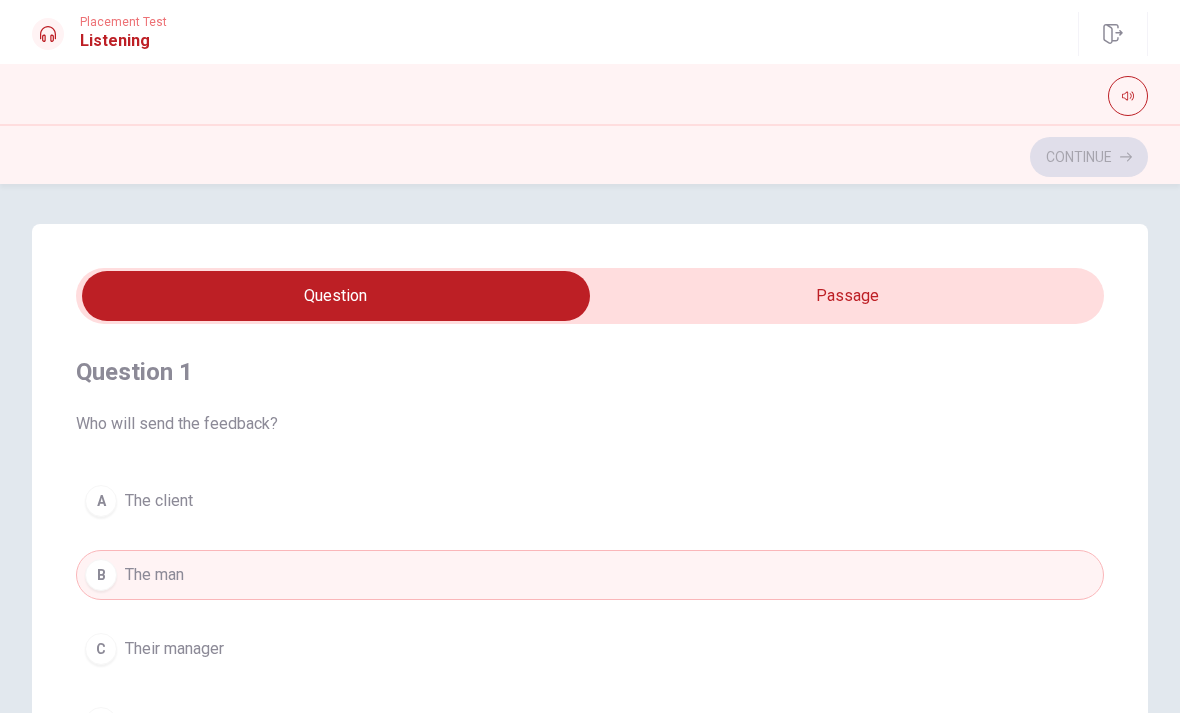 click at bounding box center (336, 296) 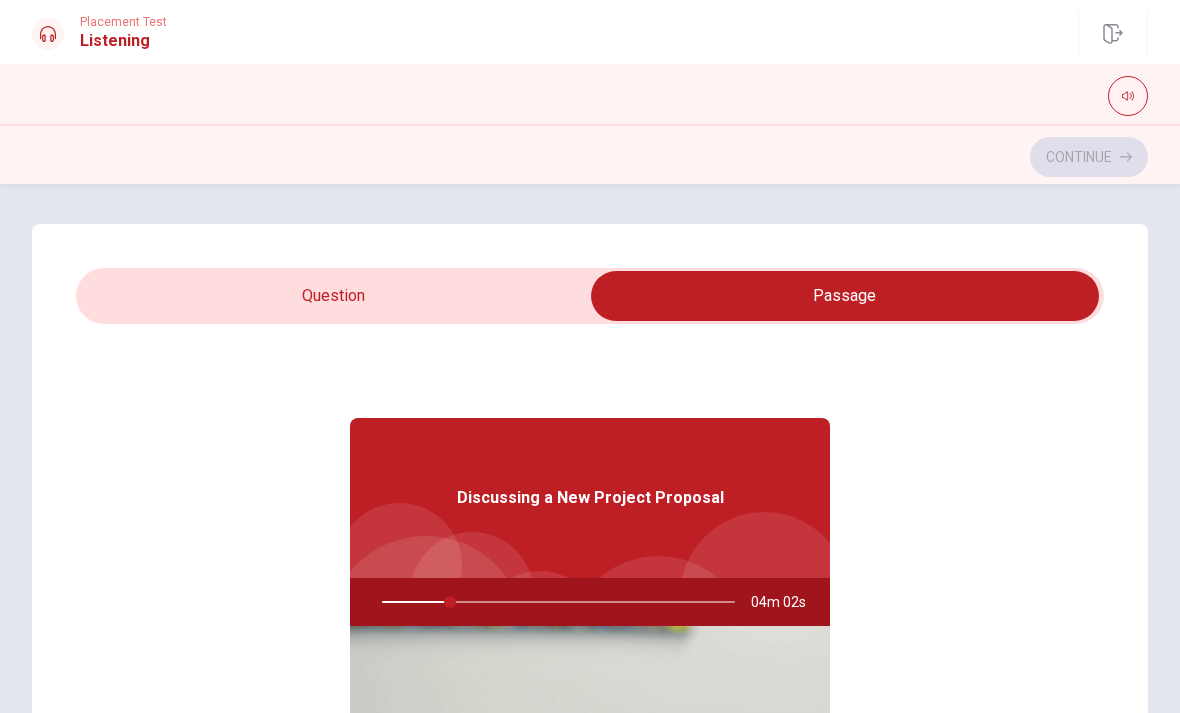 type on "20" 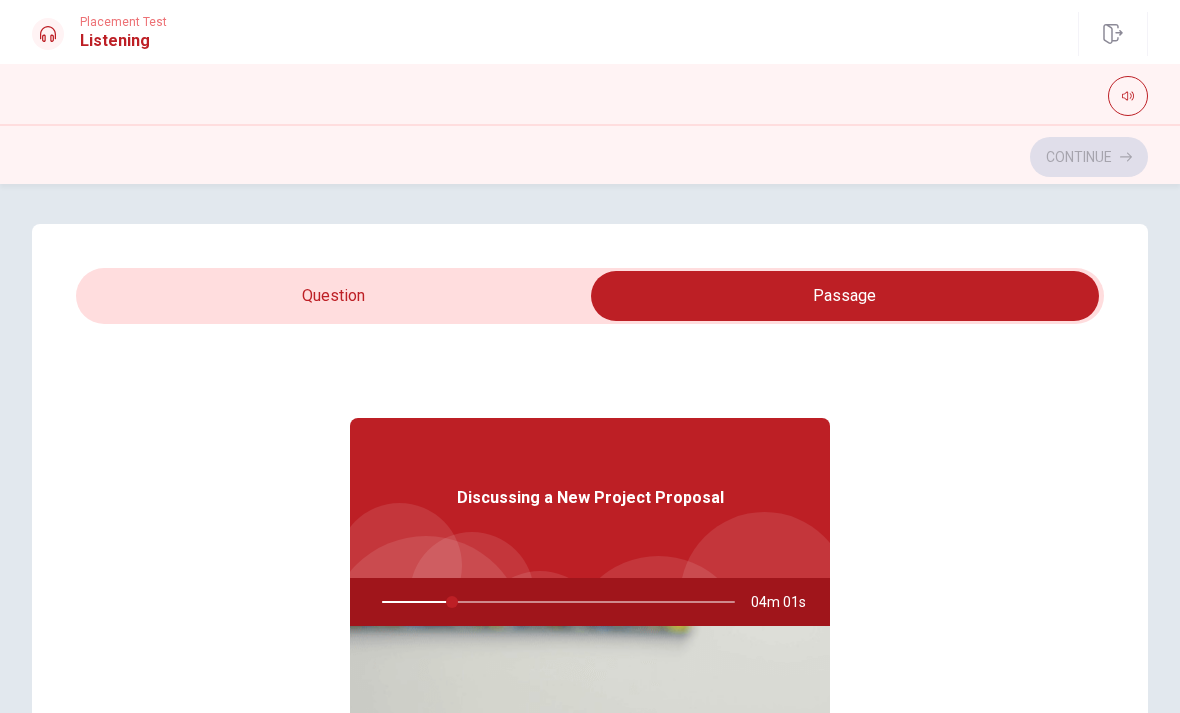 click at bounding box center (845, 296) 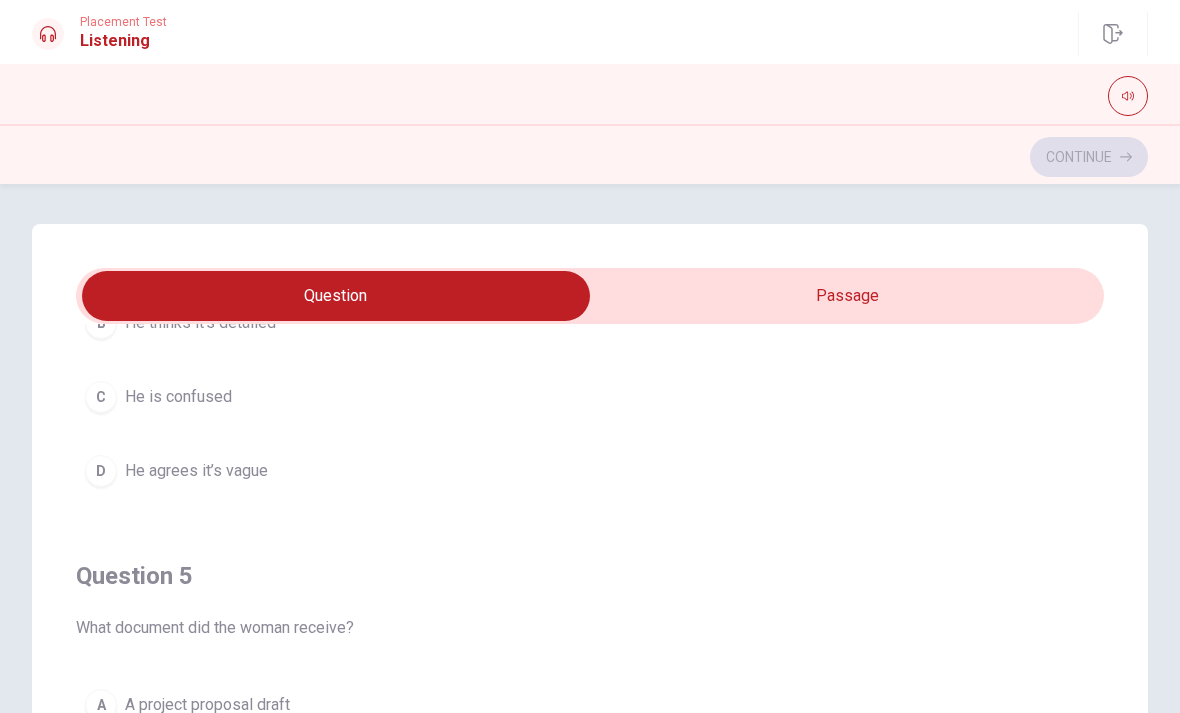 scroll, scrollTop: 1620, scrollLeft: 0, axis: vertical 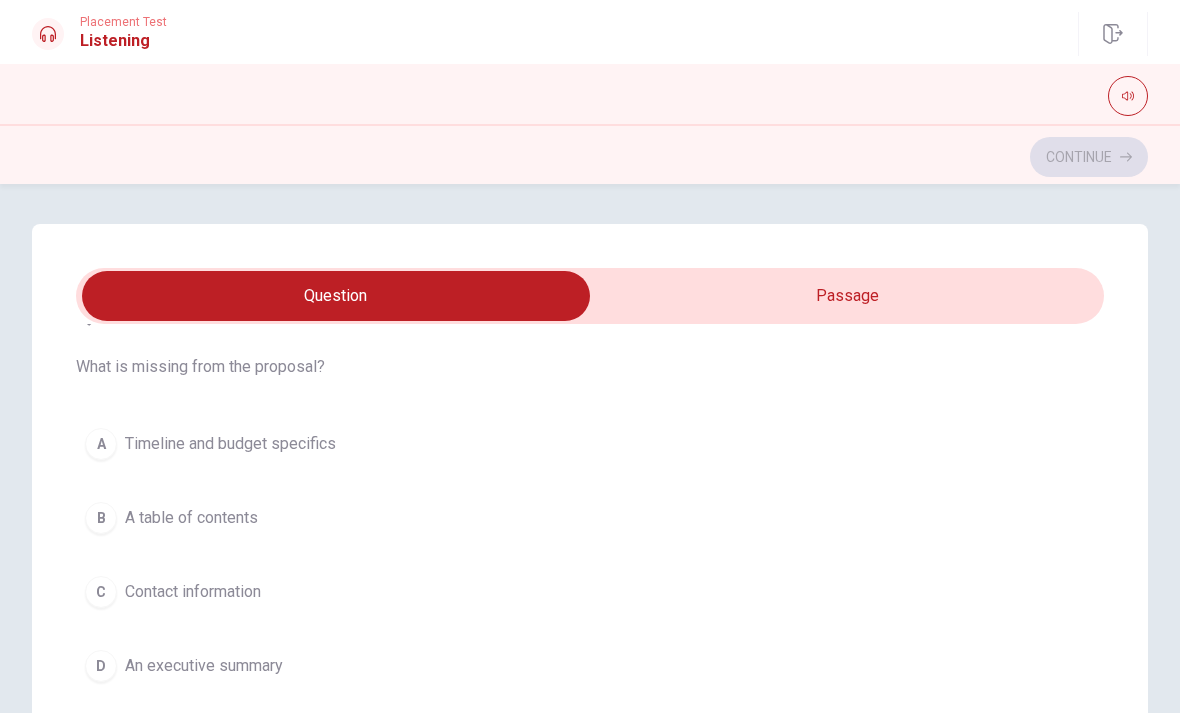 click on "A Timeline and budget specifics" at bounding box center (590, 444) 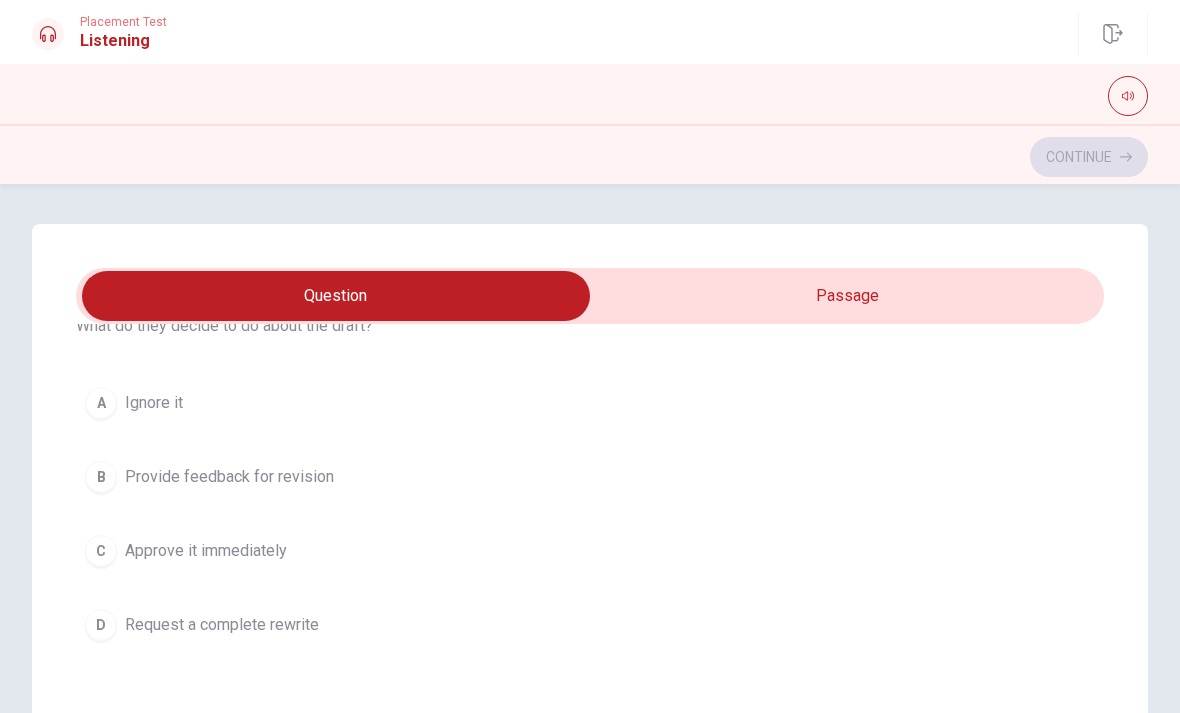 scroll, scrollTop: 989, scrollLeft: 0, axis: vertical 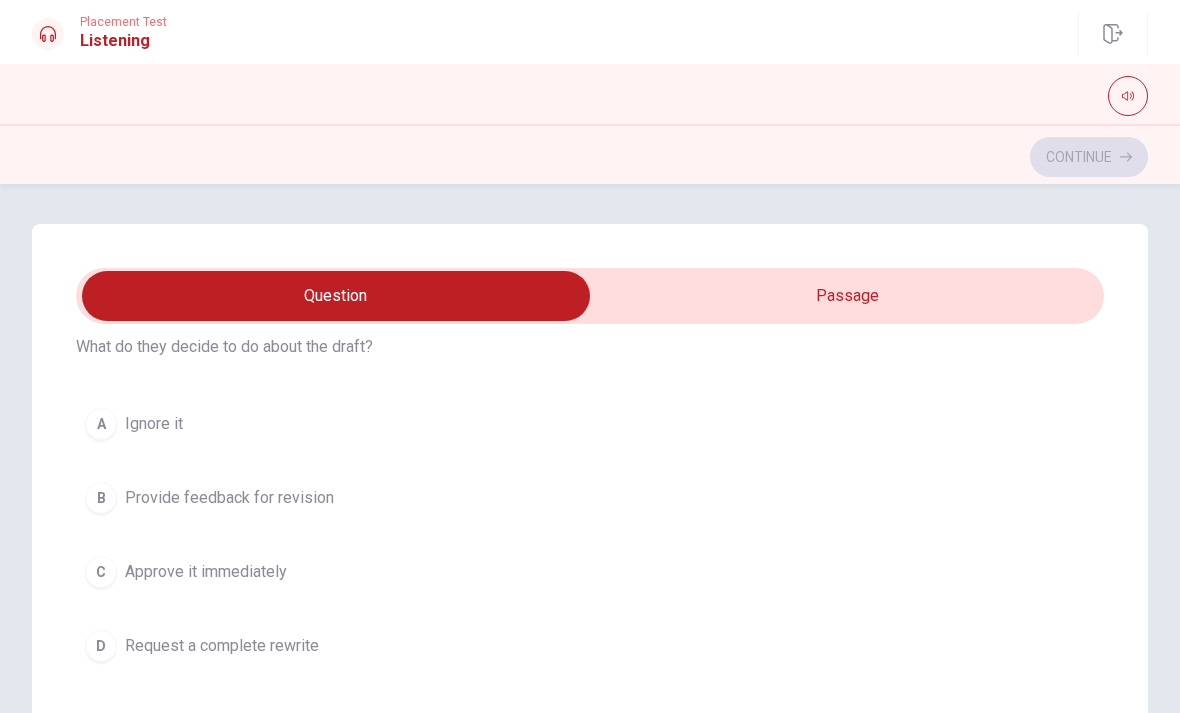 click on "Provide feedback for revision" at bounding box center (229, 498) 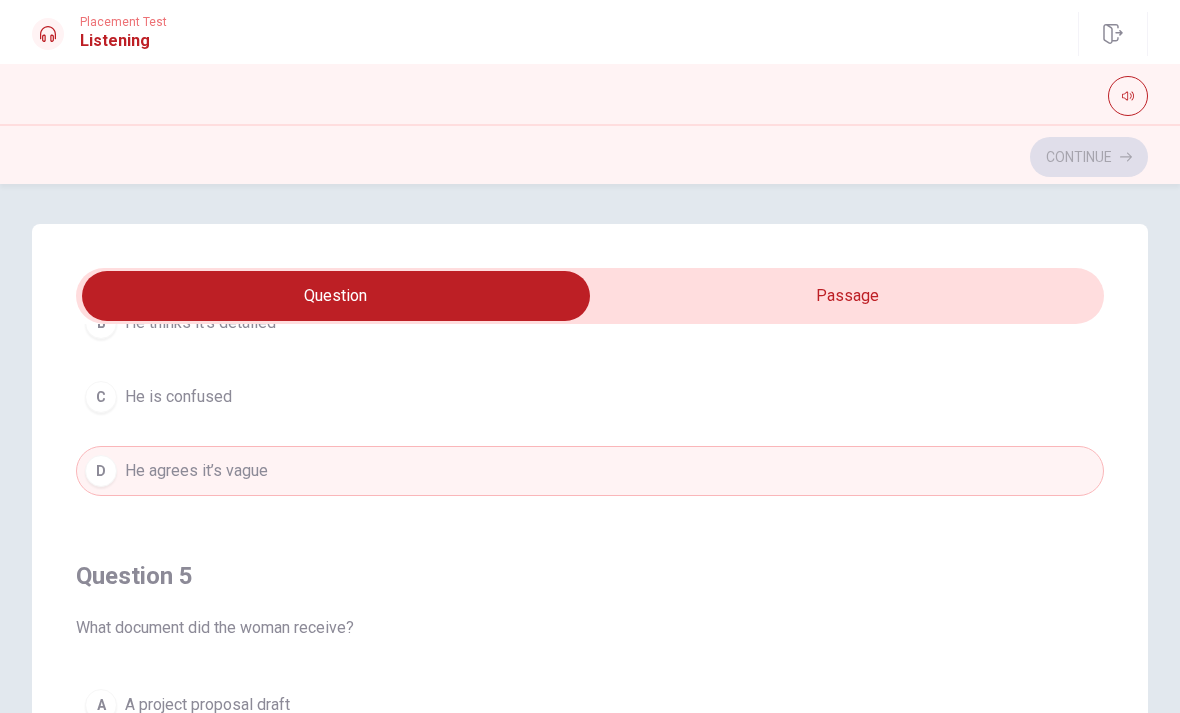 scroll, scrollTop: 1620, scrollLeft: 0, axis: vertical 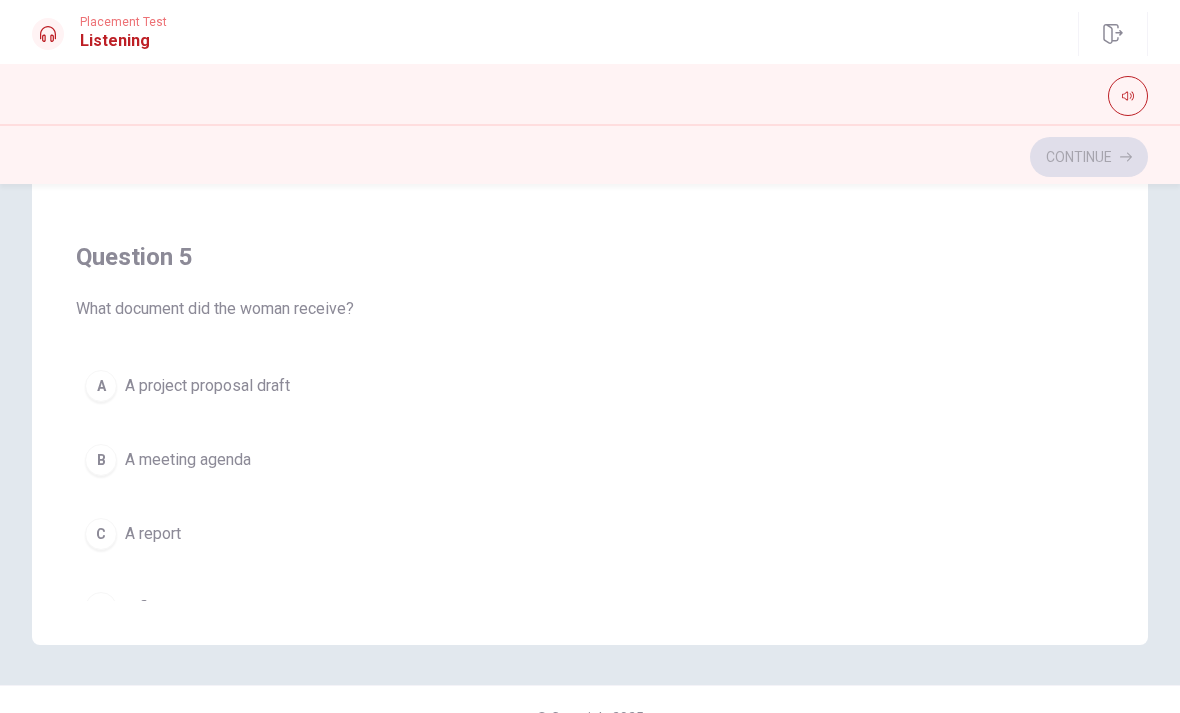 click on "A project proposal draft" at bounding box center (207, 386) 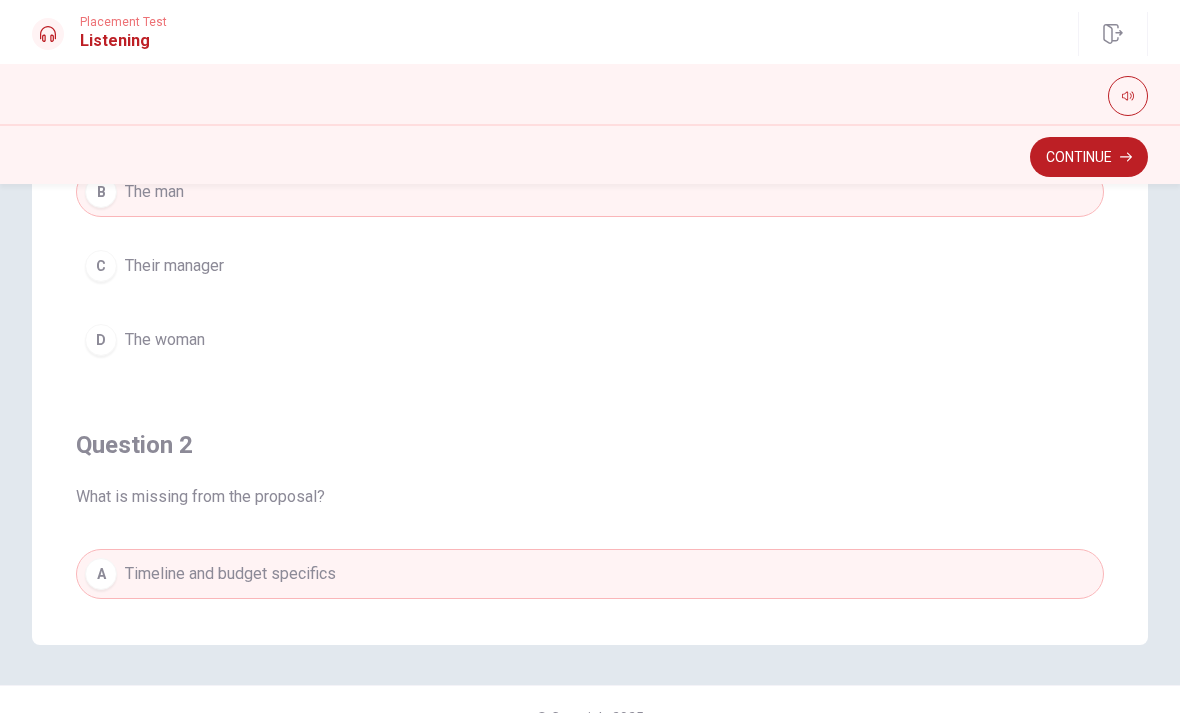 scroll, scrollTop: 0, scrollLeft: 0, axis: both 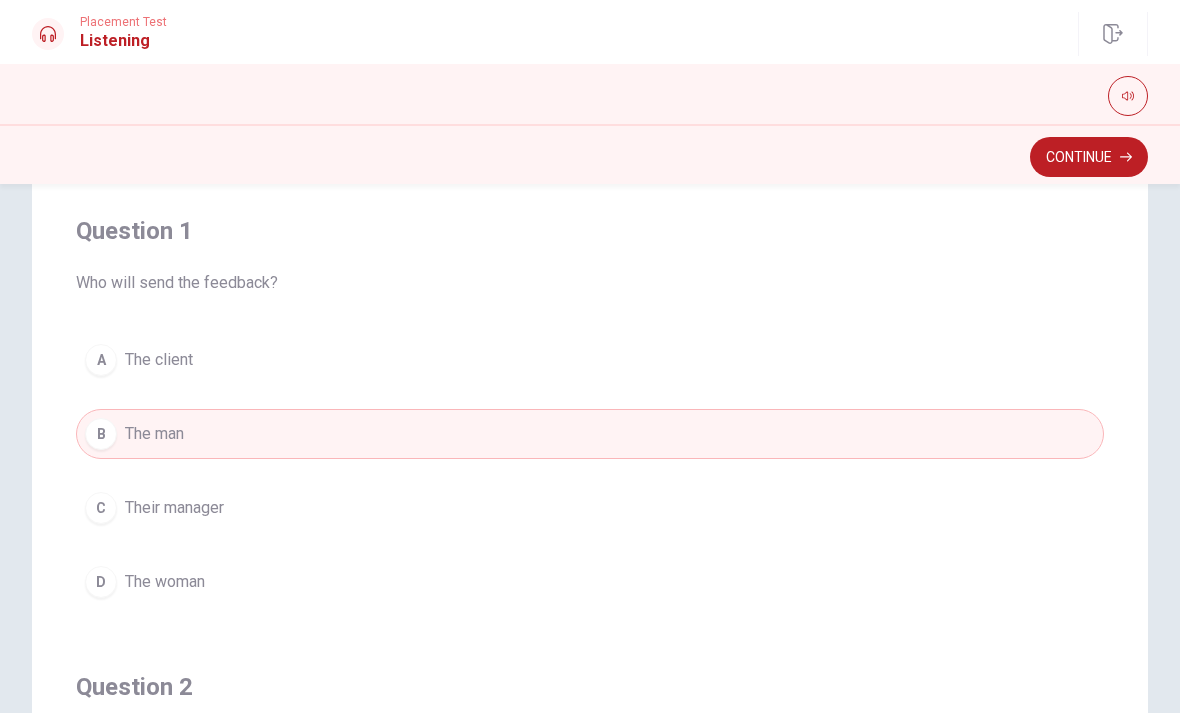 click on "C Their manager" at bounding box center [590, 508] 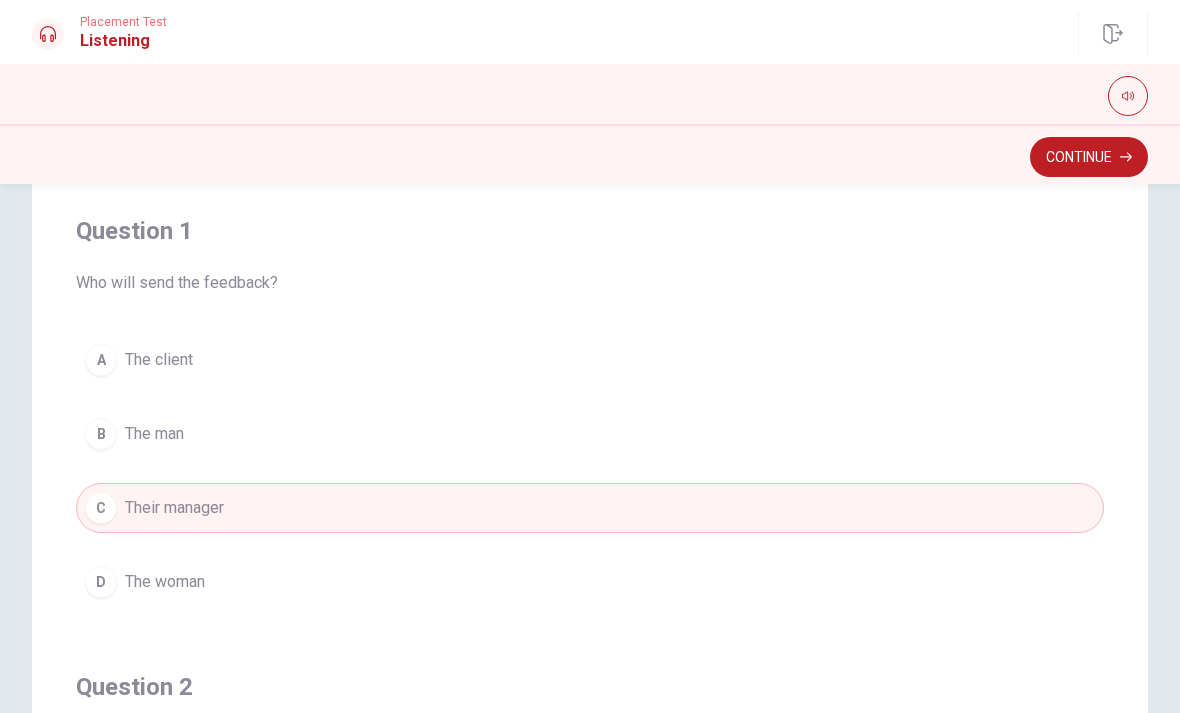 scroll, scrollTop: 0, scrollLeft: 0, axis: both 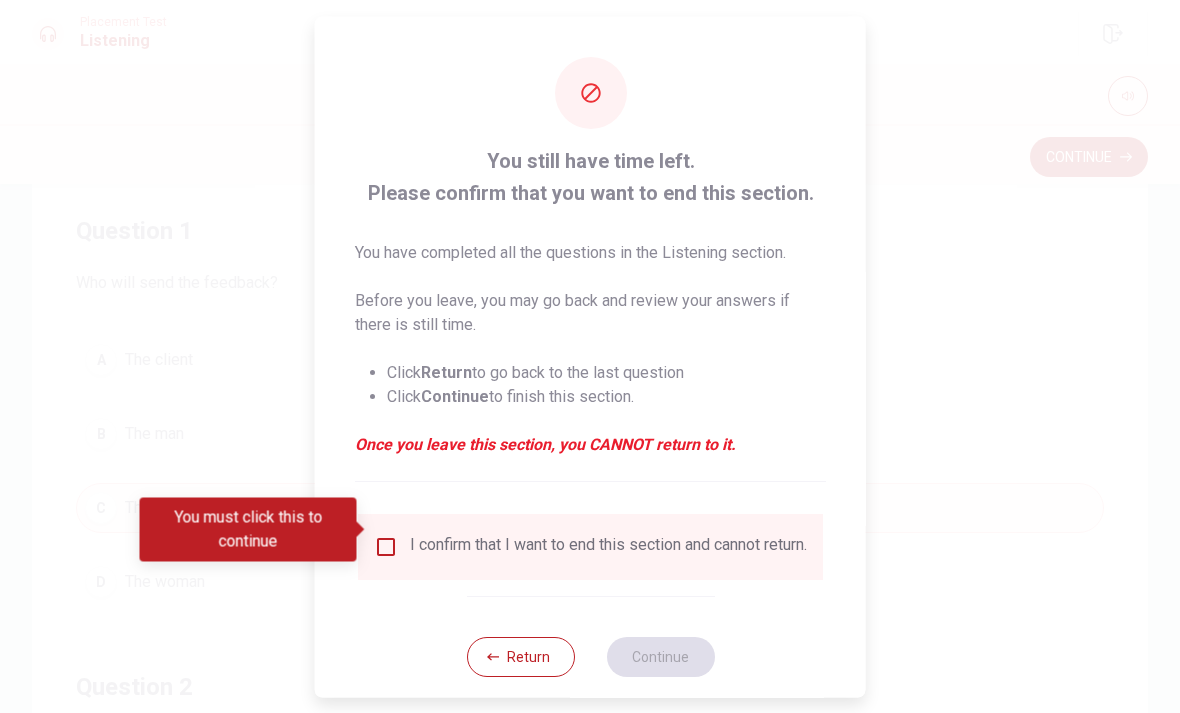 click at bounding box center [386, 546] 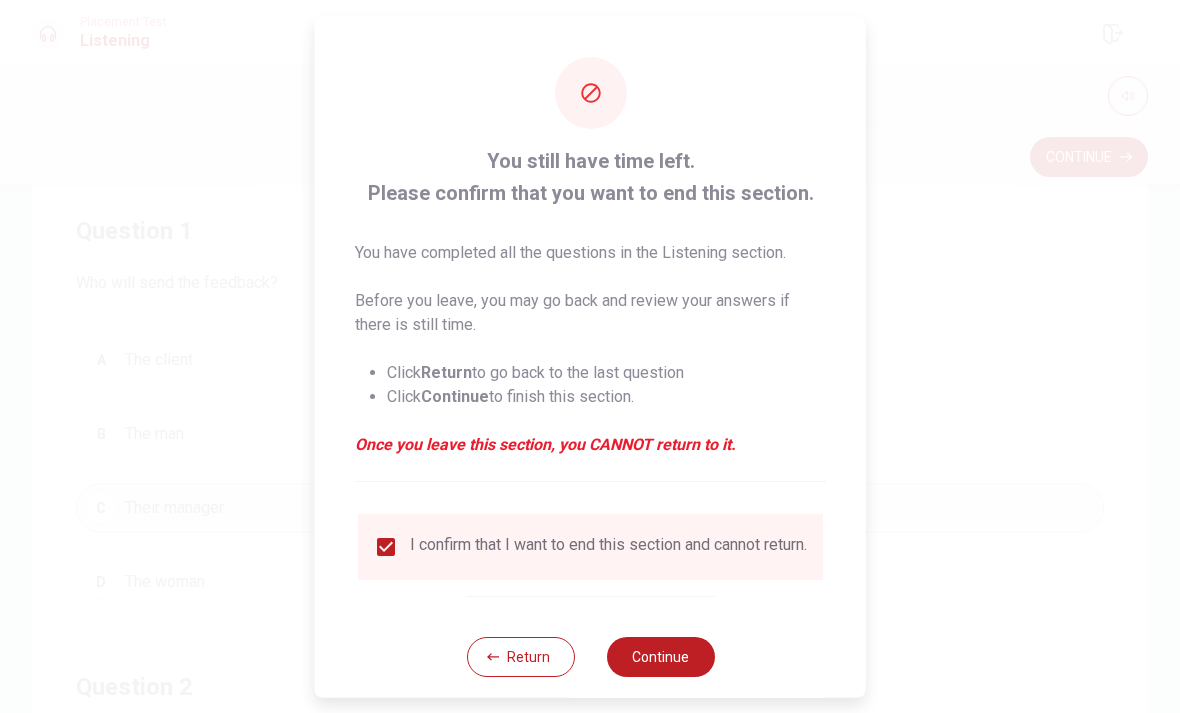 click on "Continue" at bounding box center (660, 656) 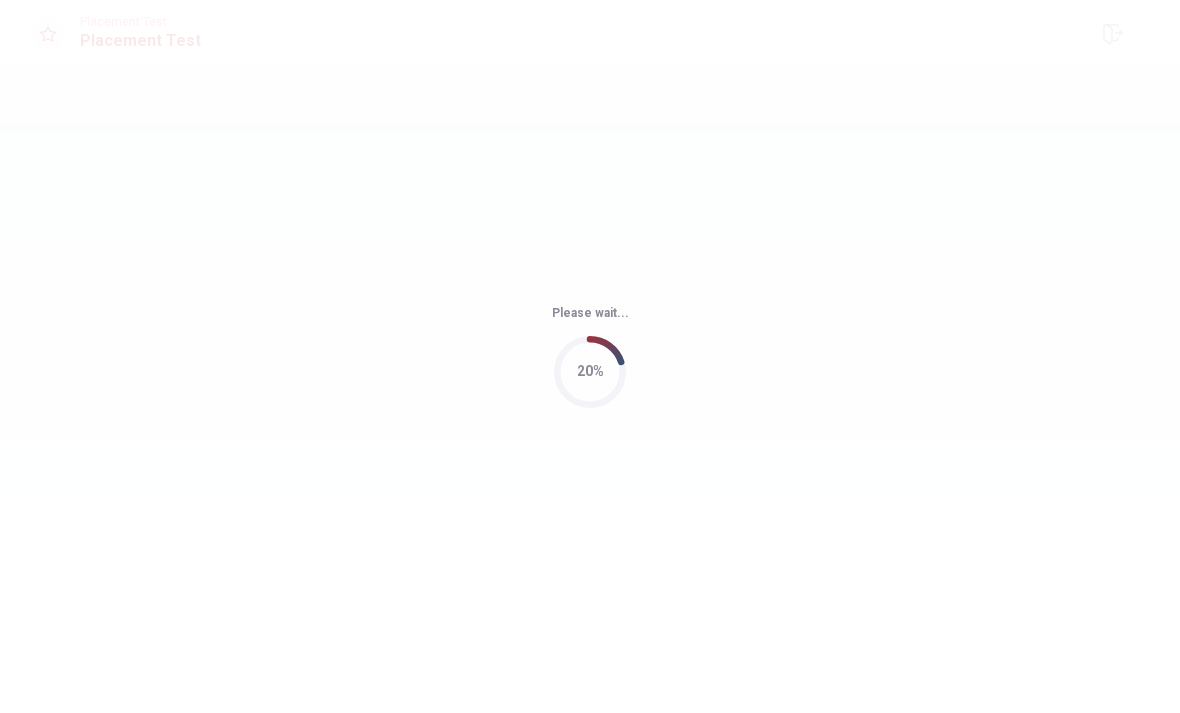scroll, scrollTop: 0, scrollLeft: 0, axis: both 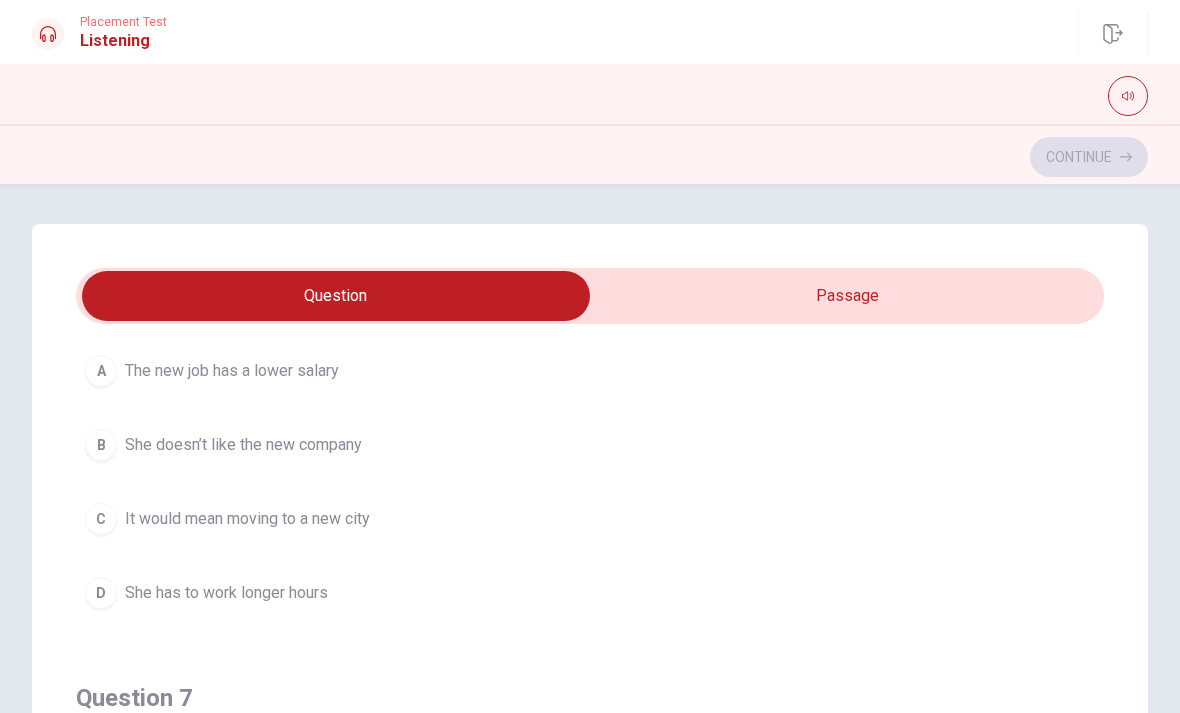 click on "C It would mean moving to a new city" at bounding box center (590, 519) 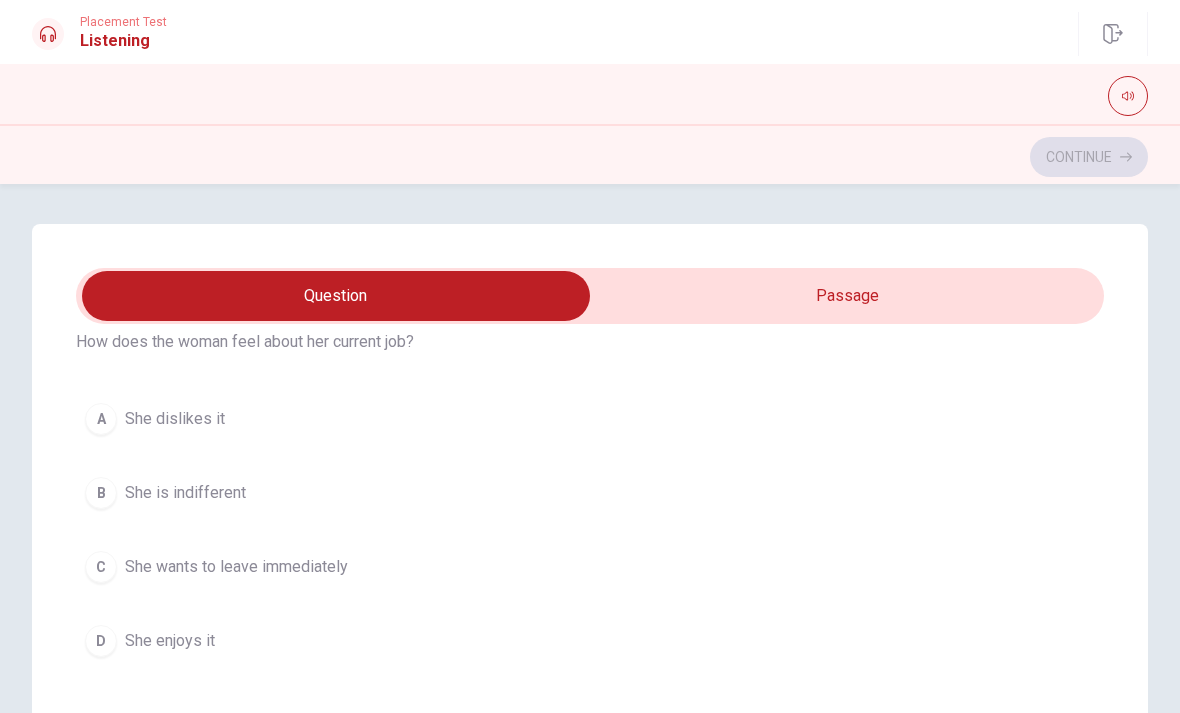 scroll, scrollTop: 545, scrollLeft: 0, axis: vertical 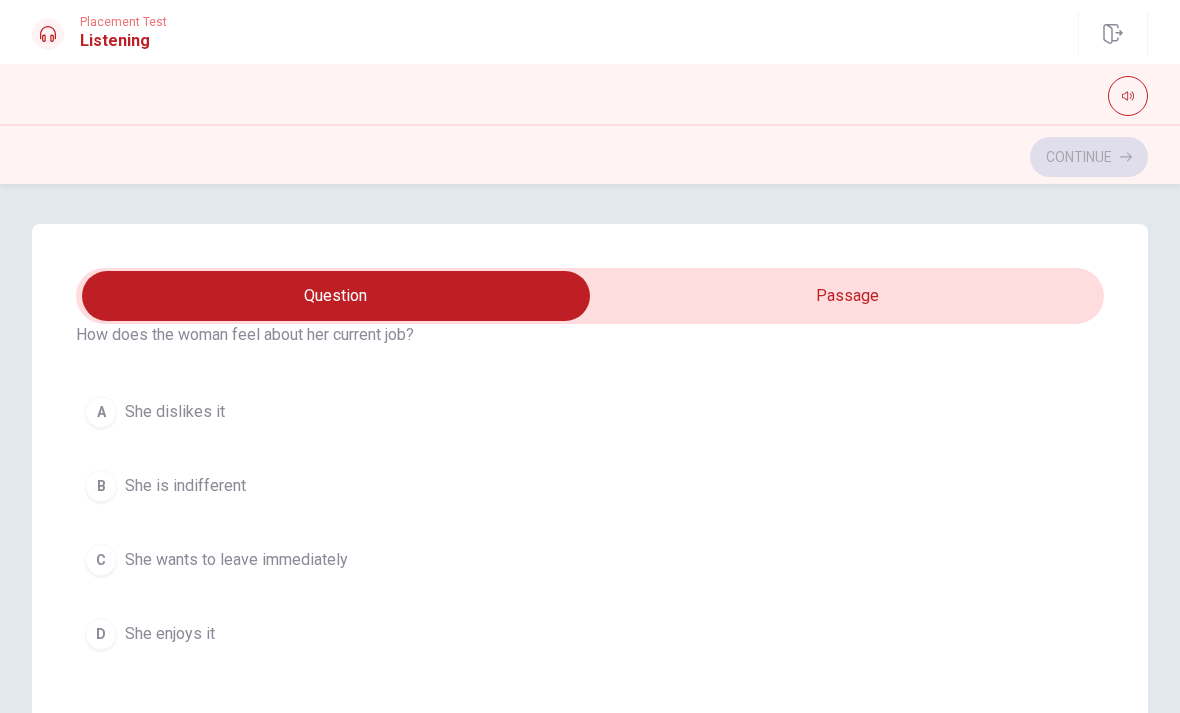 click on "She enjoys it" at bounding box center [170, 634] 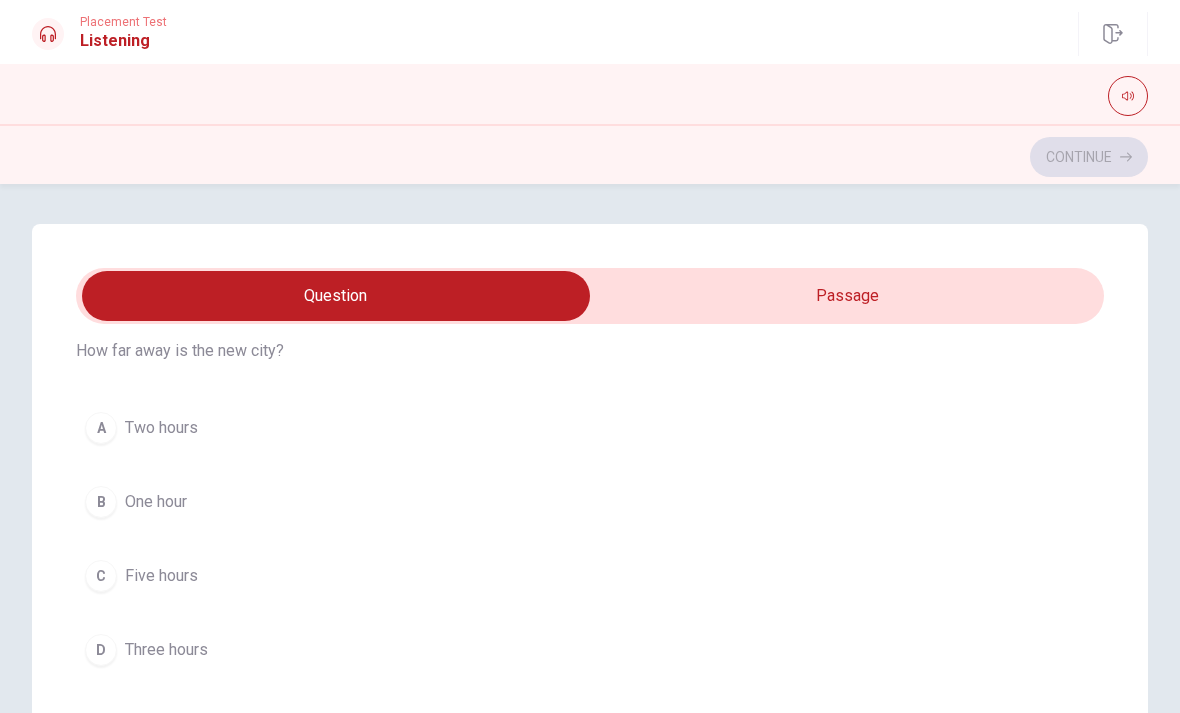 scroll, scrollTop: 1451, scrollLeft: 0, axis: vertical 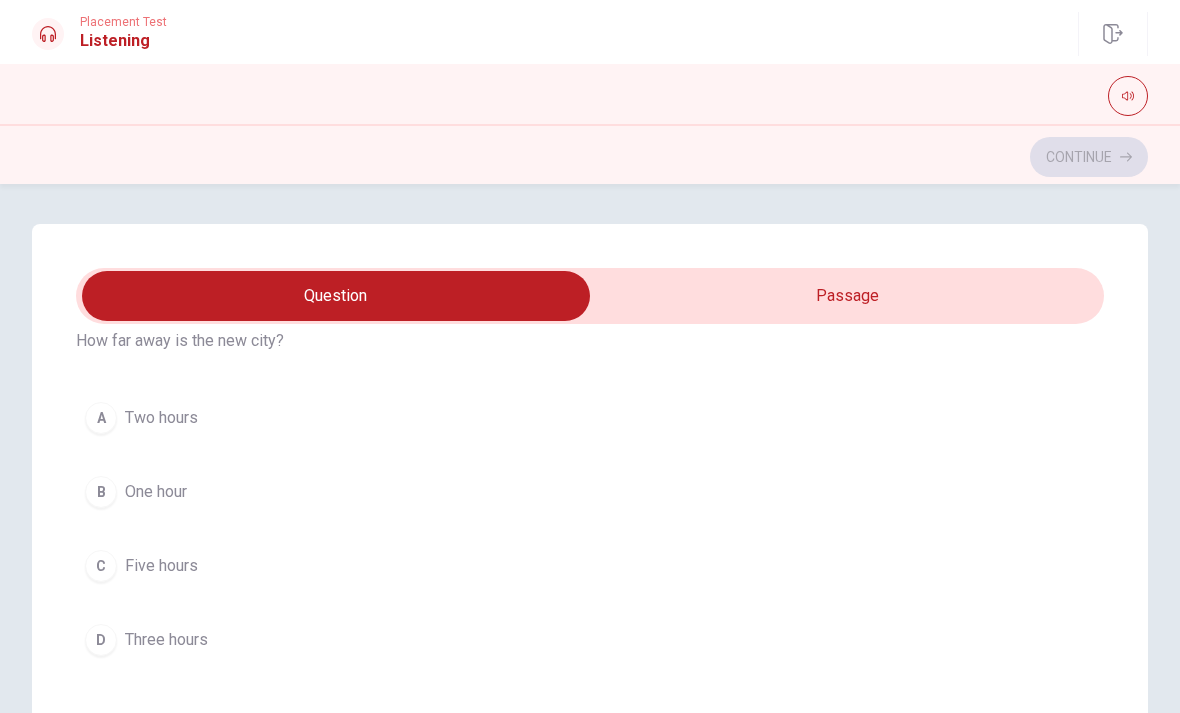 click on "Three hours" at bounding box center (166, 640) 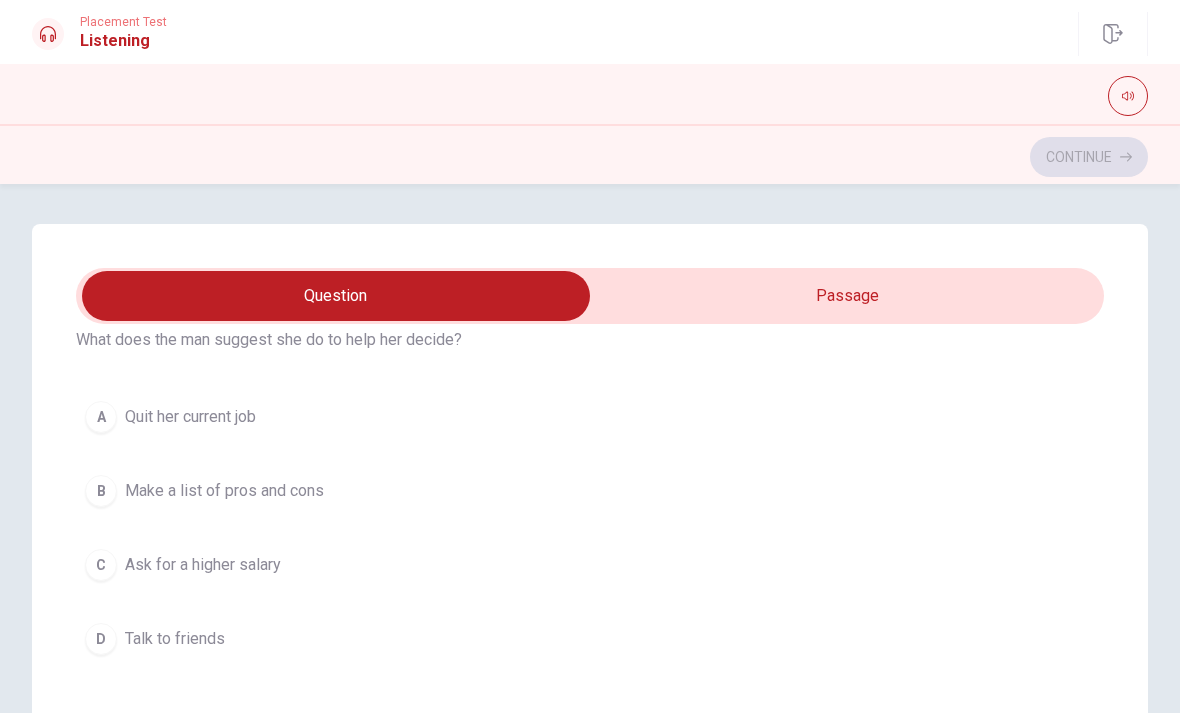 scroll, scrollTop: 1000, scrollLeft: 0, axis: vertical 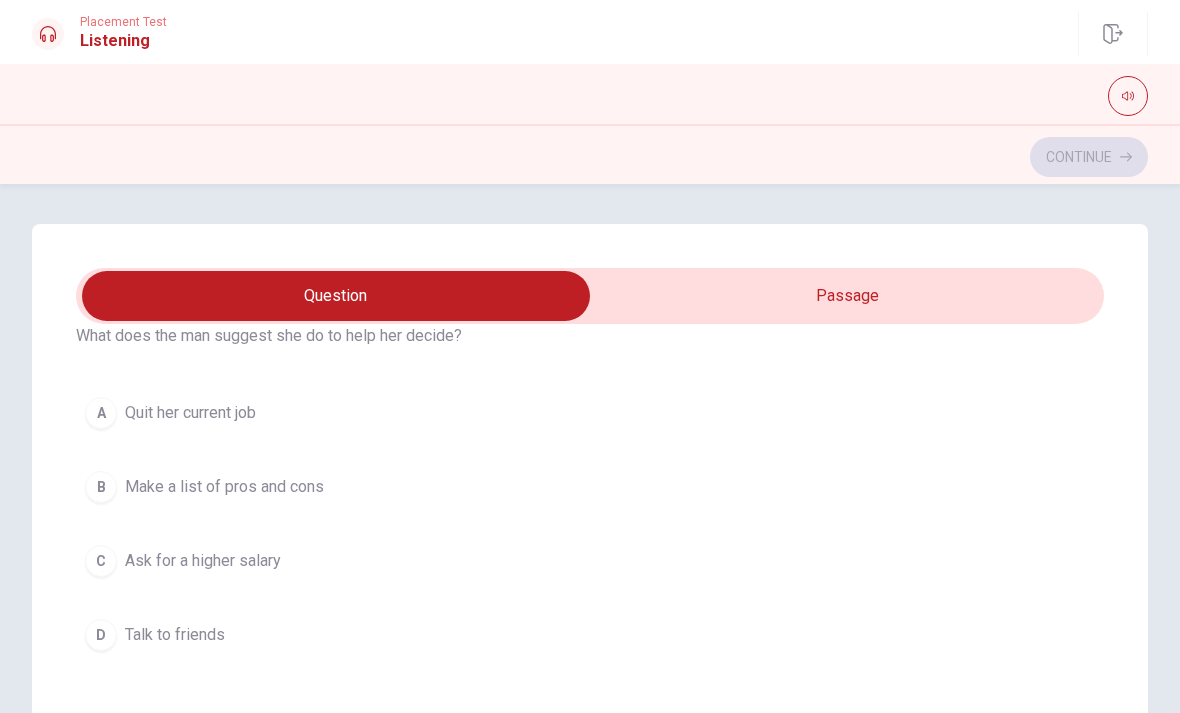 click on "Make a list of pros and cons" at bounding box center [224, 487] 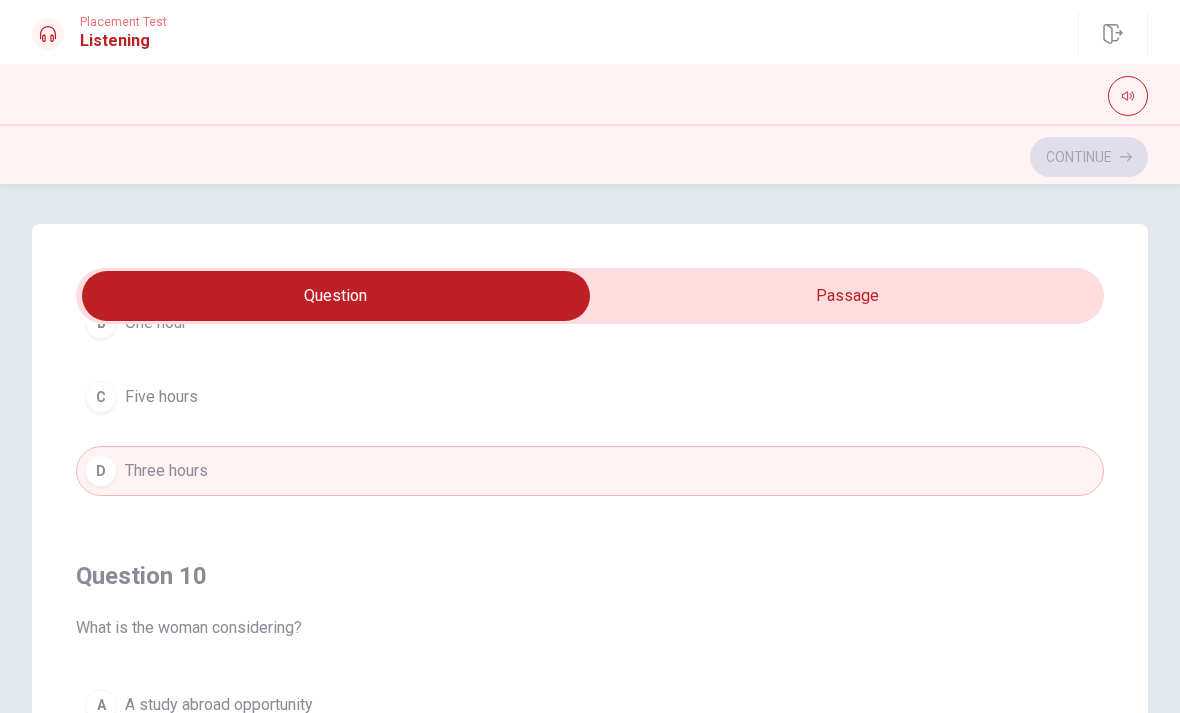 scroll, scrollTop: 1620, scrollLeft: 0, axis: vertical 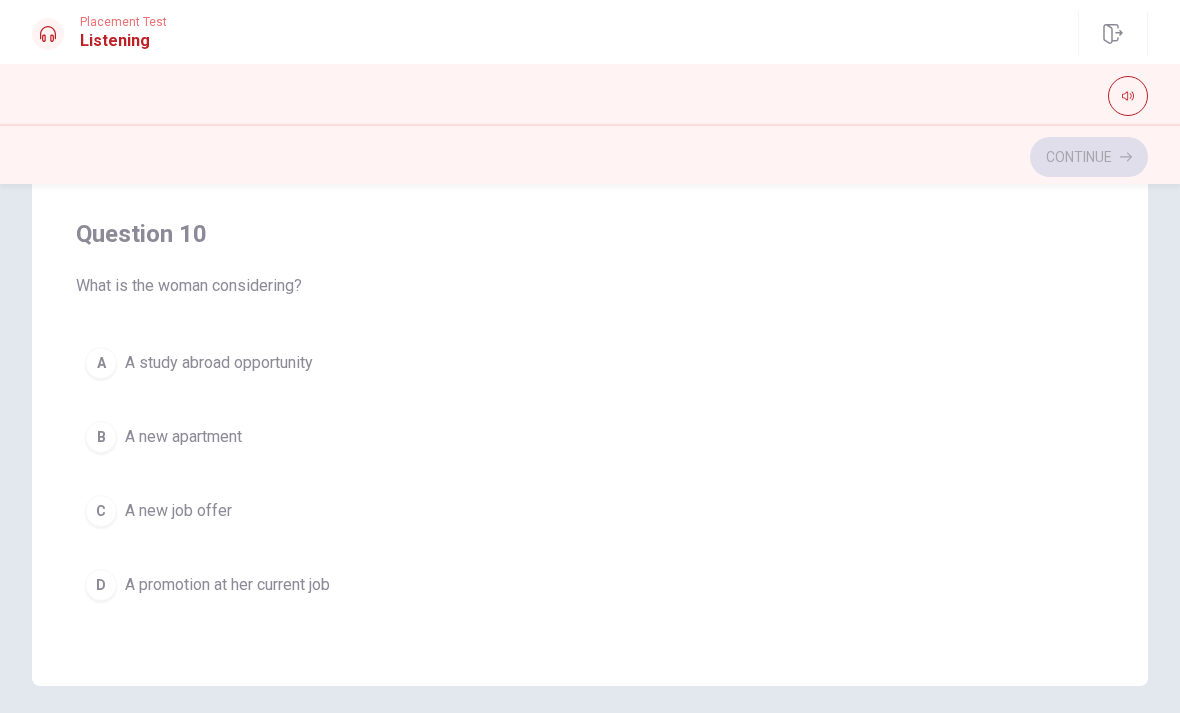 click on "A new job offer" at bounding box center [178, 511] 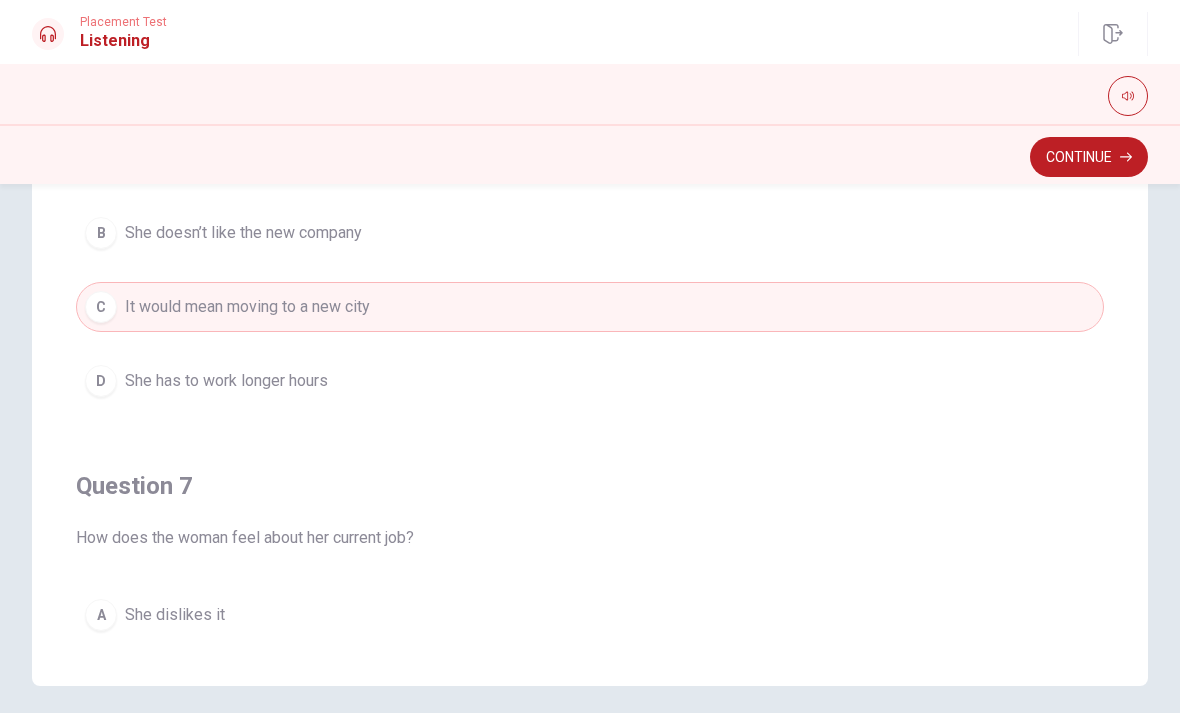 scroll, scrollTop: 0, scrollLeft: 0, axis: both 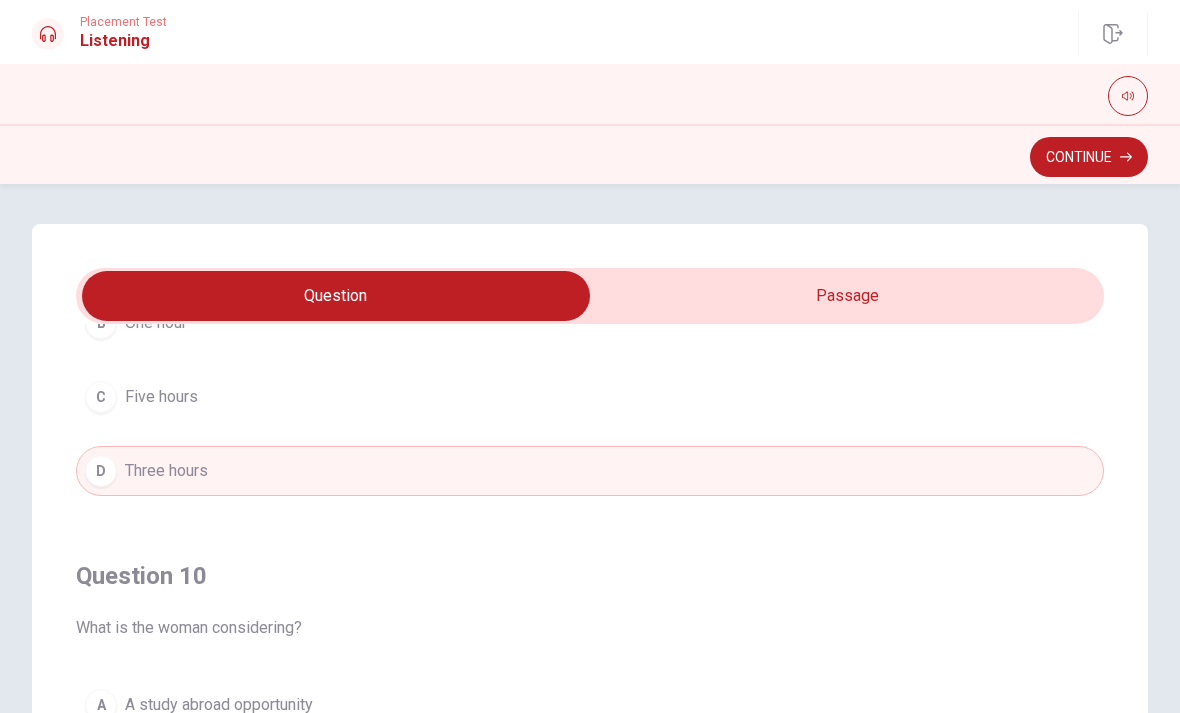 click on "Continue" at bounding box center (1089, 157) 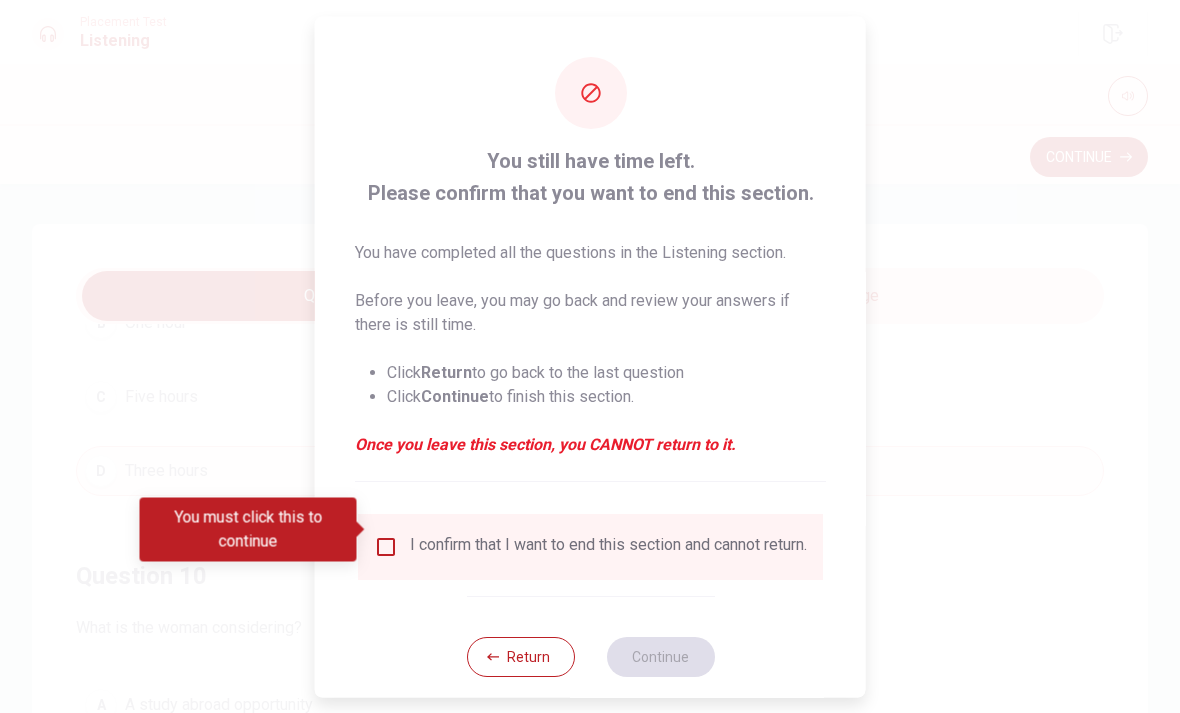 click at bounding box center (590, 356) 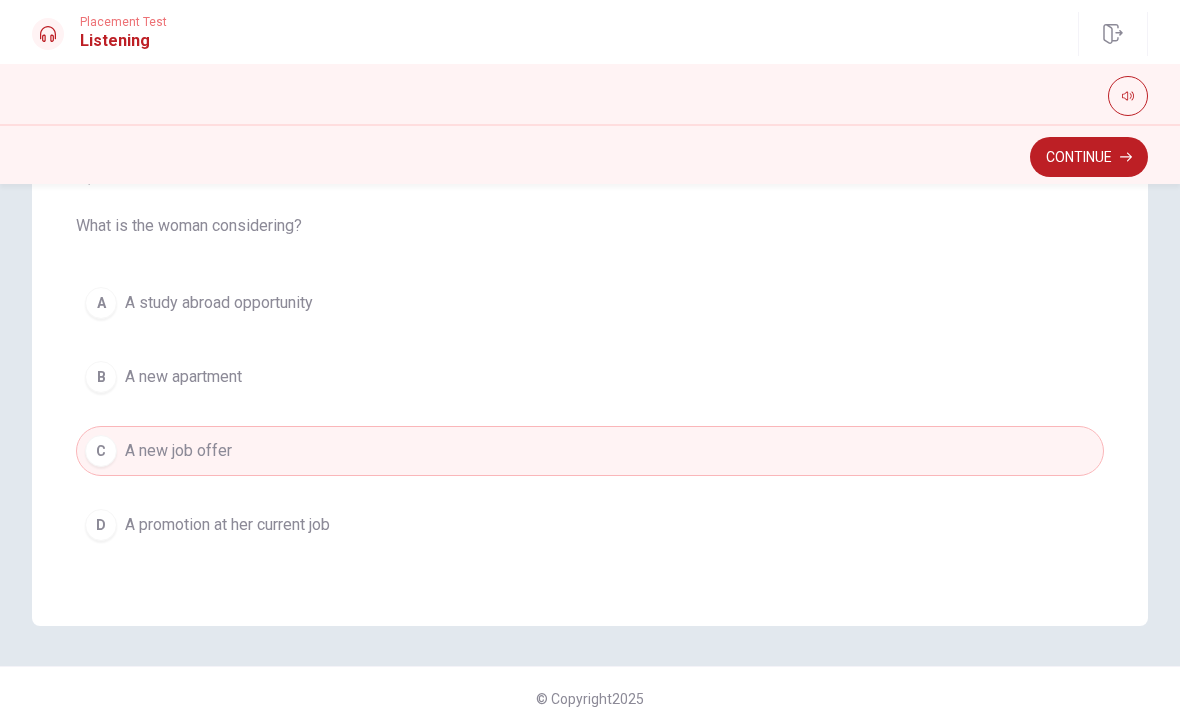 scroll, scrollTop: 289, scrollLeft: 0, axis: vertical 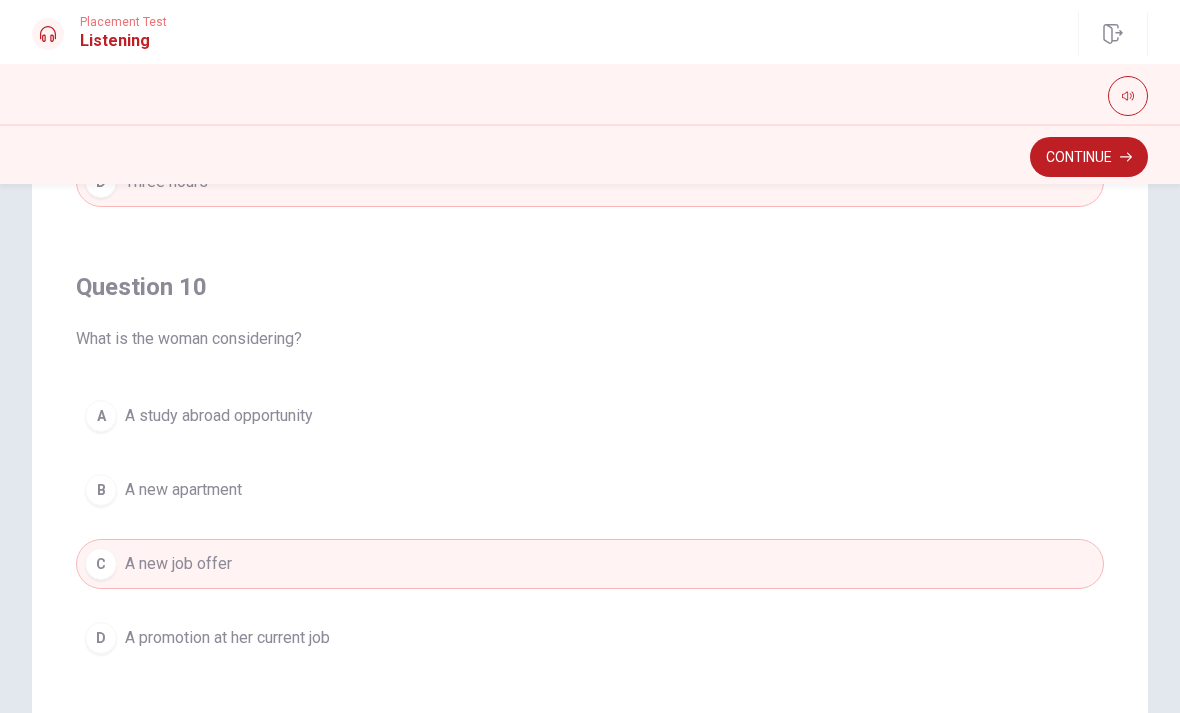 click on "Continue" at bounding box center [1089, 157] 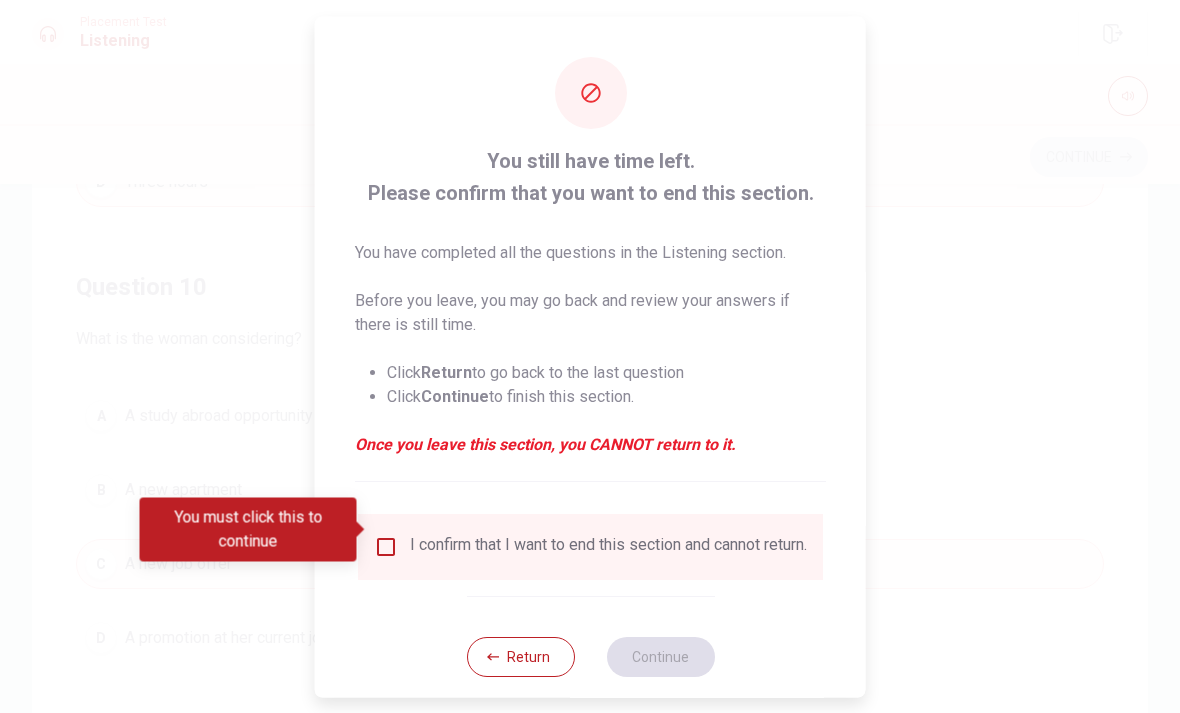 click at bounding box center (386, 546) 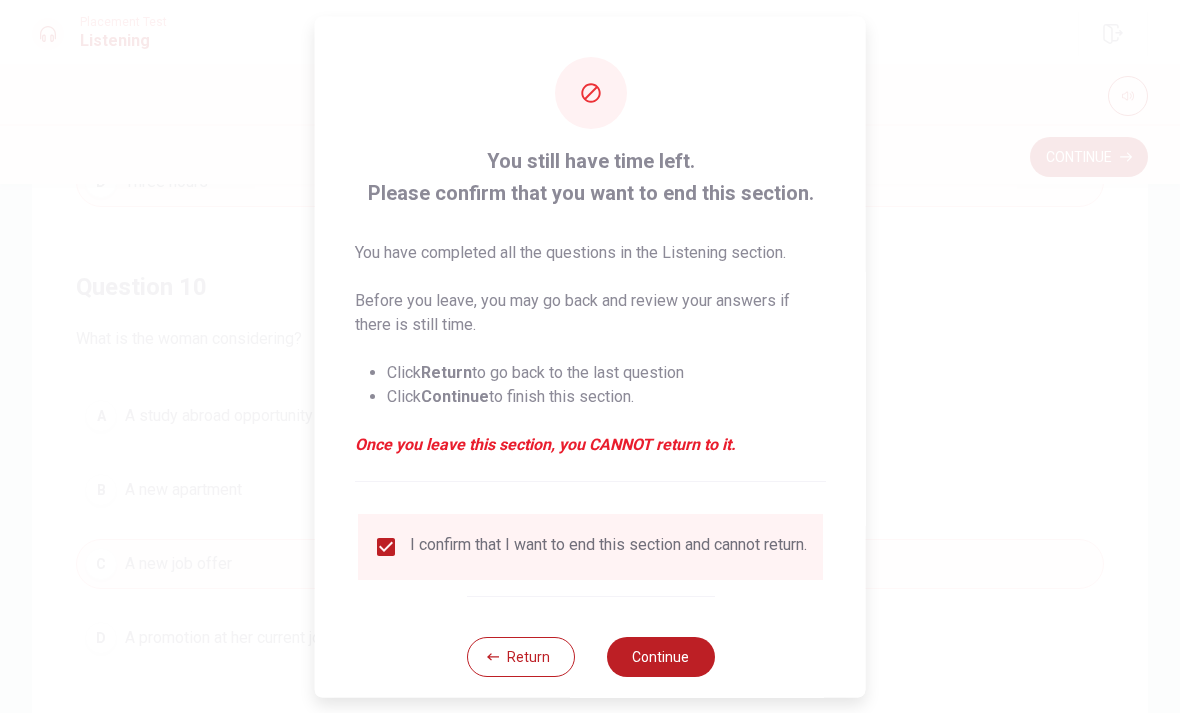 click on "Continue" at bounding box center (660, 656) 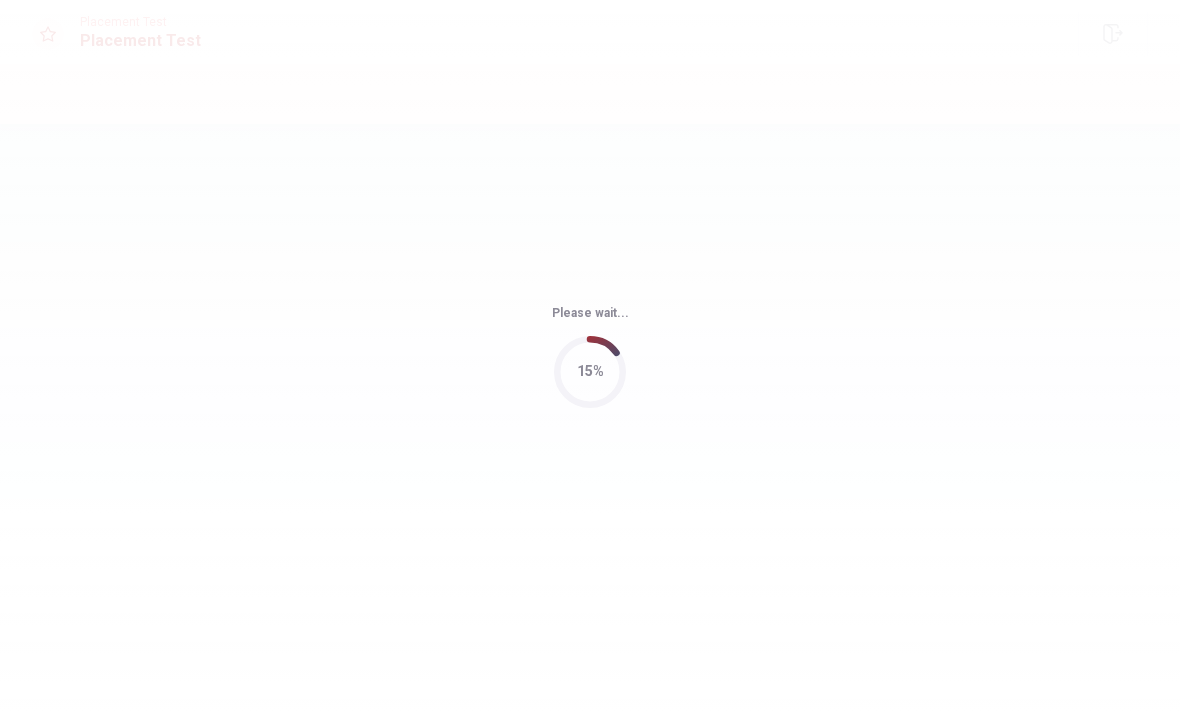 scroll, scrollTop: 0, scrollLeft: 0, axis: both 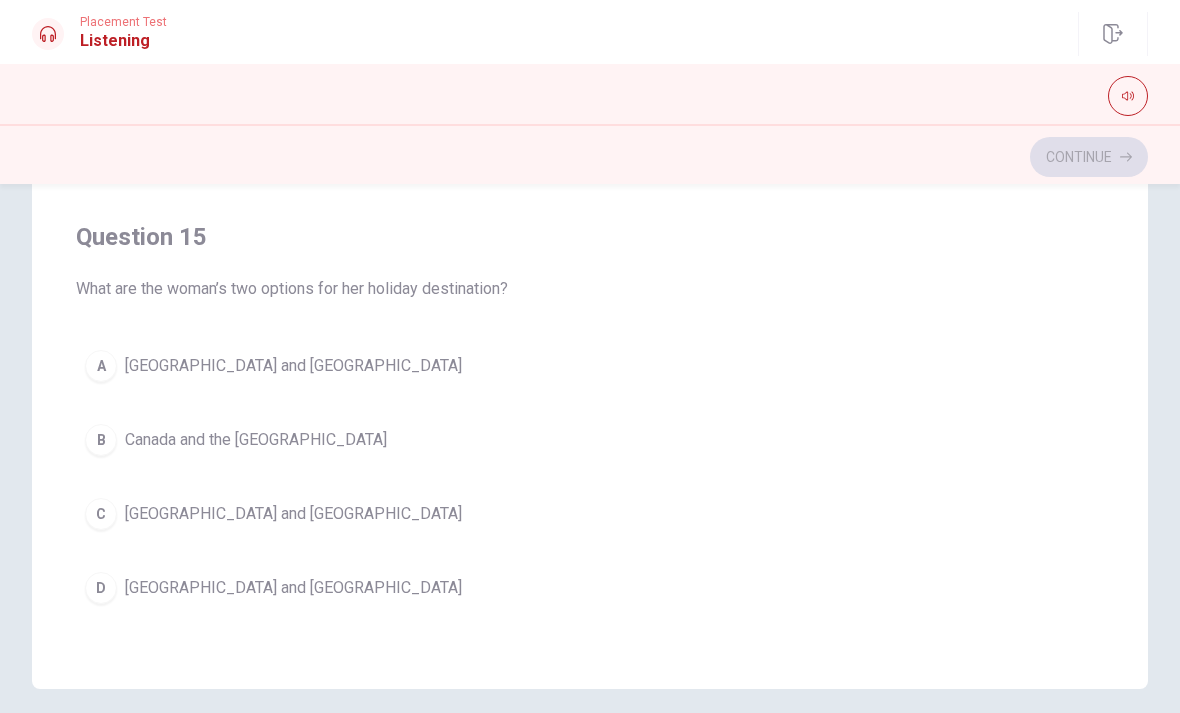 click on "D [GEOGRAPHIC_DATA] and [GEOGRAPHIC_DATA]" at bounding box center [590, 588] 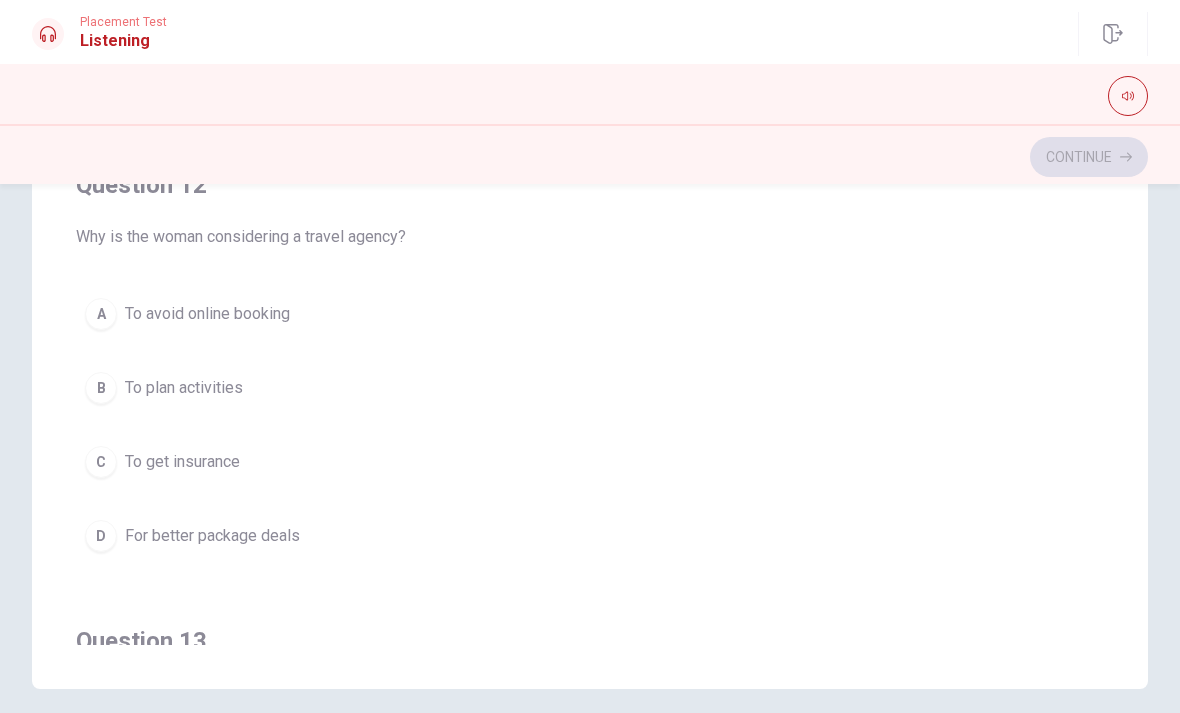 scroll, scrollTop: 307, scrollLeft: 0, axis: vertical 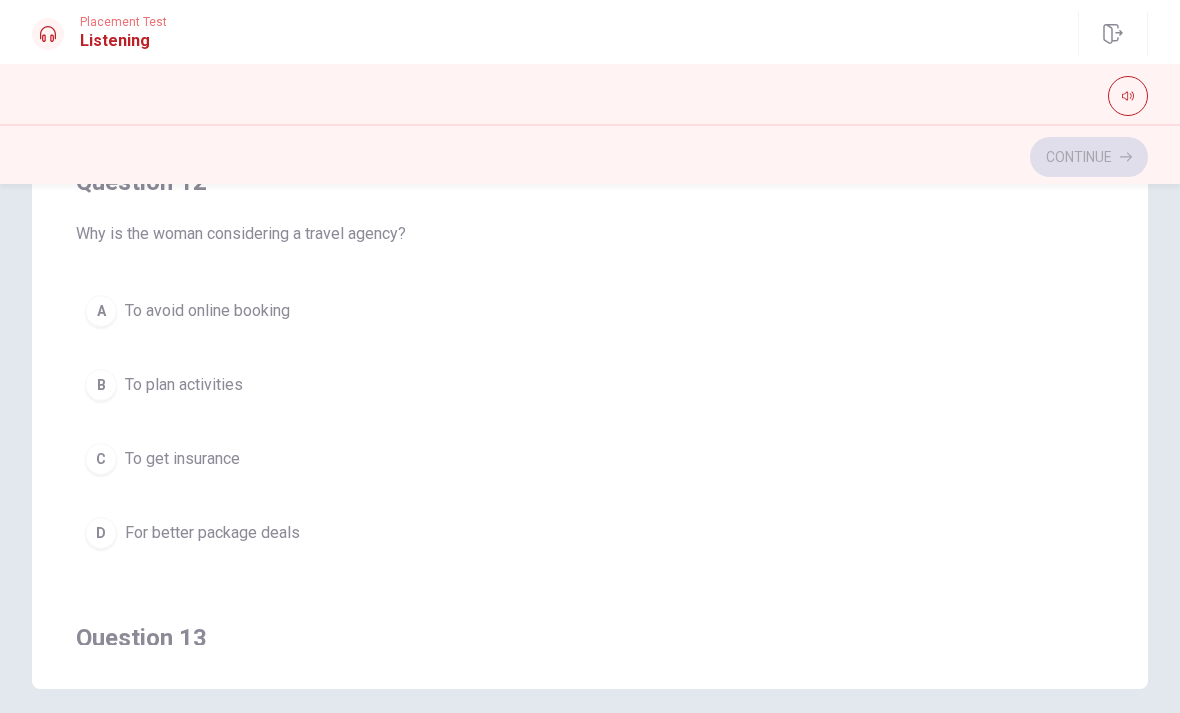 click on "For better package deals" at bounding box center [212, 533] 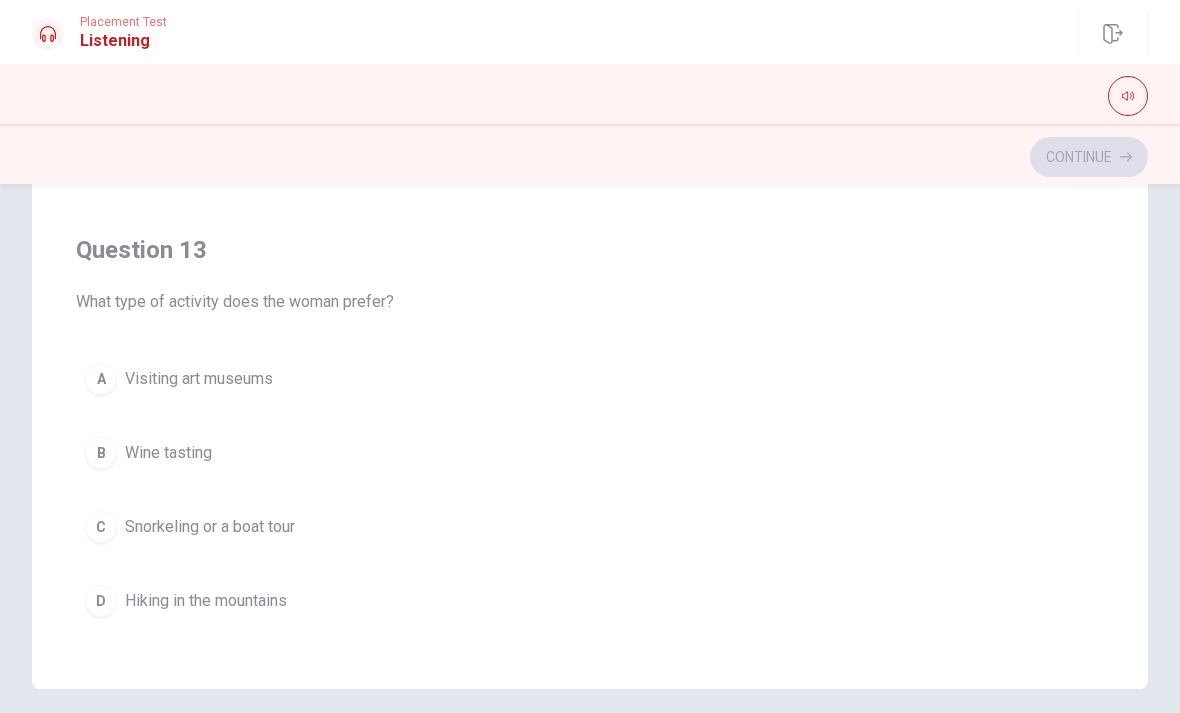 scroll, scrollTop: 694, scrollLeft: 0, axis: vertical 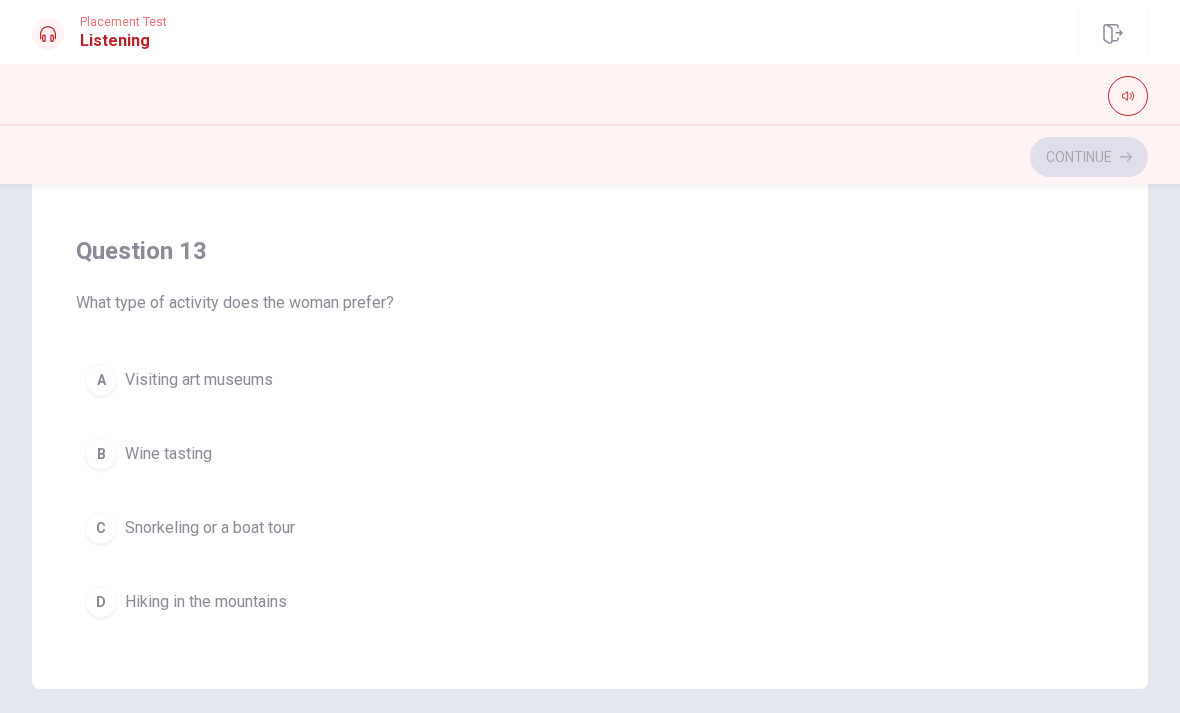 click on "C Snorkeling or a boat tour" at bounding box center (590, 528) 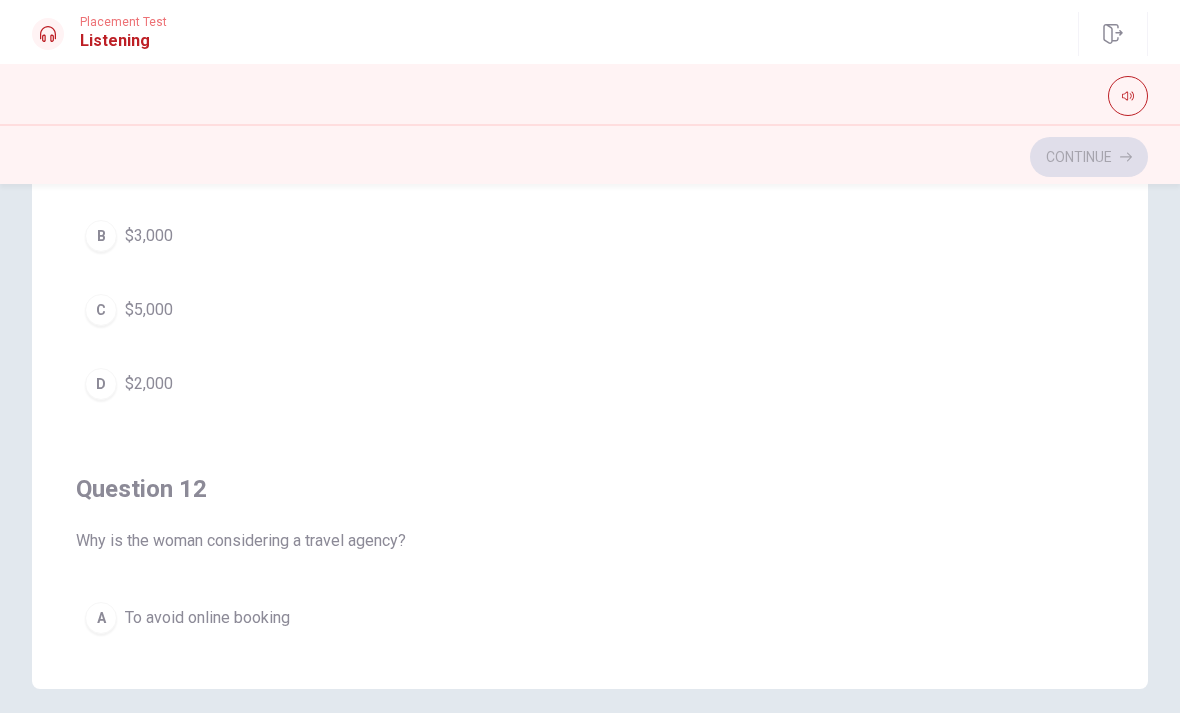 scroll, scrollTop: 0, scrollLeft: 0, axis: both 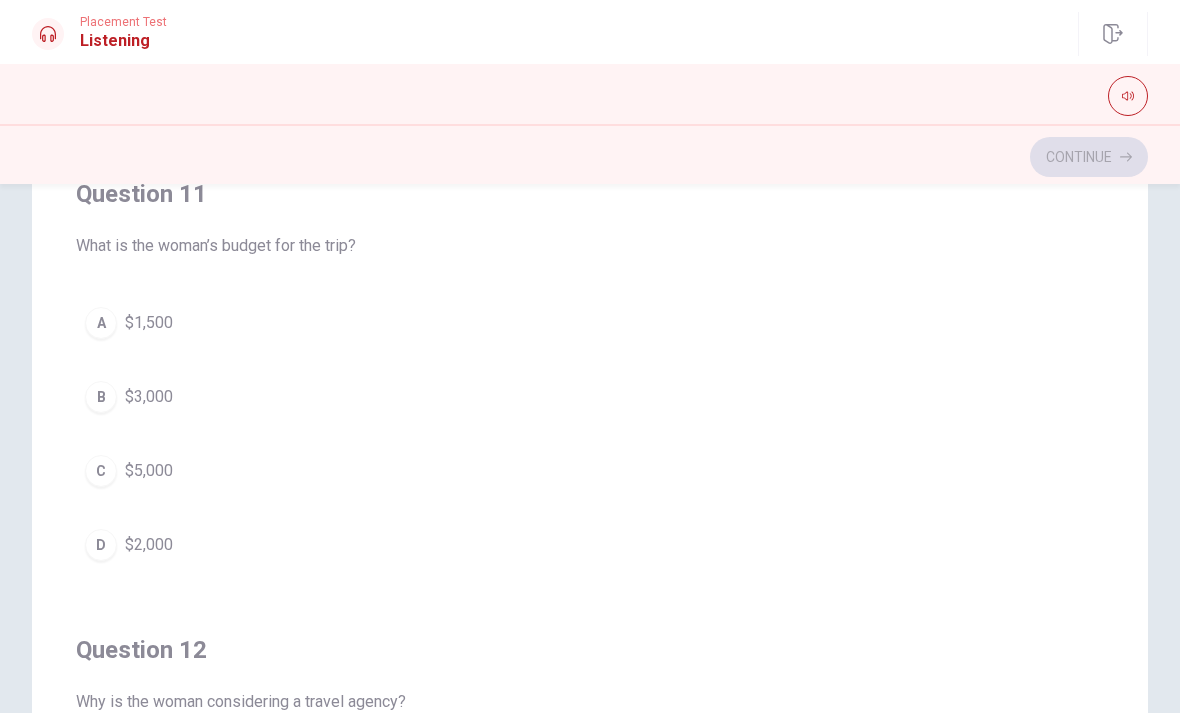 click on "B $3,000" at bounding box center (590, 397) 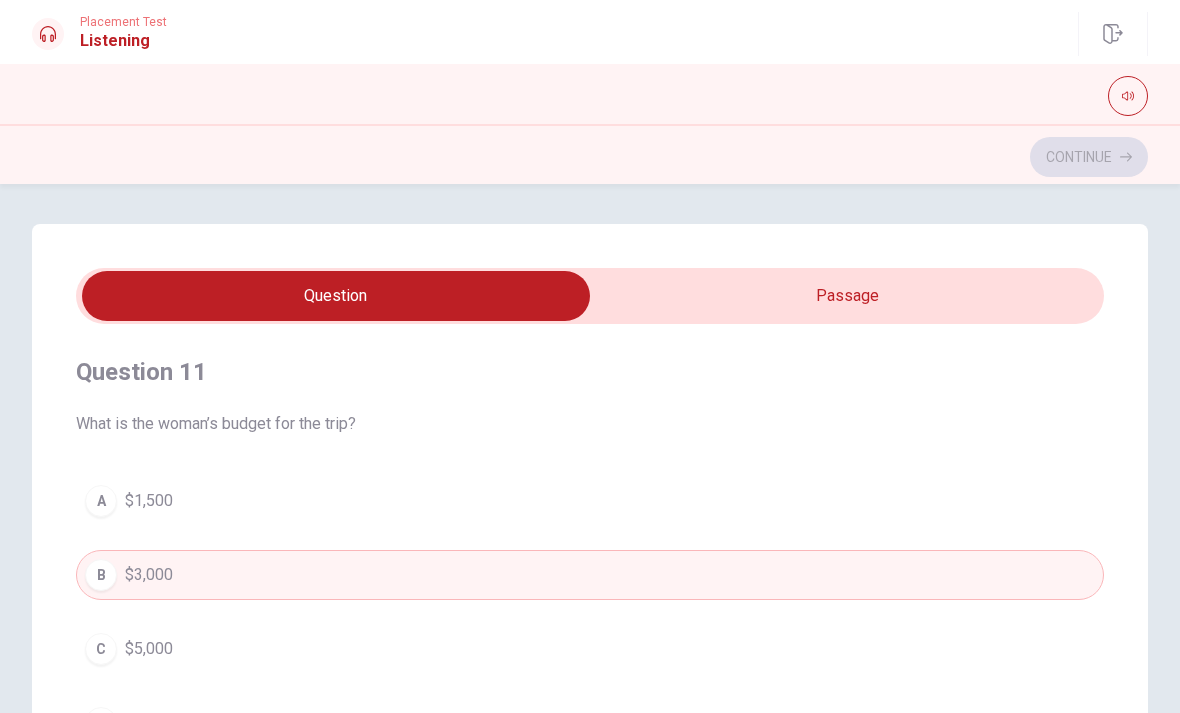 scroll, scrollTop: 0, scrollLeft: 0, axis: both 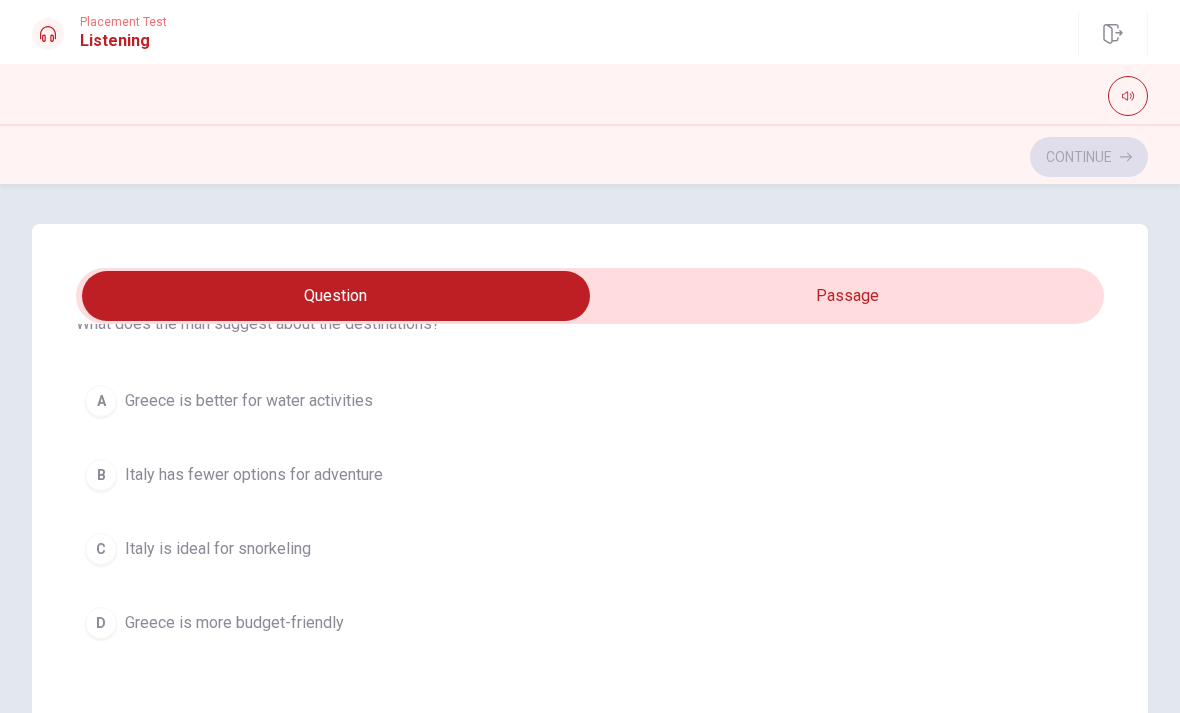 click on "A" at bounding box center (101, 401) 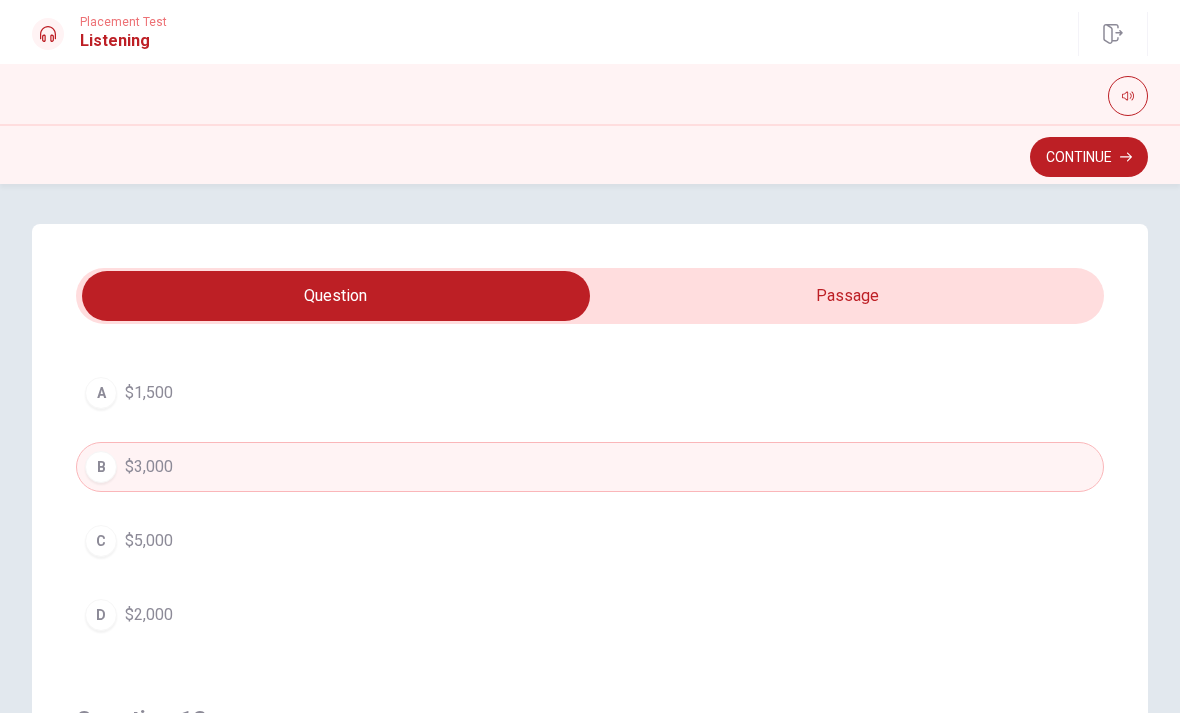 scroll, scrollTop: 115, scrollLeft: 0, axis: vertical 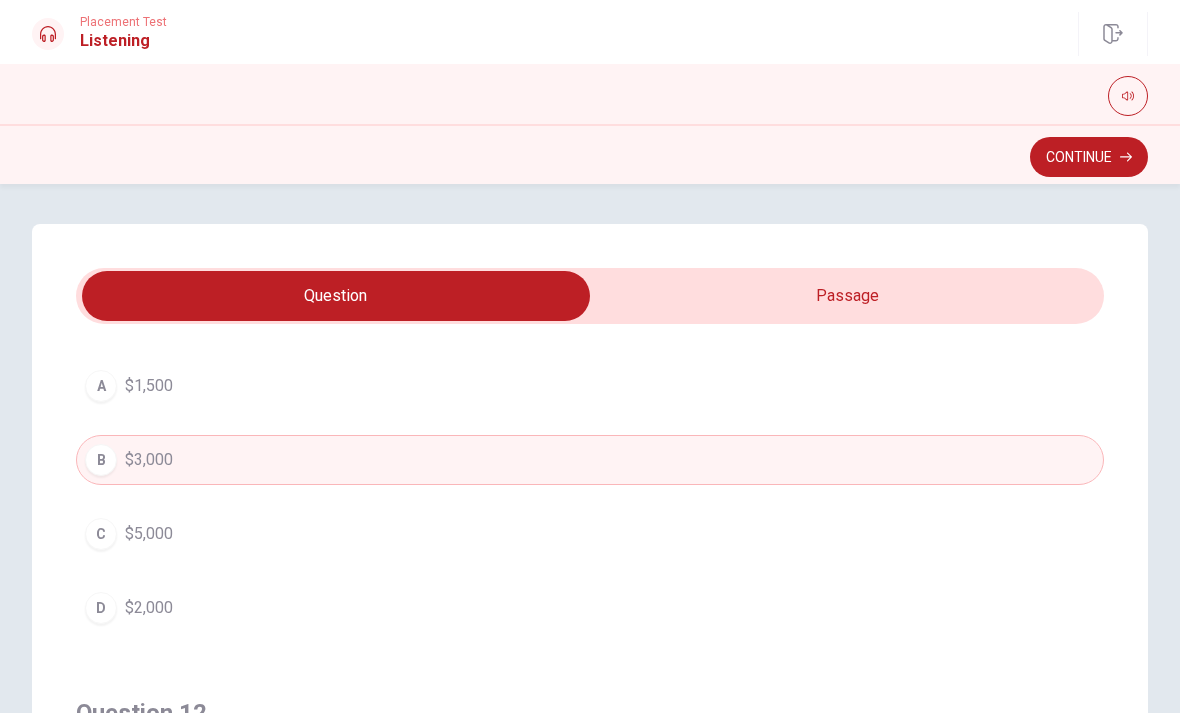 click on "$2,000" at bounding box center [149, 608] 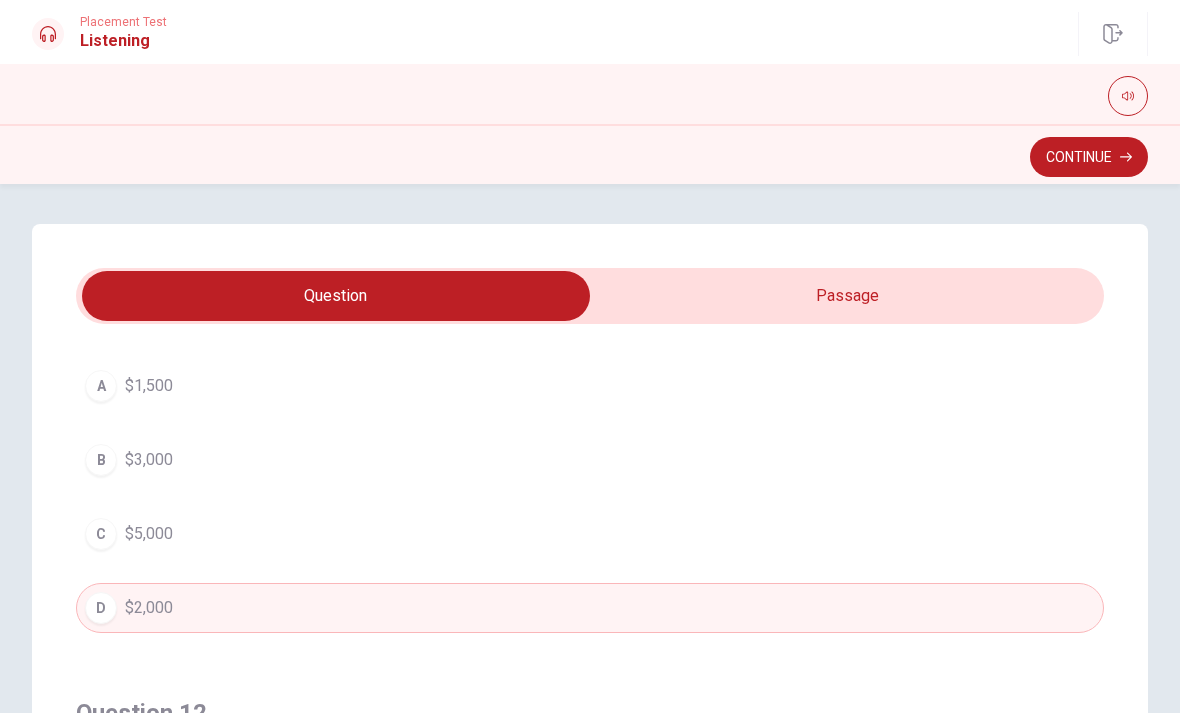 click on "Continue" at bounding box center [1089, 157] 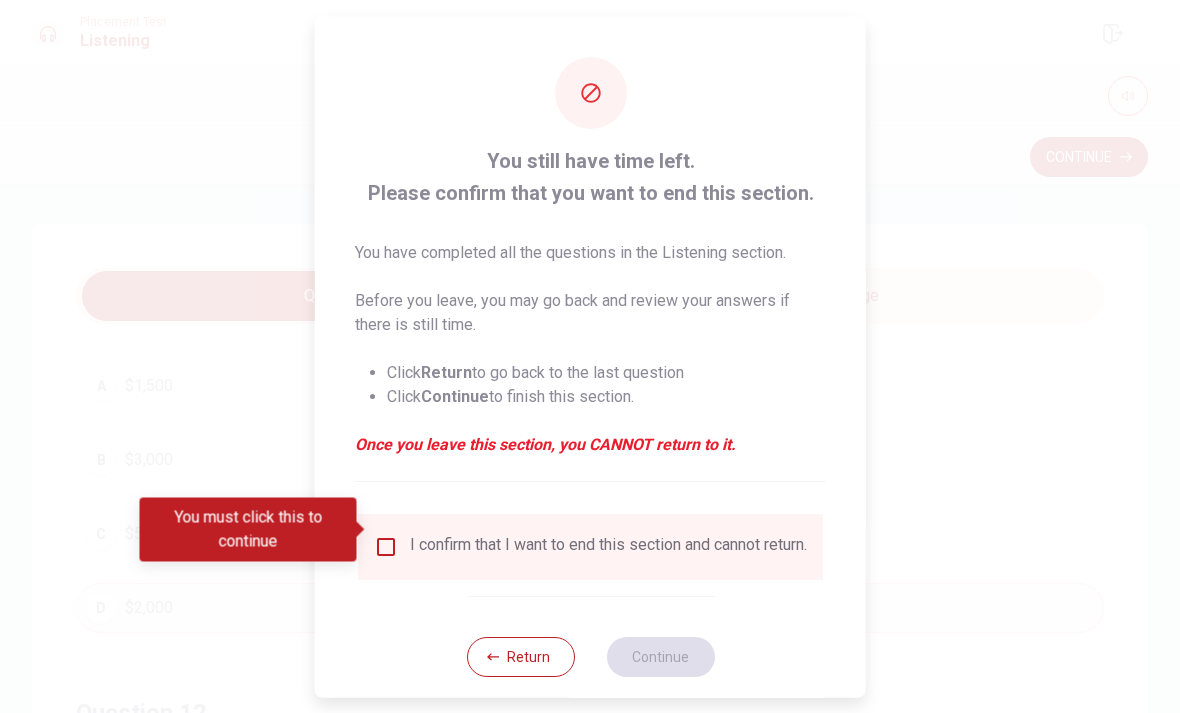 click on "I confirm that I want to end this section and cannot return." at bounding box center [608, 546] 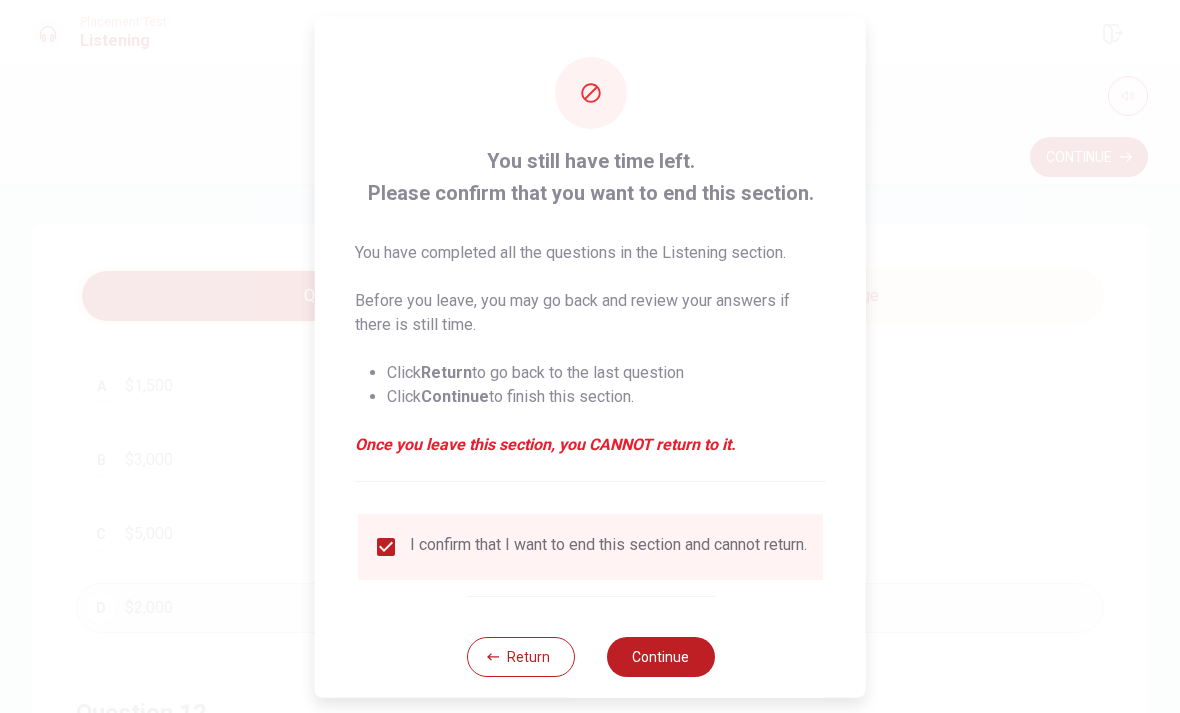 click on "Continue" at bounding box center (660, 656) 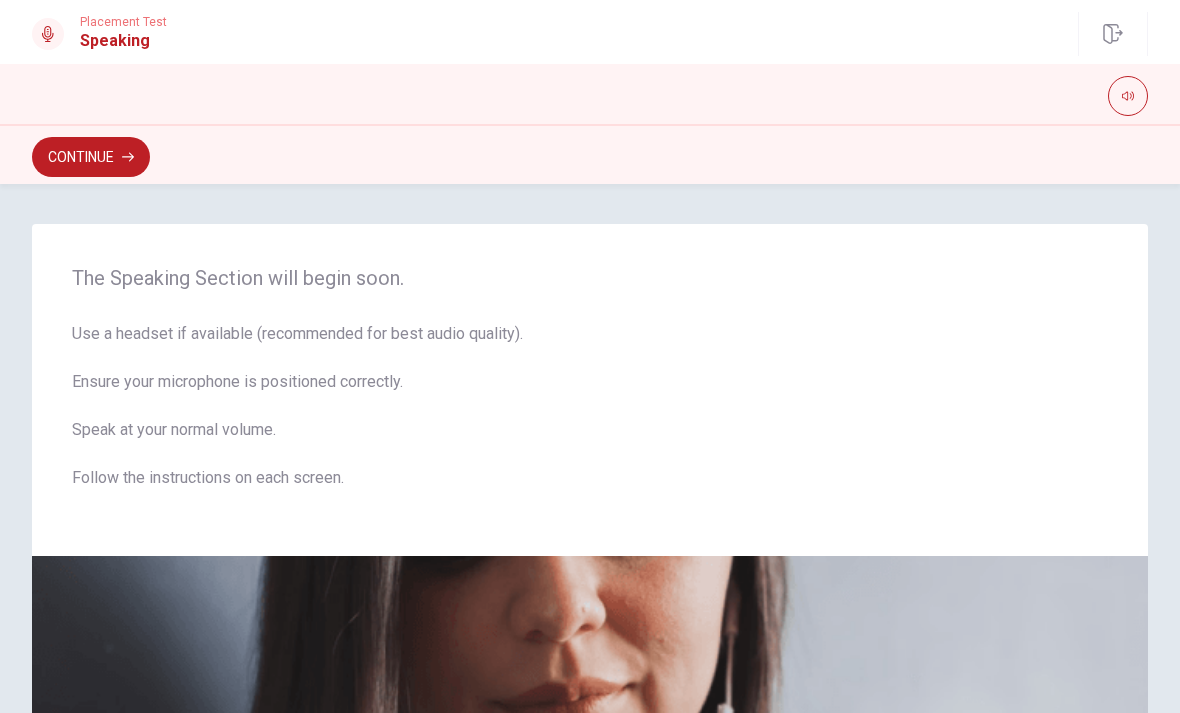 scroll, scrollTop: 0, scrollLeft: 0, axis: both 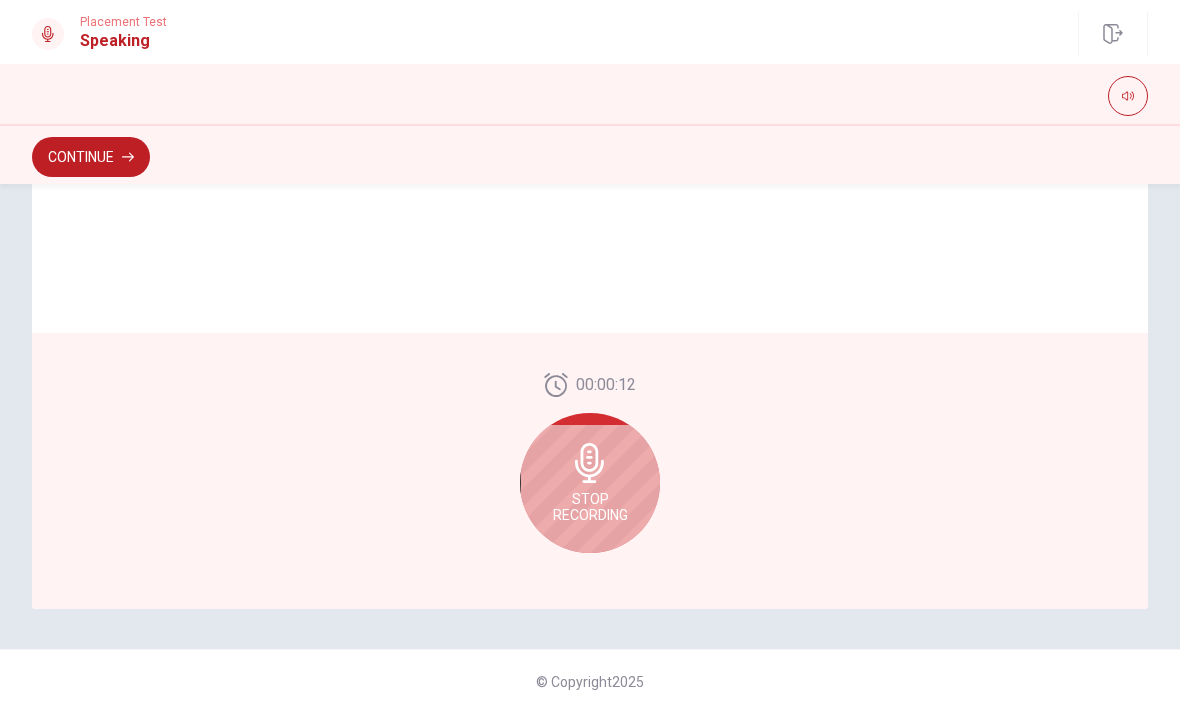click 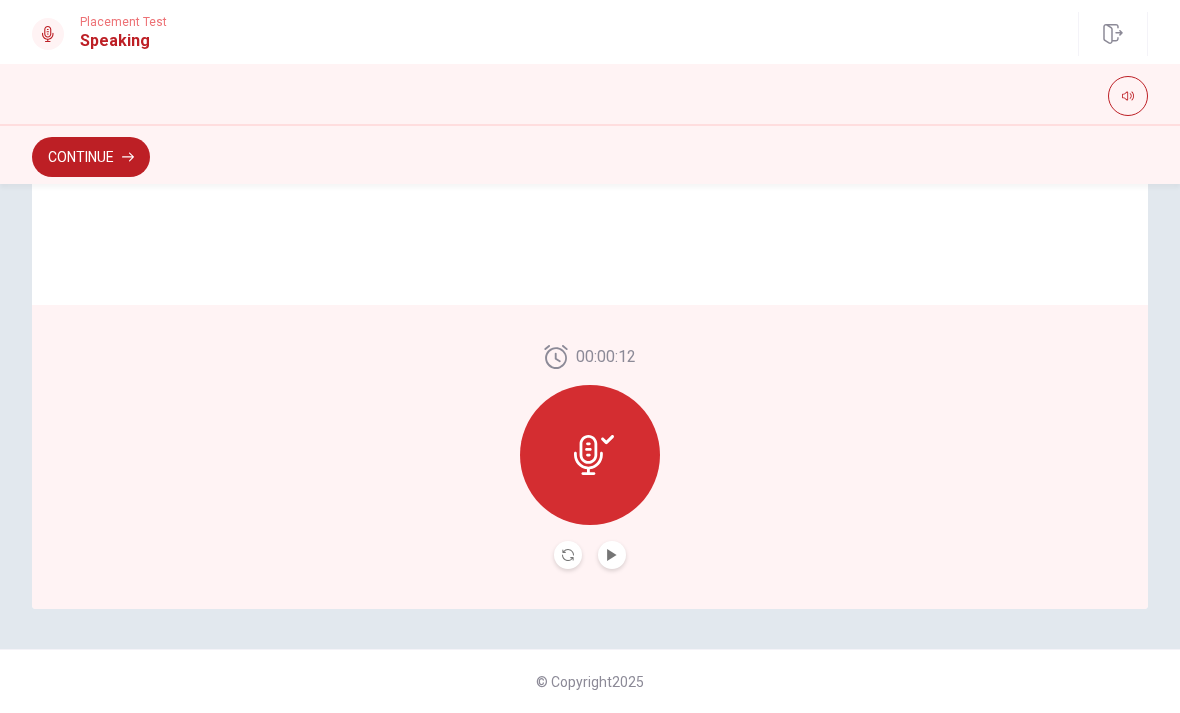 click 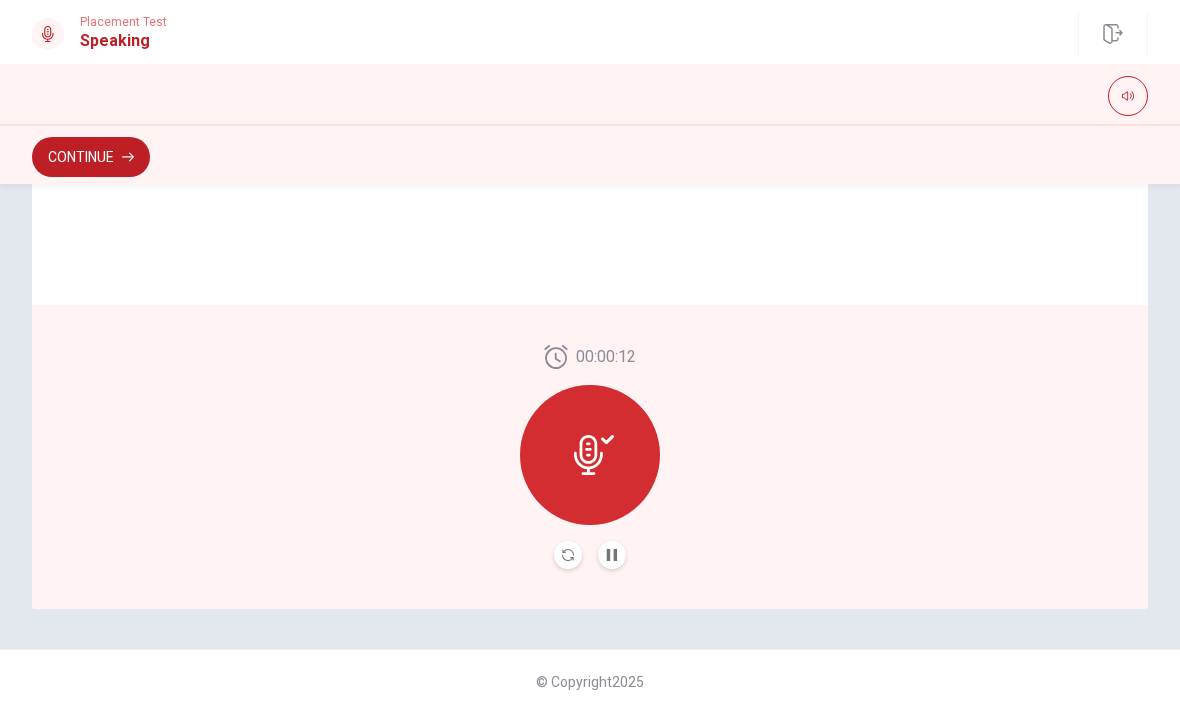 click 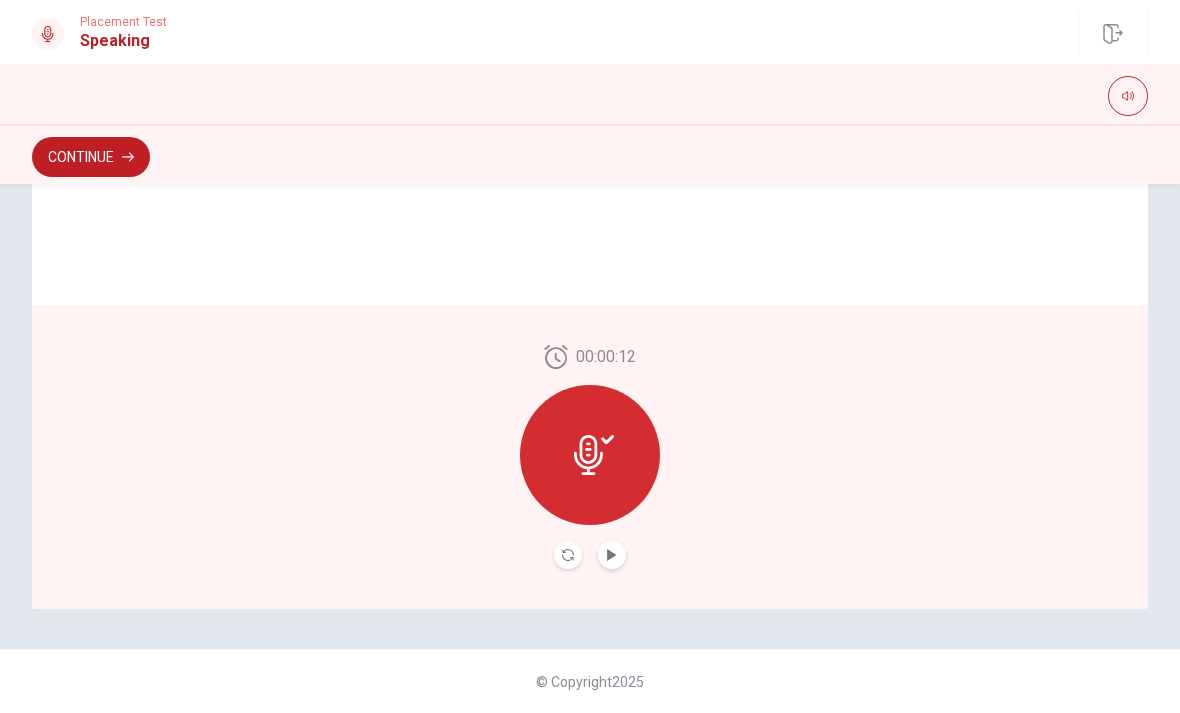 click at bounding box center (568, 555) 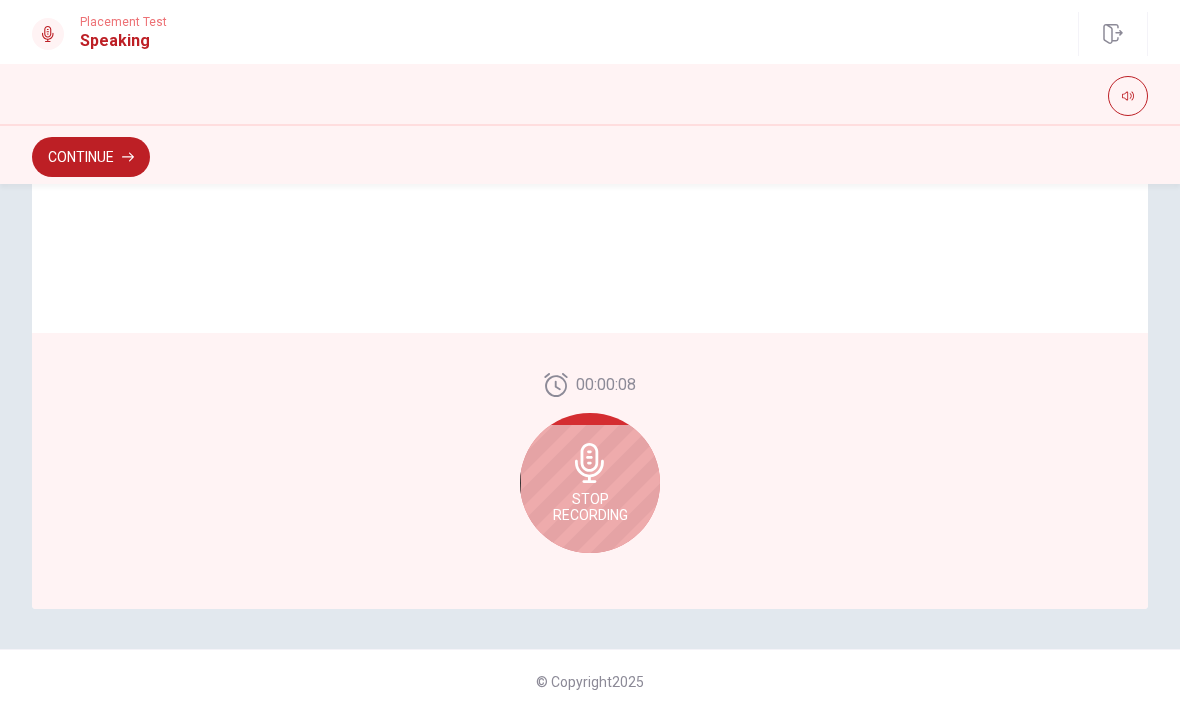 click 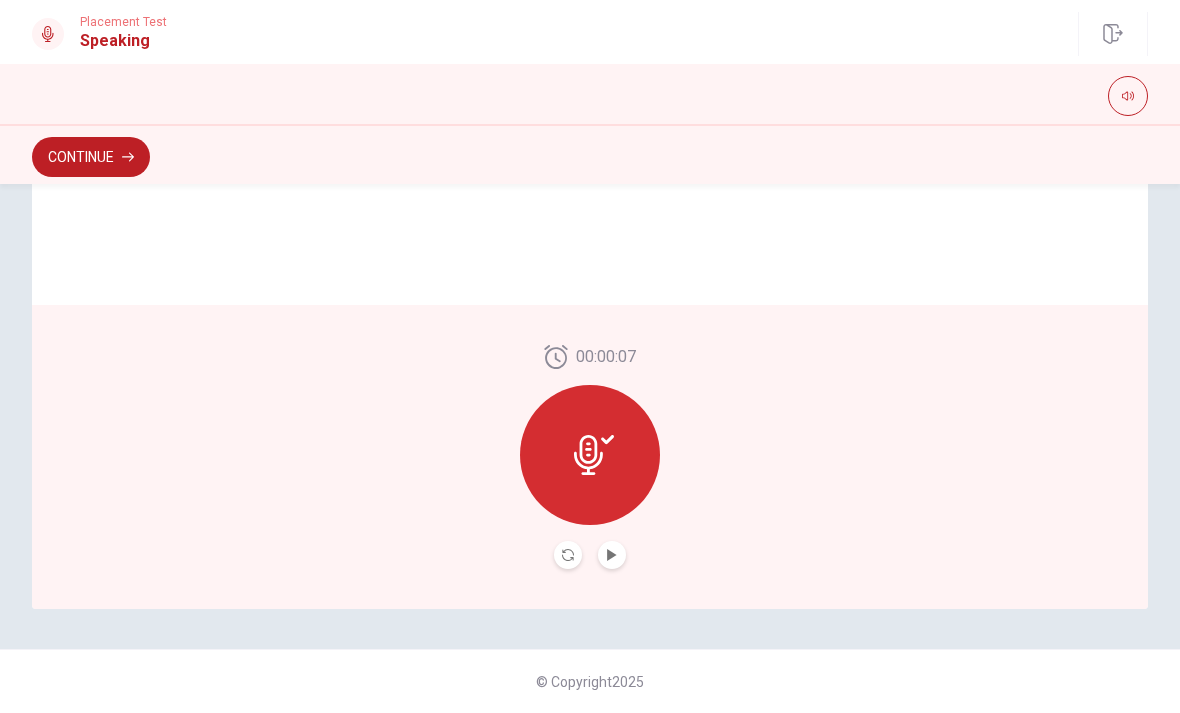 click 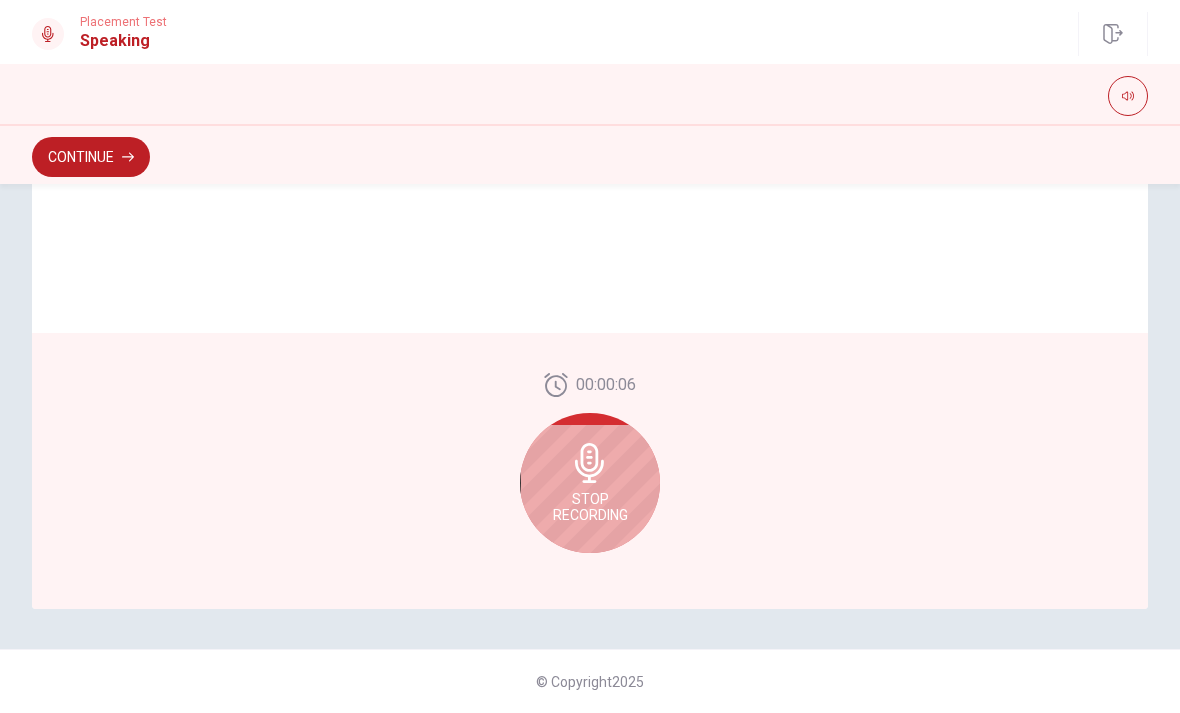 click 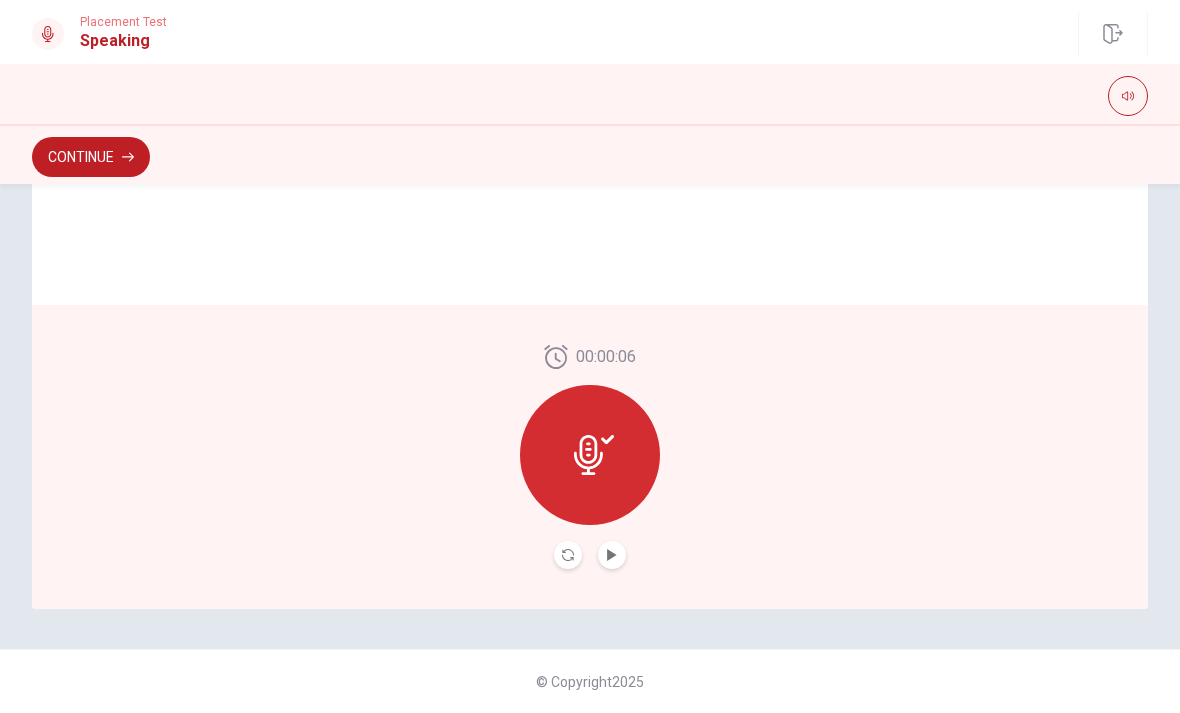 click at bounding box center [612, 555] 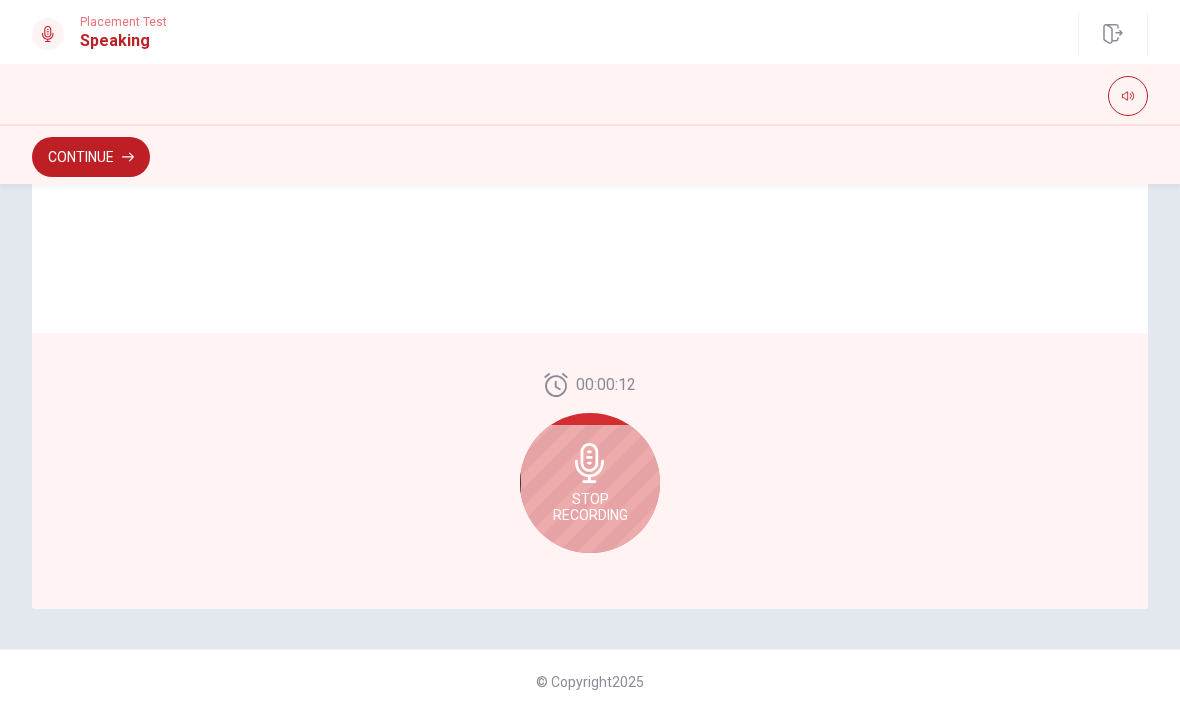 click on "Stop   Recording" at bounding box center (590, 507) 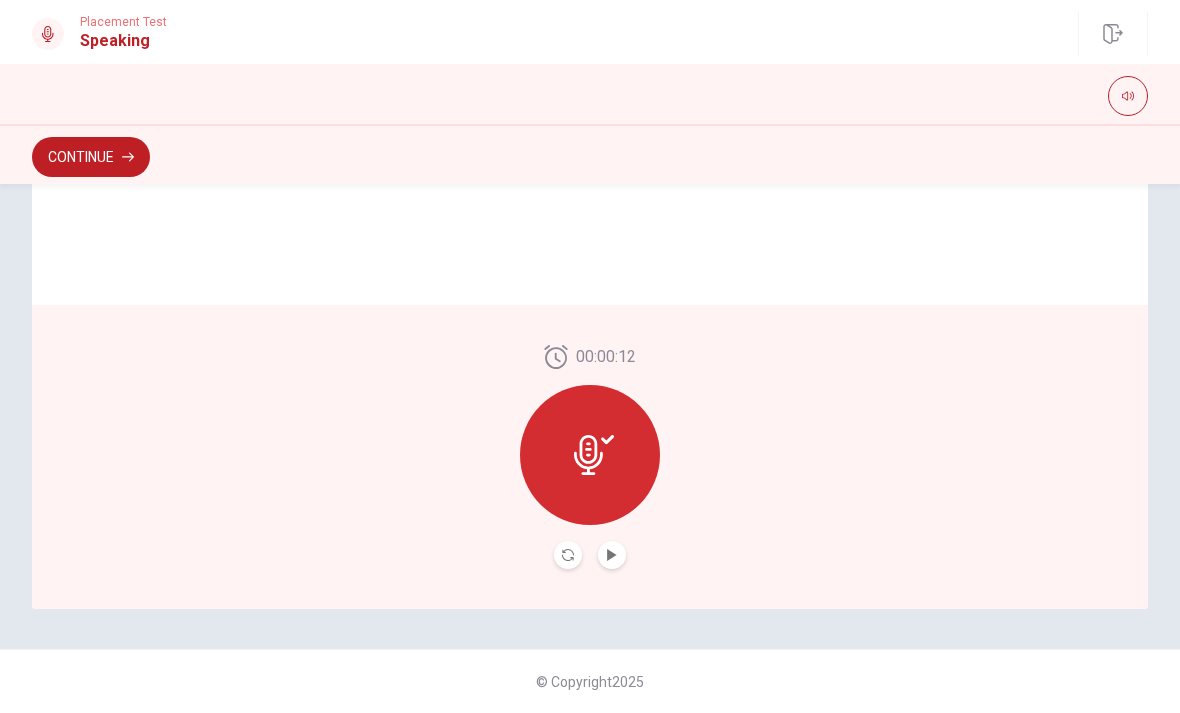 click at bounding box center (612, 555) 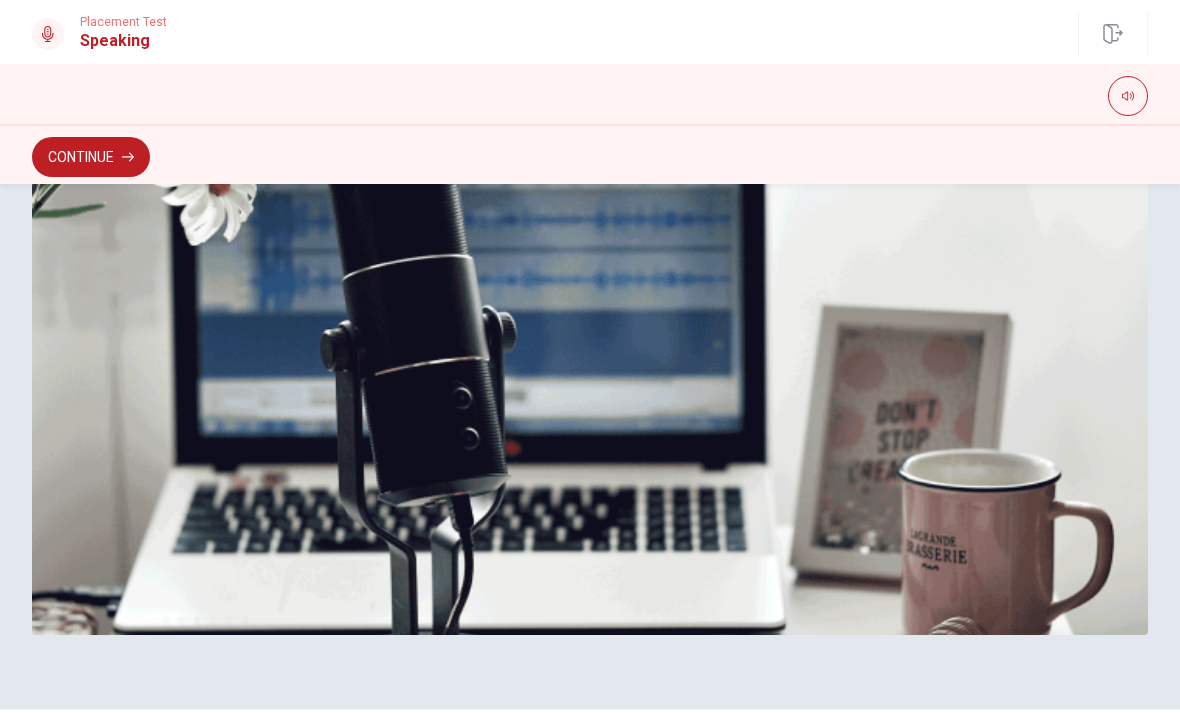 click on "Speaking Section Directions The Speaking Test will start now.
There are 3 questions in this section.
• 1 question will show a picture and ask you to describe it.
• 1 question will ask about a personal experience.
• 1 question will ask for your opinion on a topic.
Important things to remember:
• You  CAN  use paper to write notes.
• For each question, you have  15 seconds to prepare  and  45 seconds to speak . A clock will show your time.  © Copyright  2025" at bounding box center [590, 448] 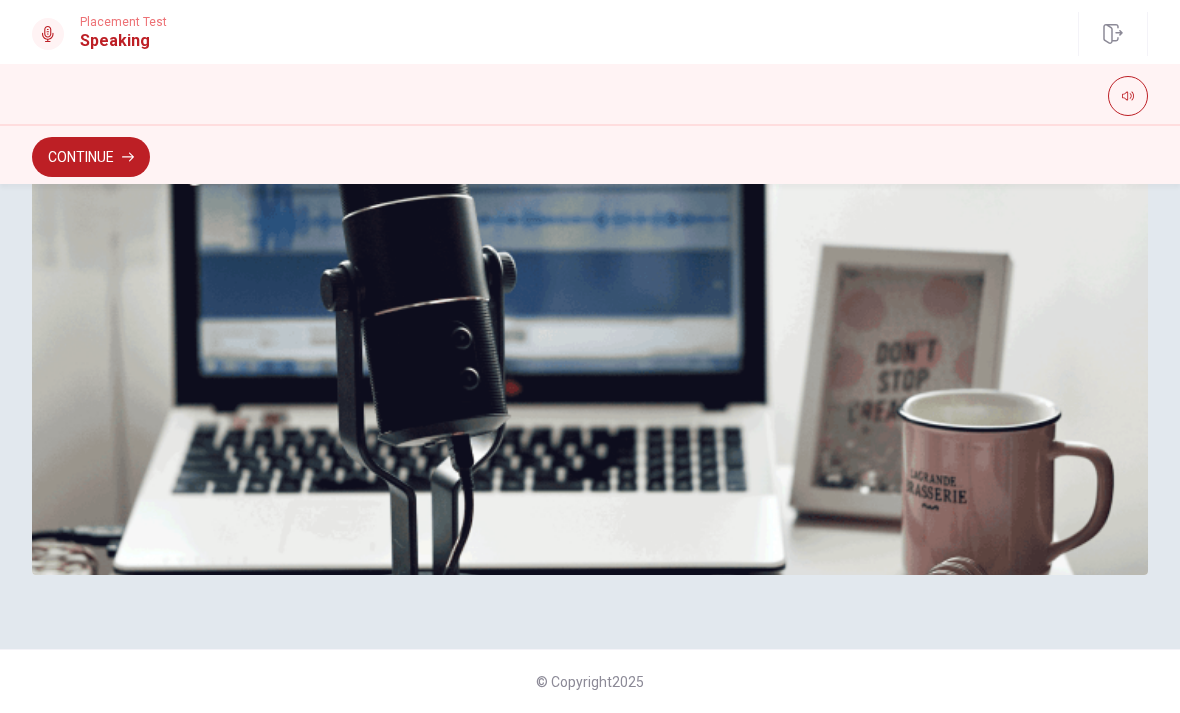 click on "Continue" at bounding box center (91, 157) 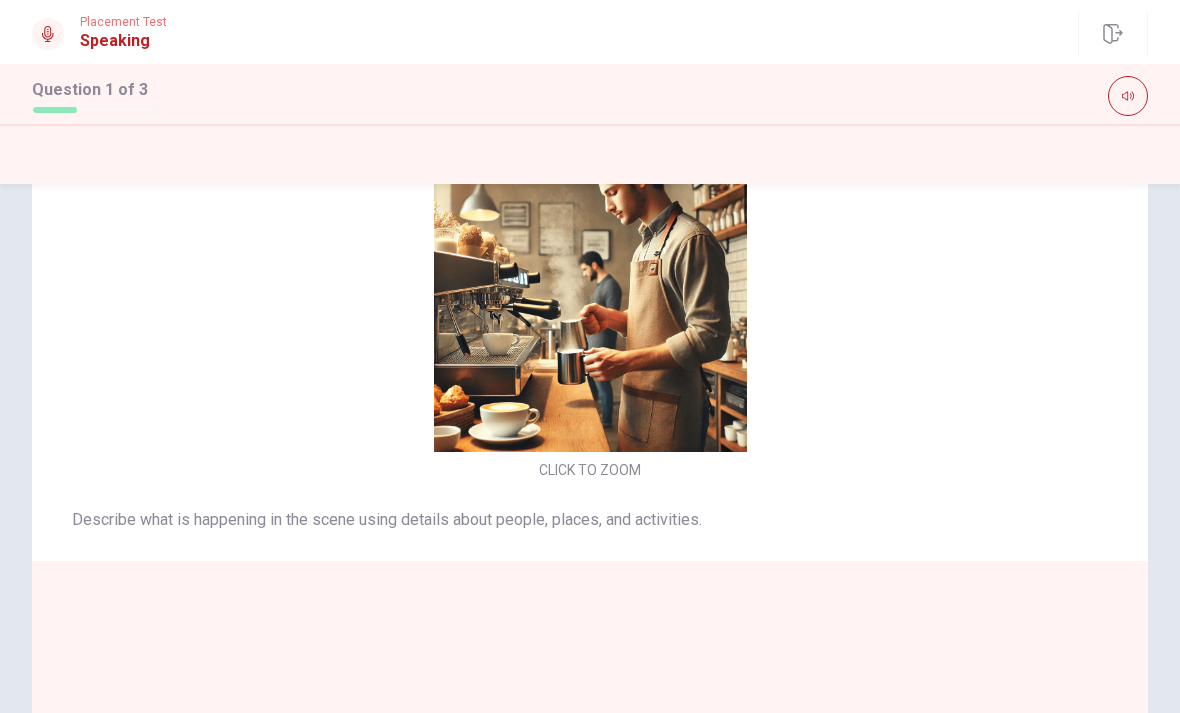 scroll, scrollTop: 57, scrollLeft: 0, axis: vertical 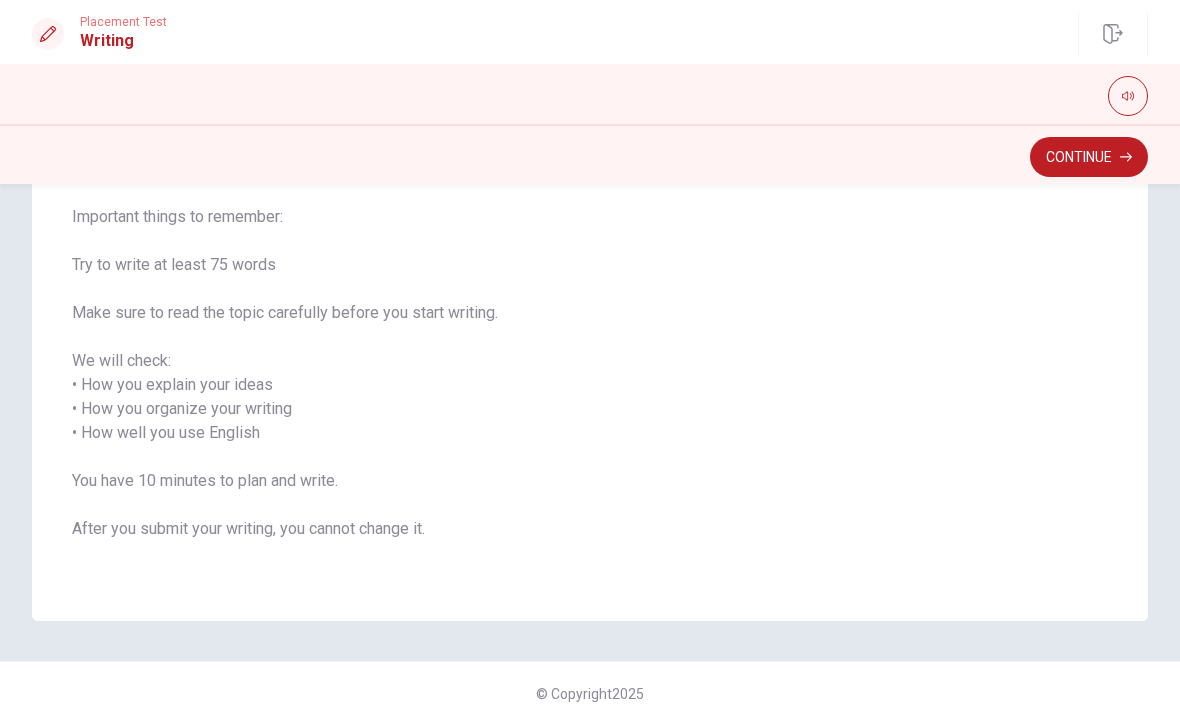 click on "Continue" at bounding box center [1089, 157] 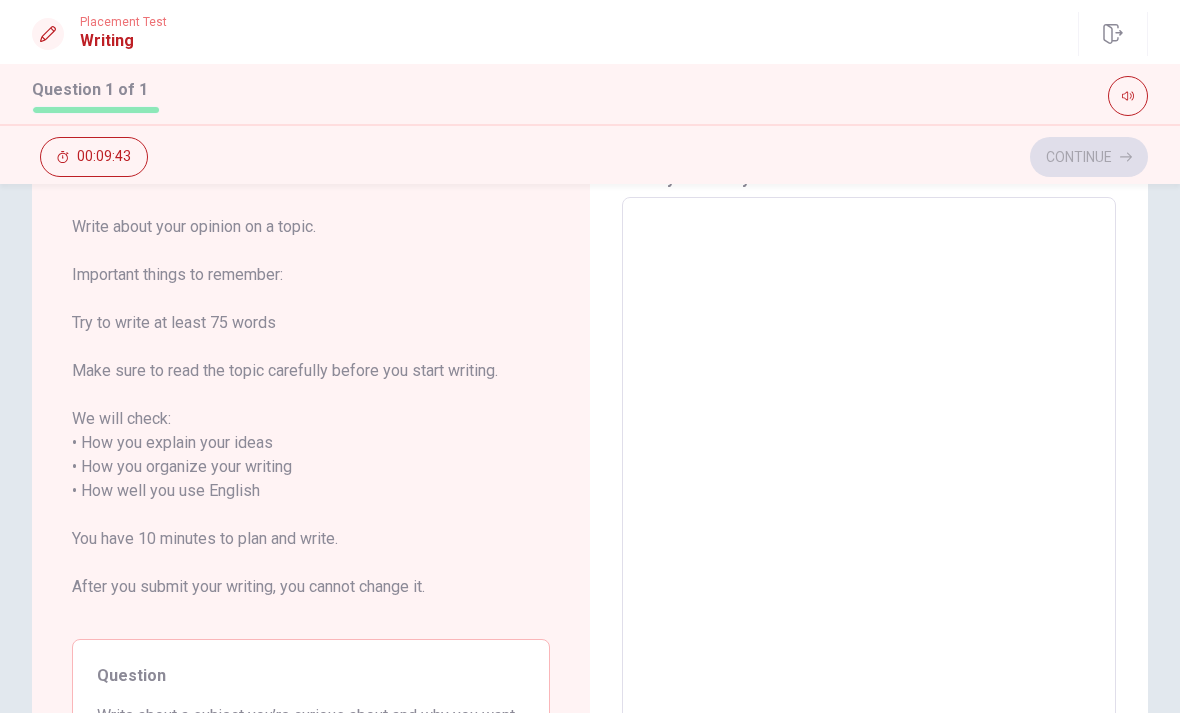 scroll, scrollTop: 95, scrollLeft: 0, axis: vertical 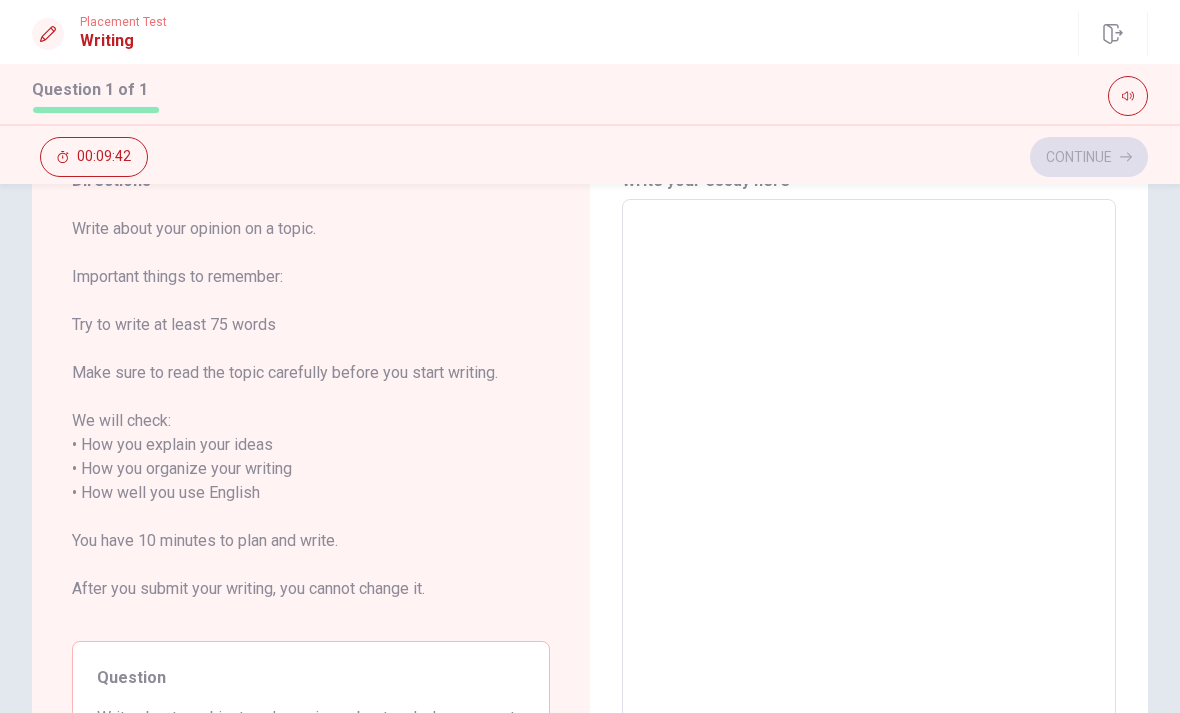 click at bounding box center (869, 493) 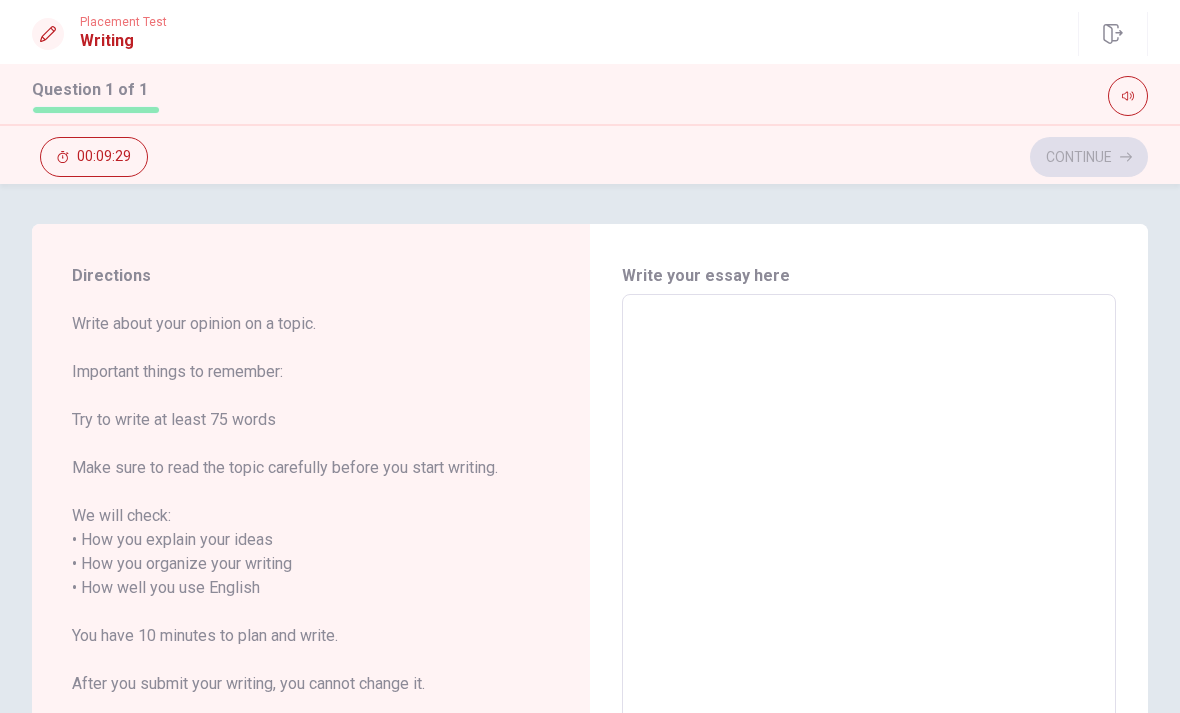 scroll, scrollTop: 0, scrollLeft: 0, axis: both 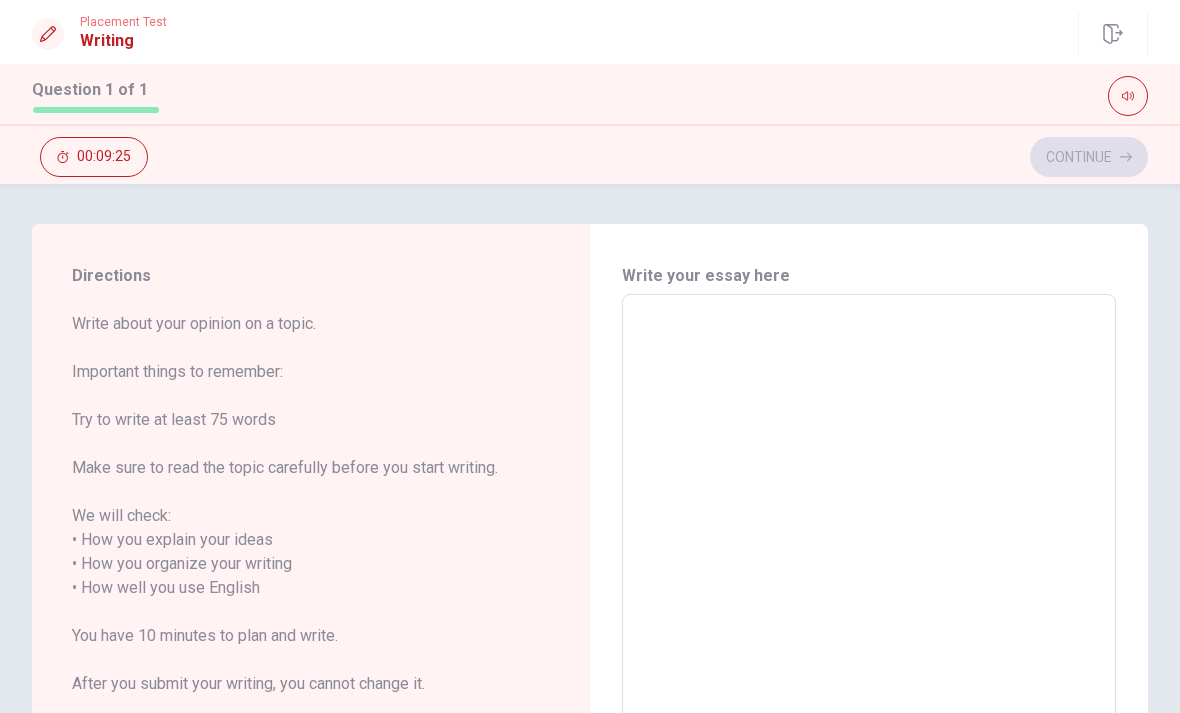 type on "I" 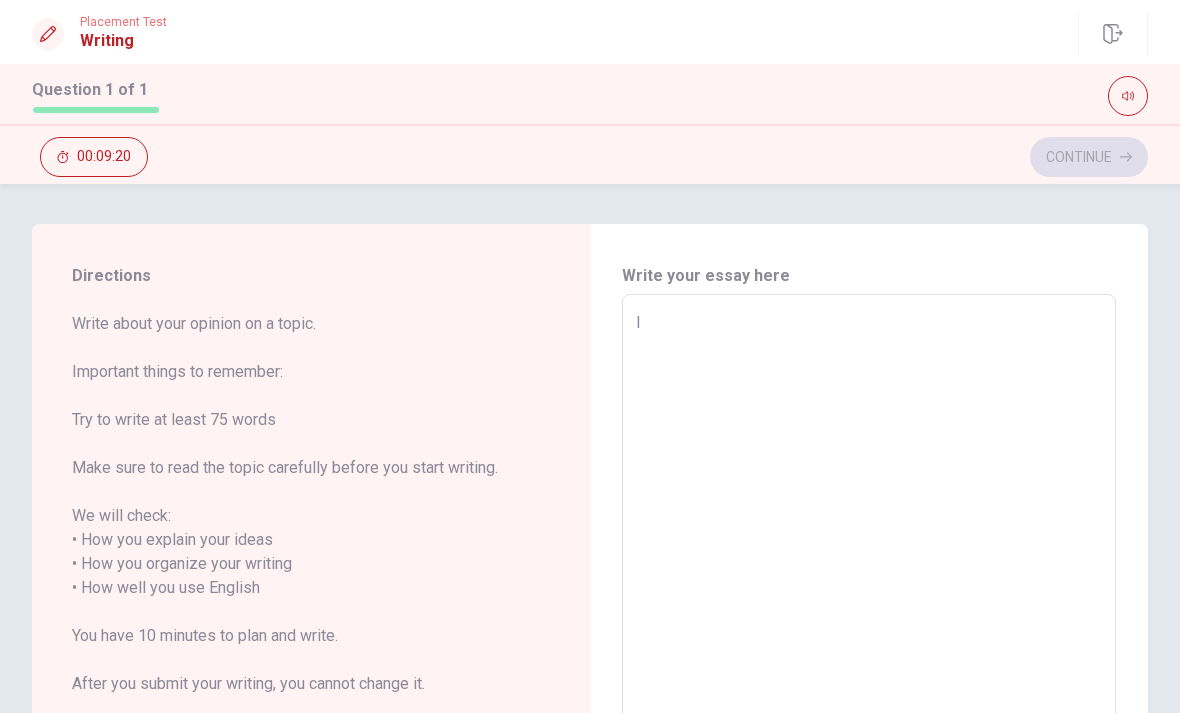 type on "x" 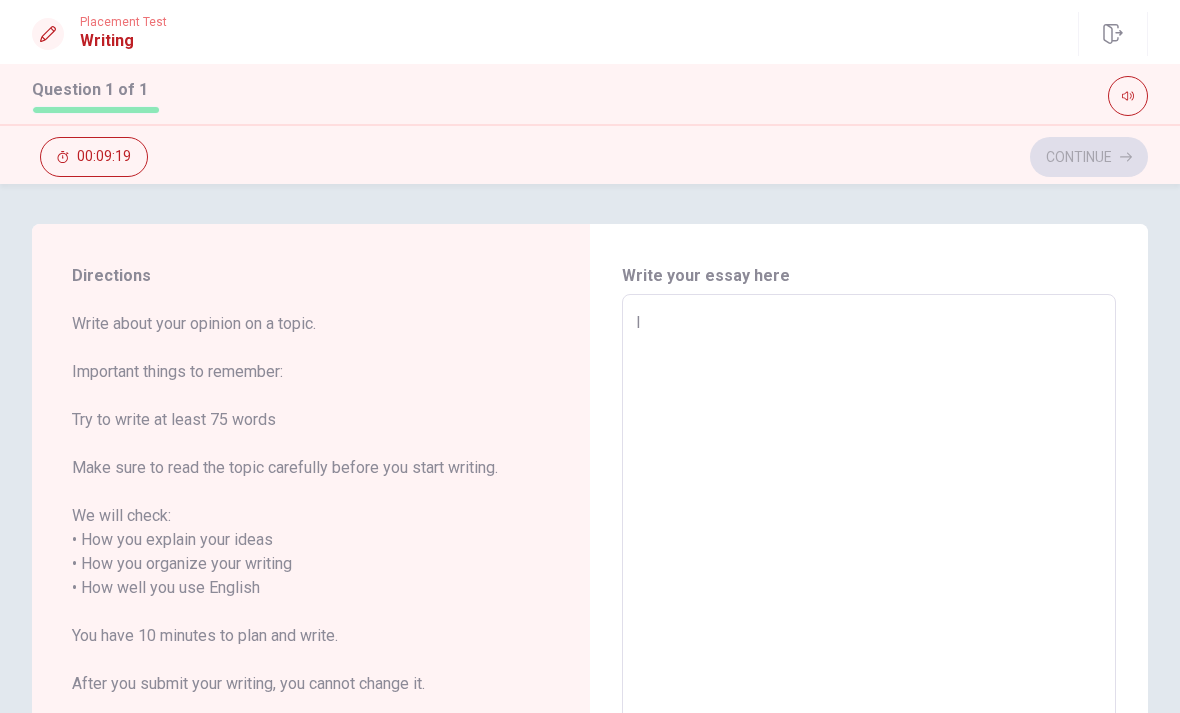 type on "I would" 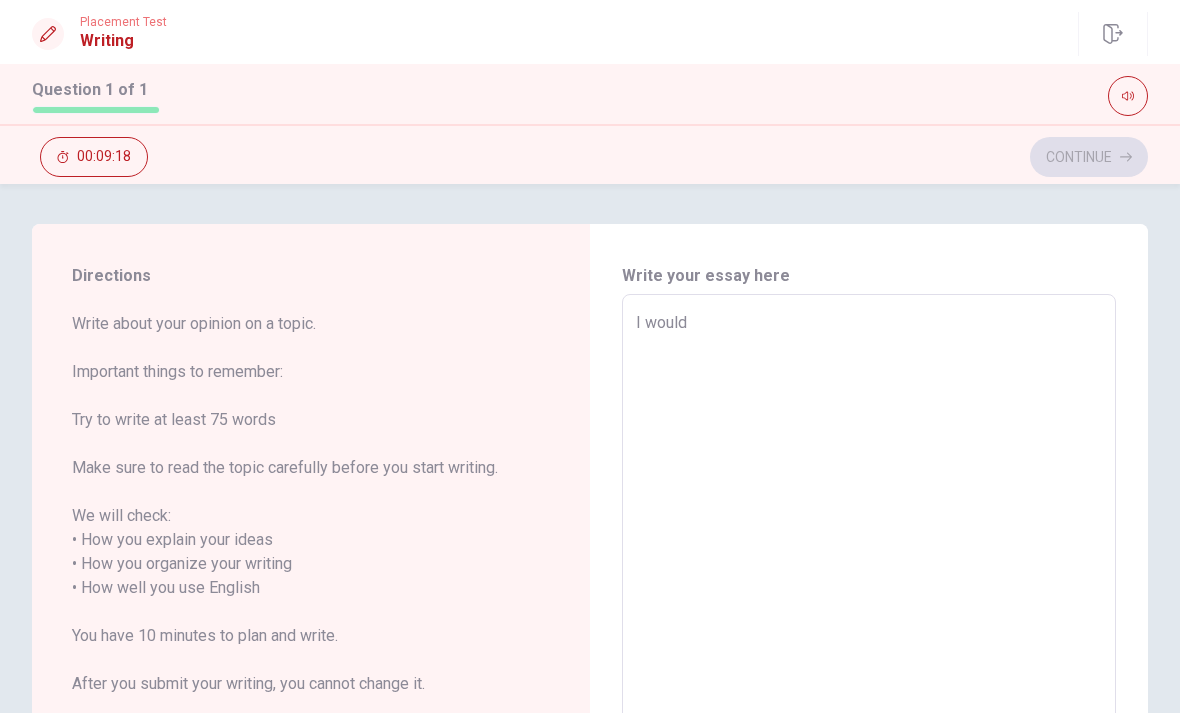 type on "x" 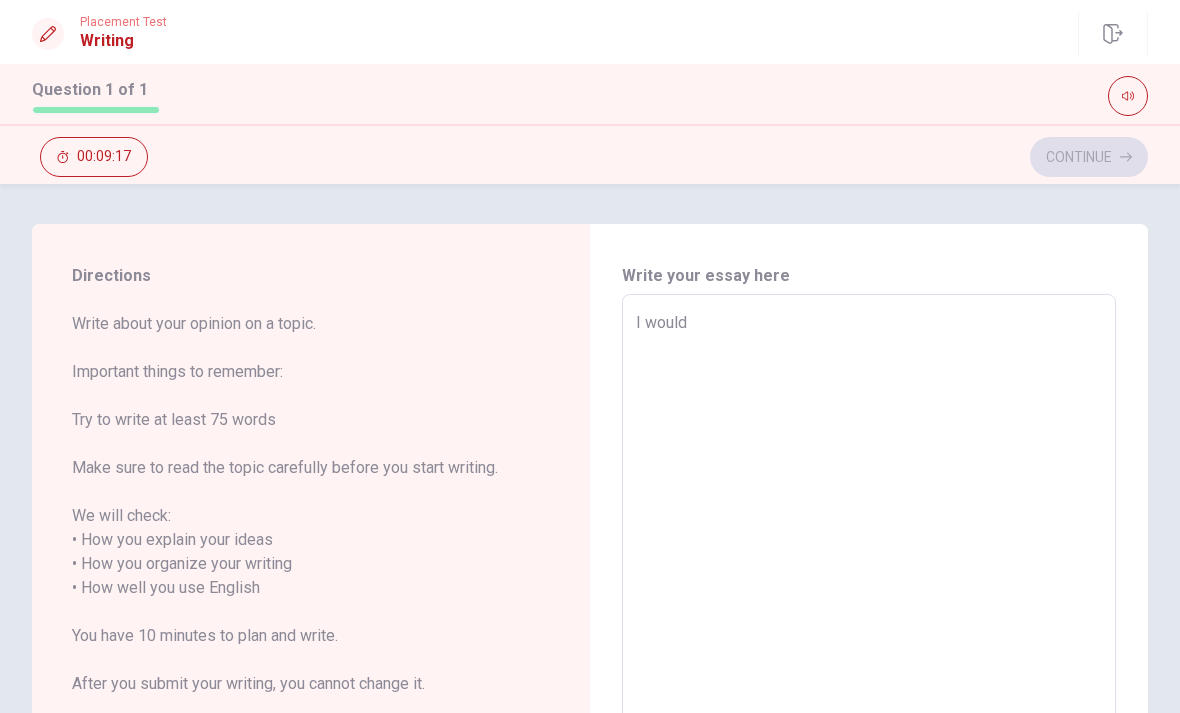 type on "I would like" 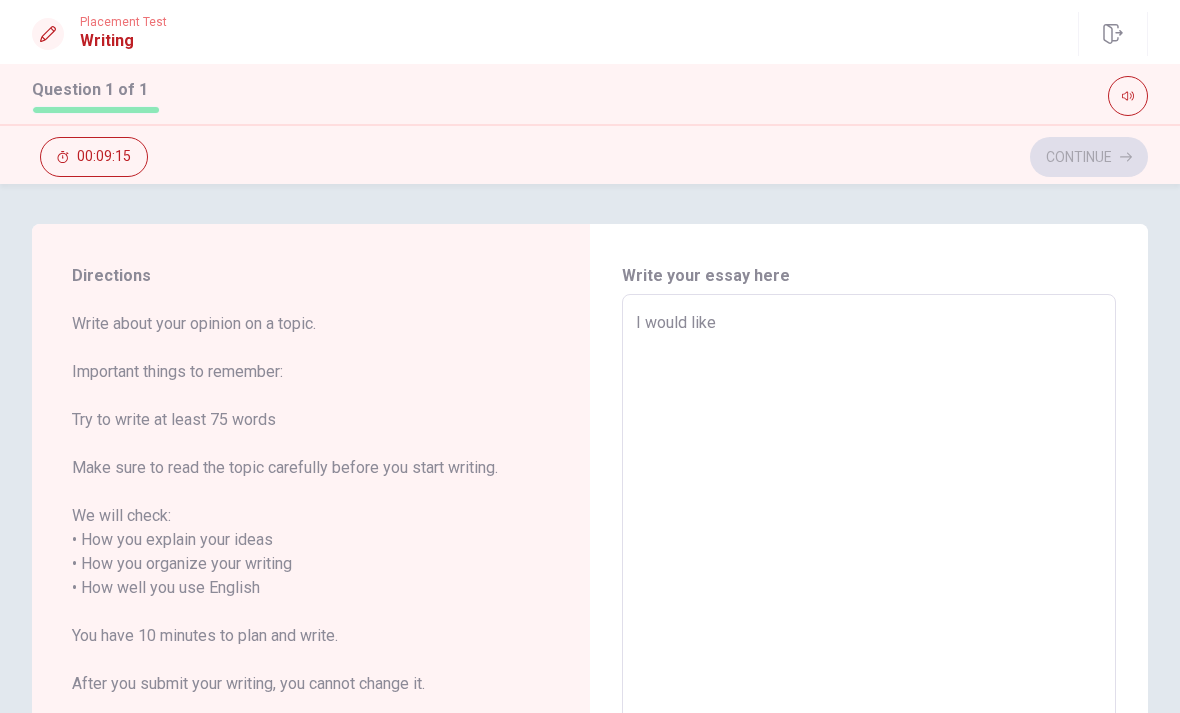 type on "x" 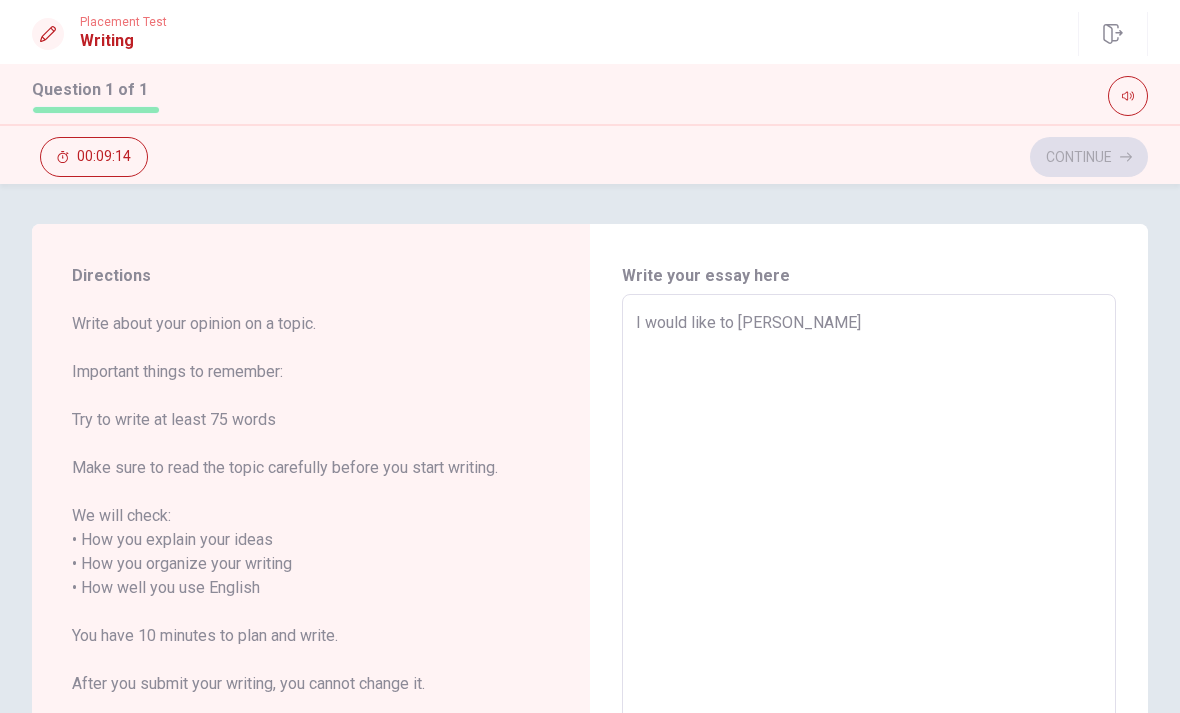 type on "I would like to [PERSON_NAME]" 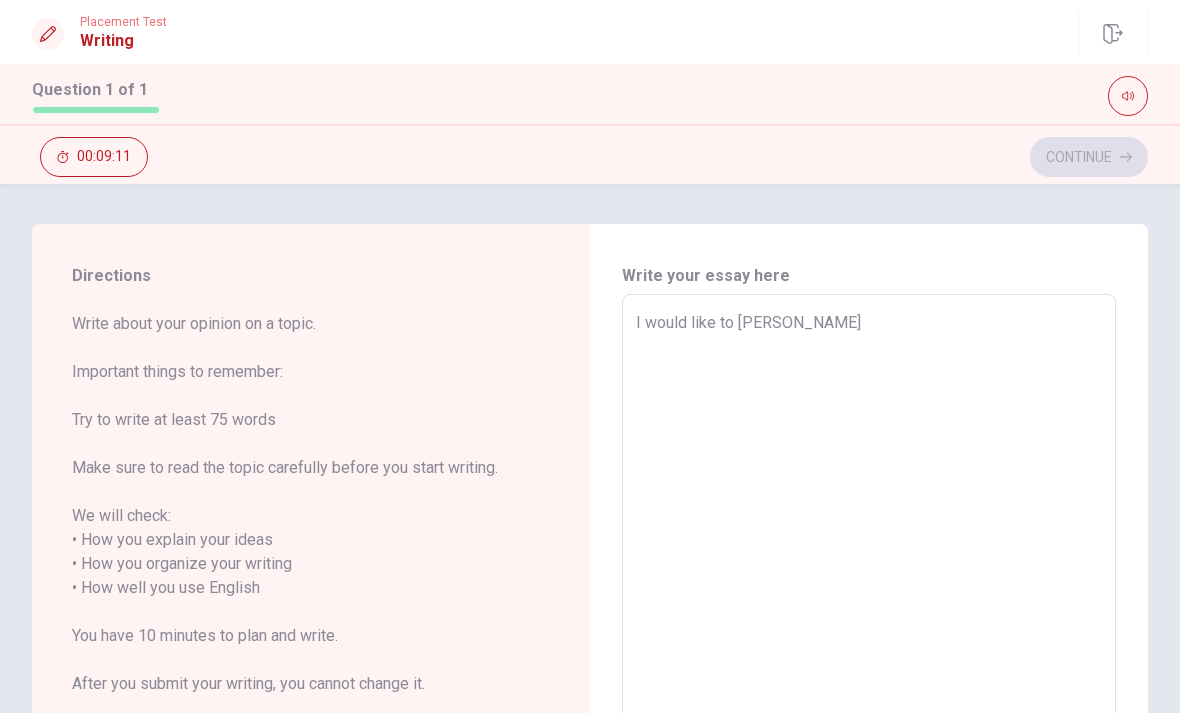 click on "I would like to [PERSON_NAME]" at bounding box center (869, 588) 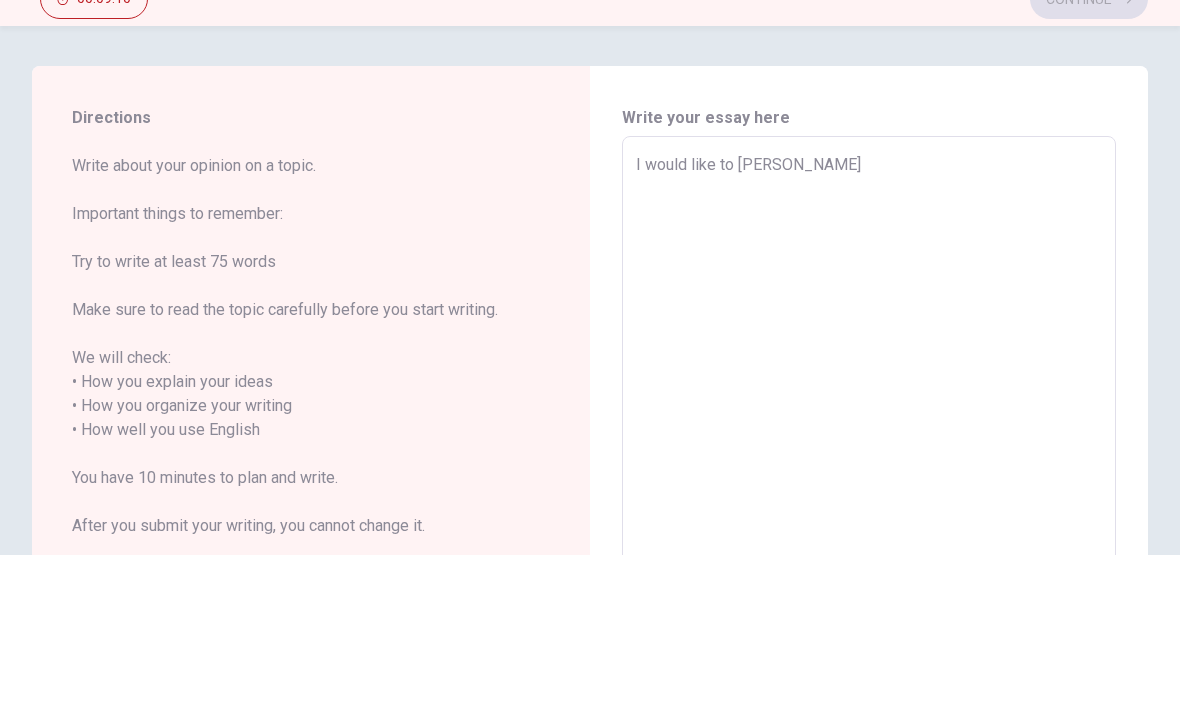 type on "I would like to lea" 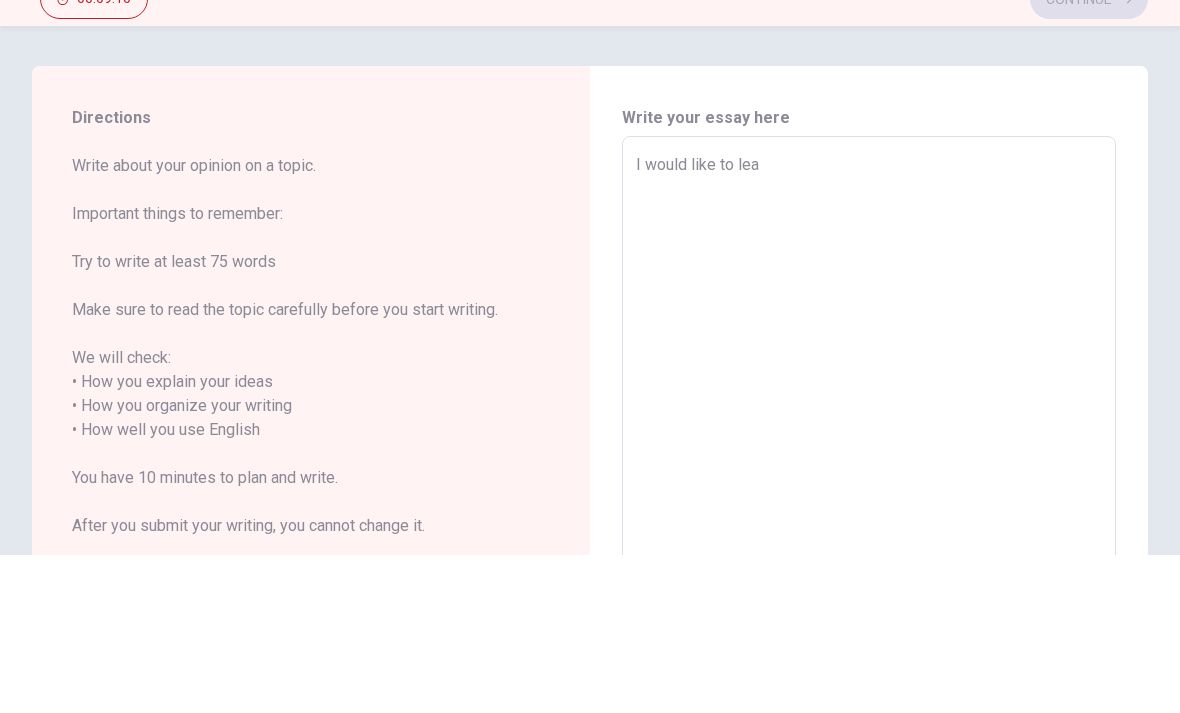 type on "x" 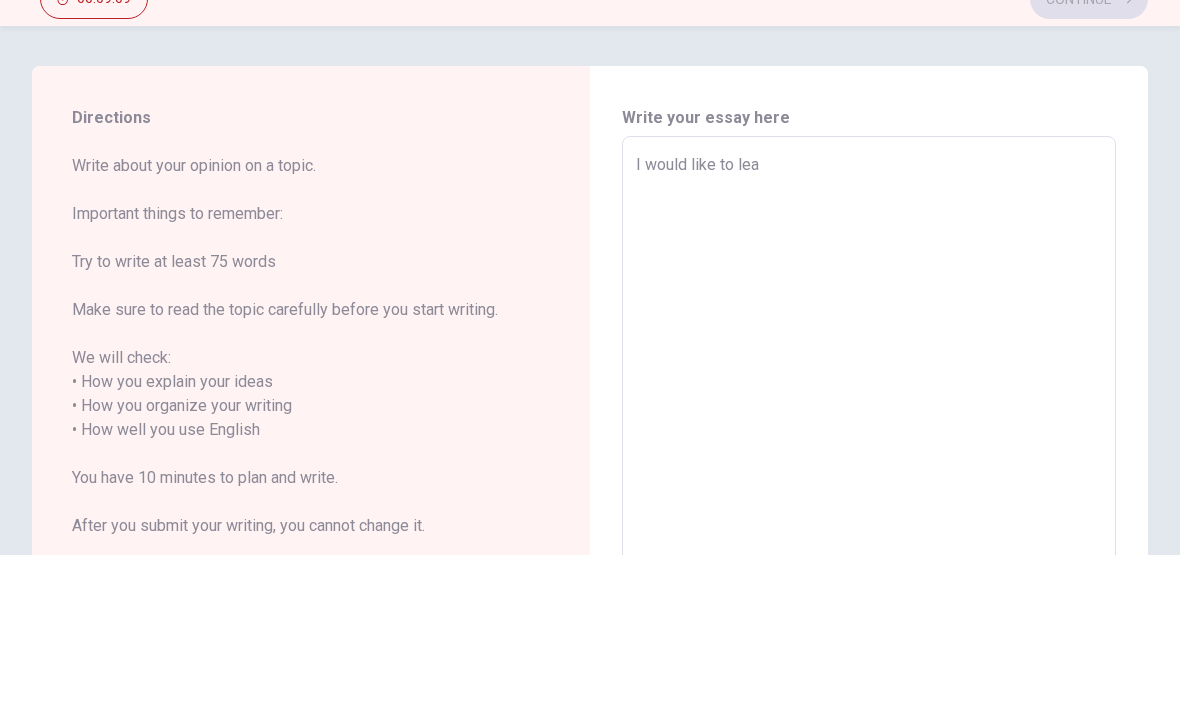type on "I would like to le" 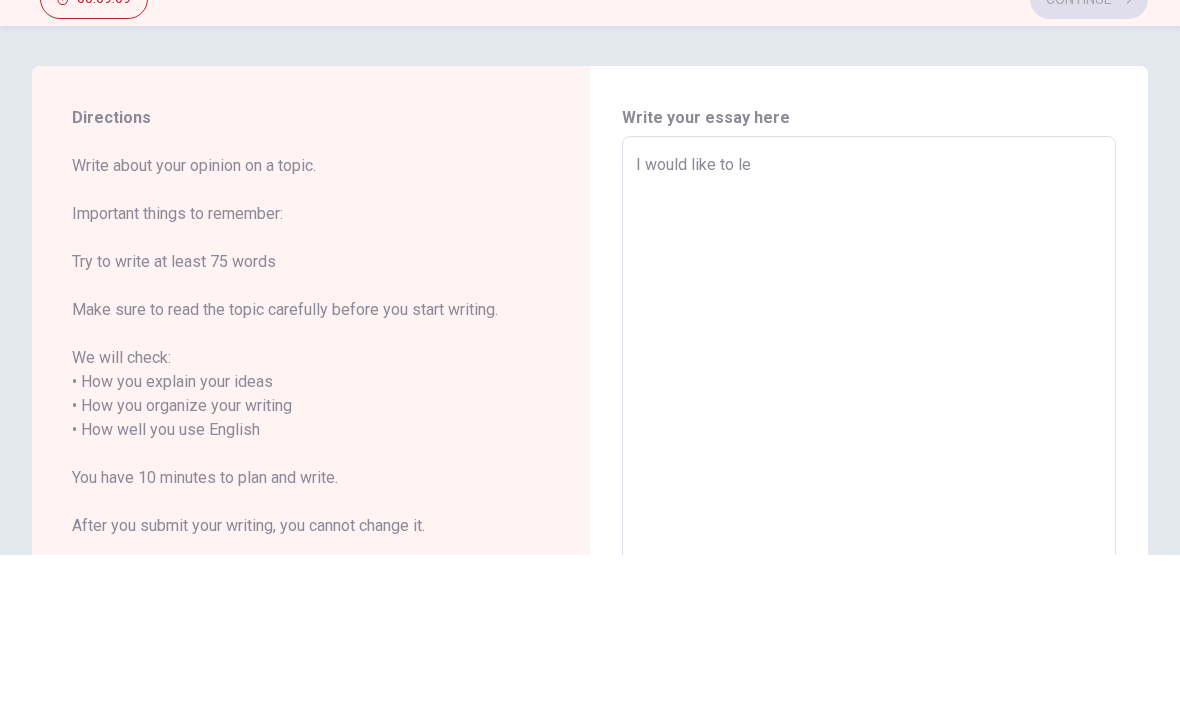 type on "x" 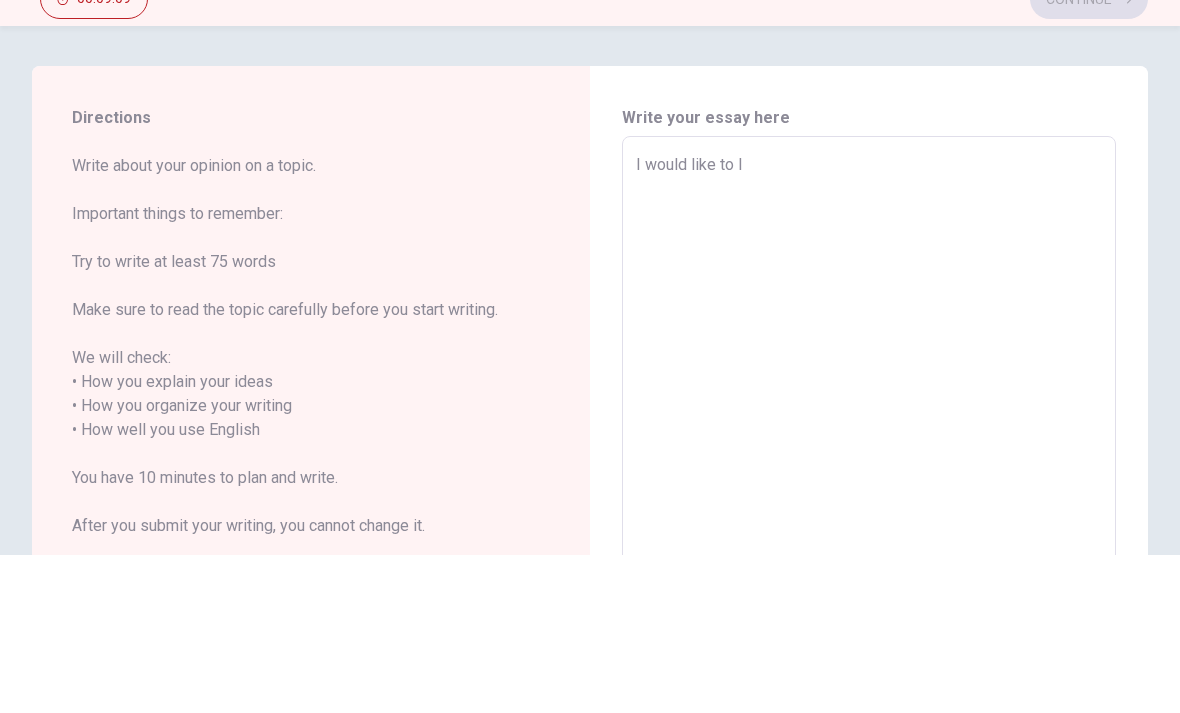 type on "x" 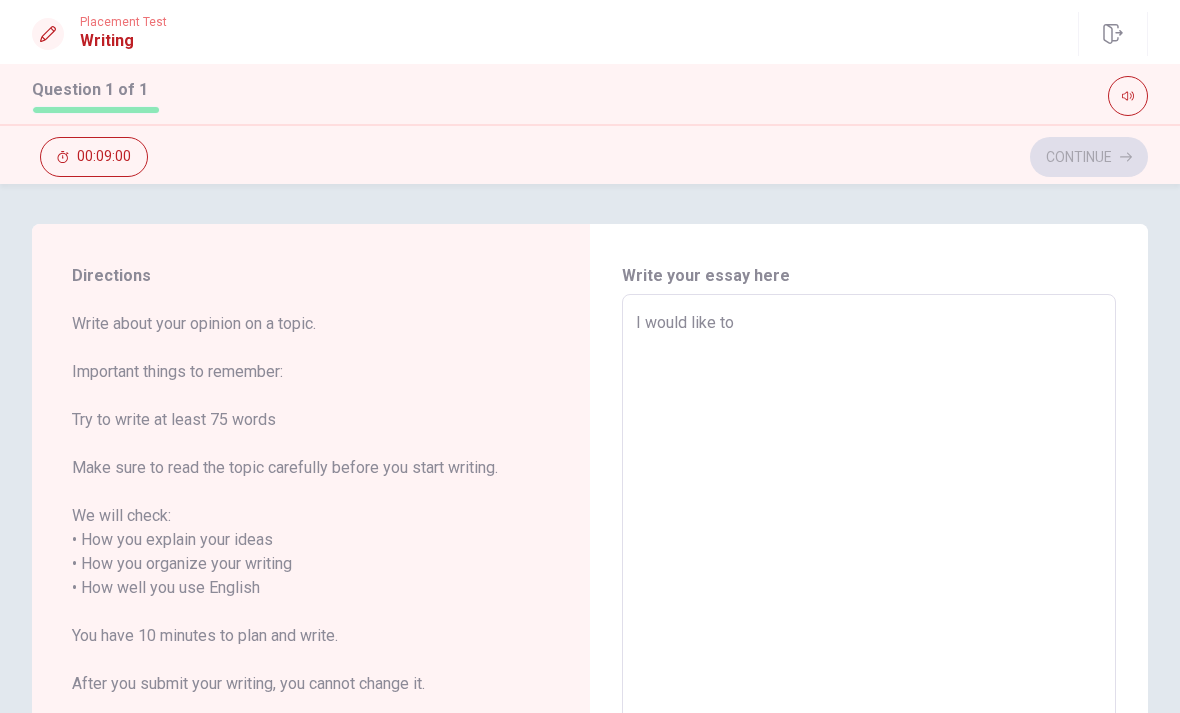 scroll, scrollTop: 0, scrollLeft: 0, axis: both 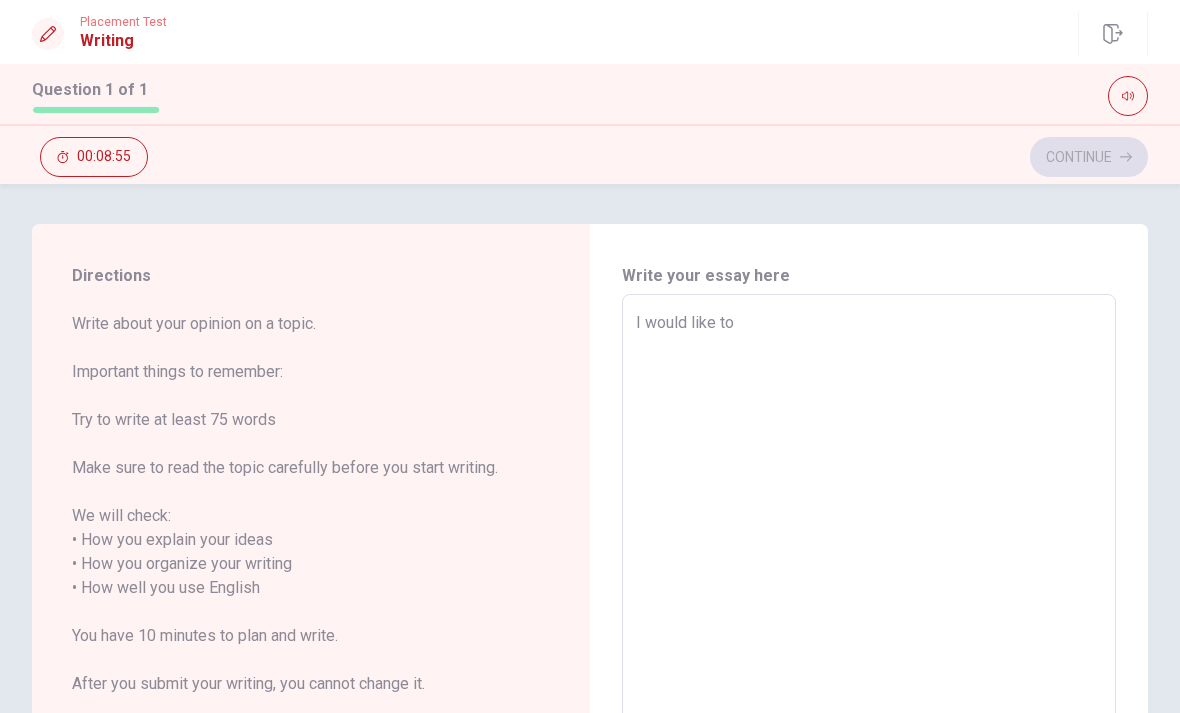 type on "x" 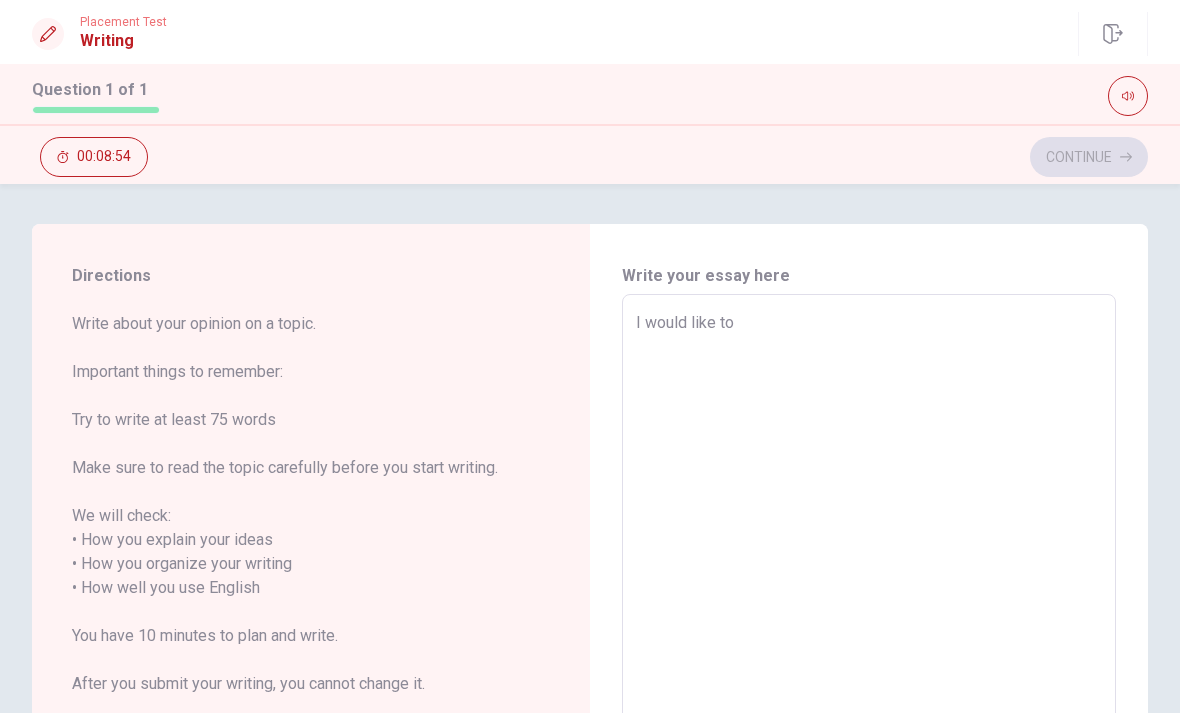 type on "I would like to learn" 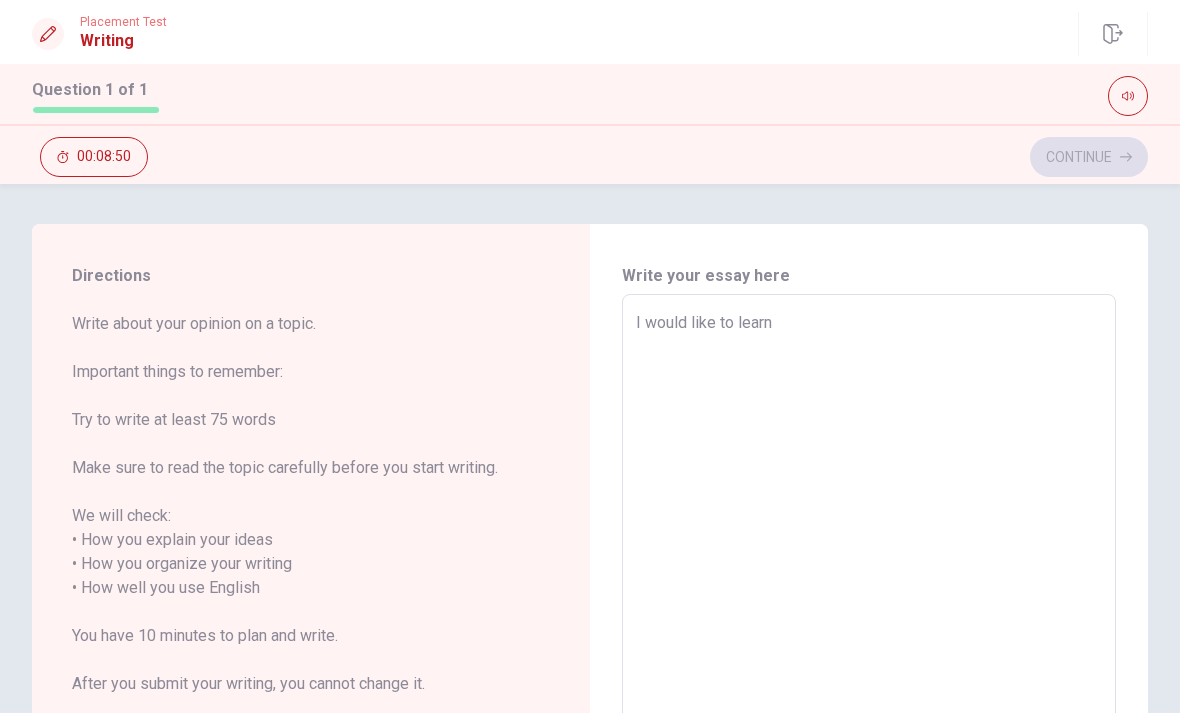 type on "x" 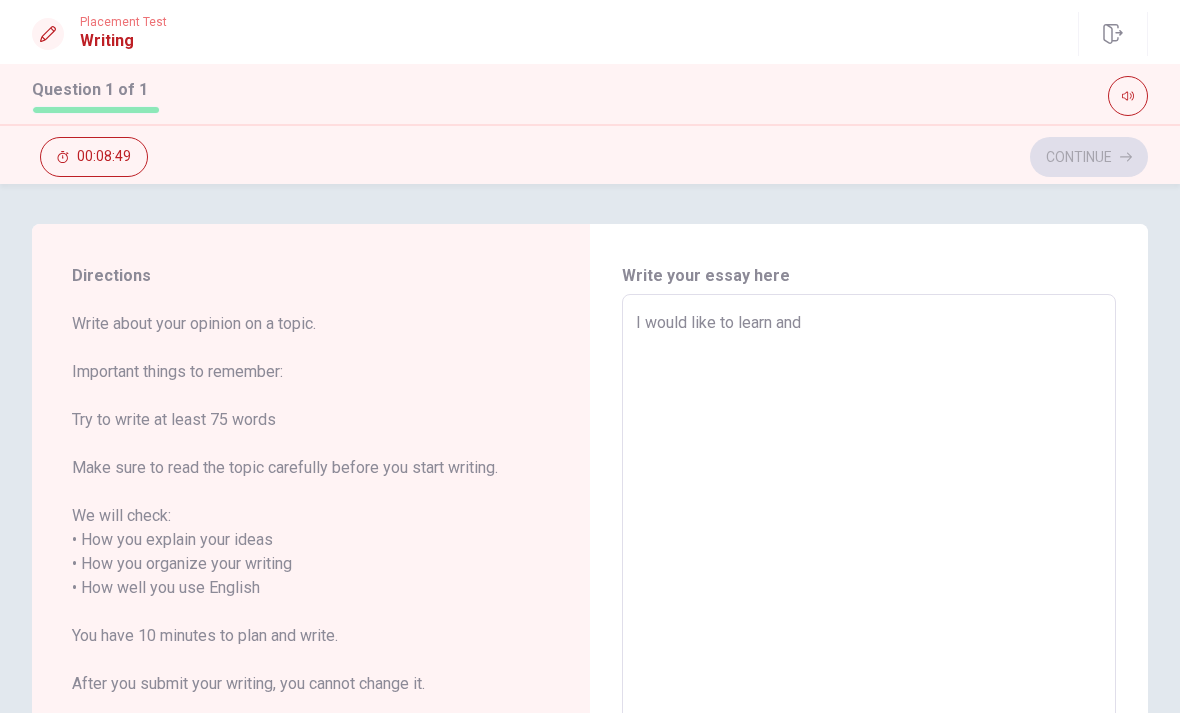 type on "I would like to learn and study" 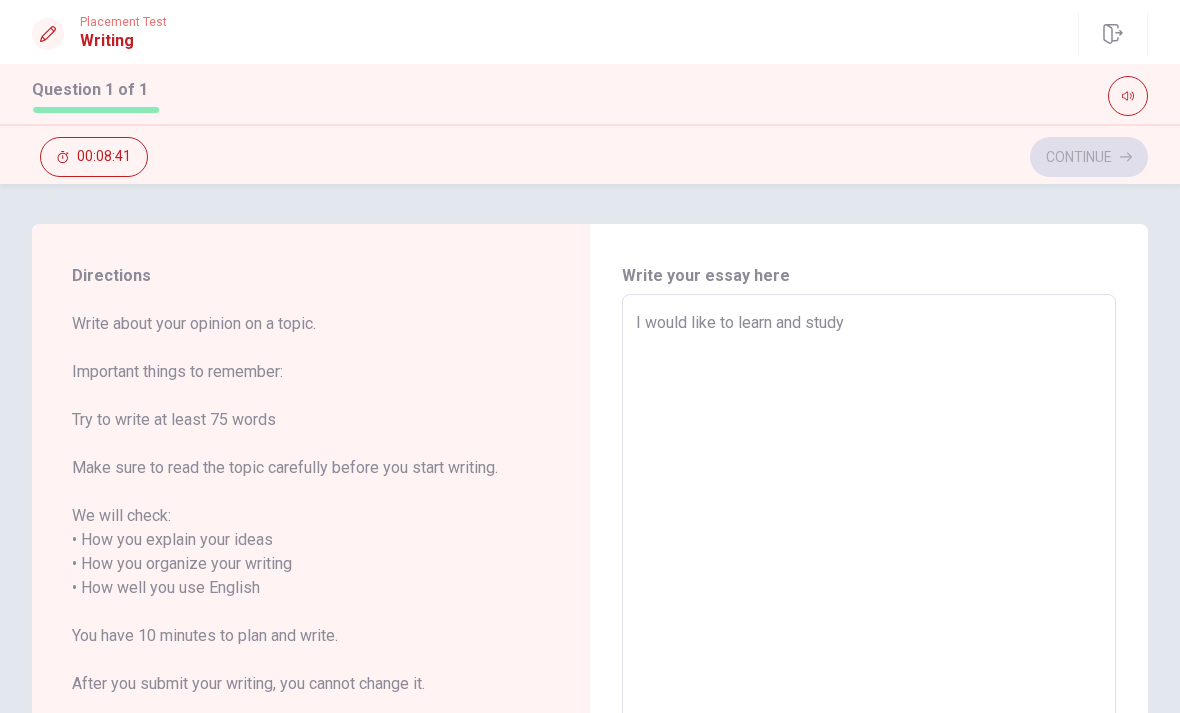 type on "x" 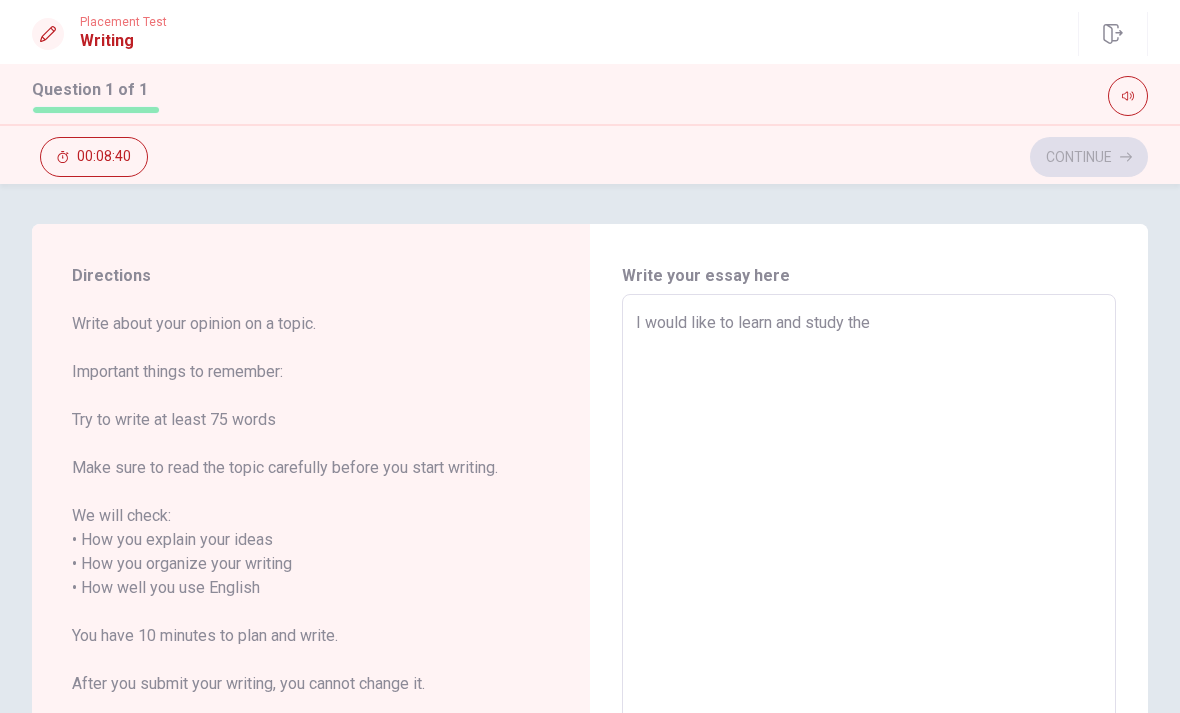 type on "I would like to learn and study the mathematics" 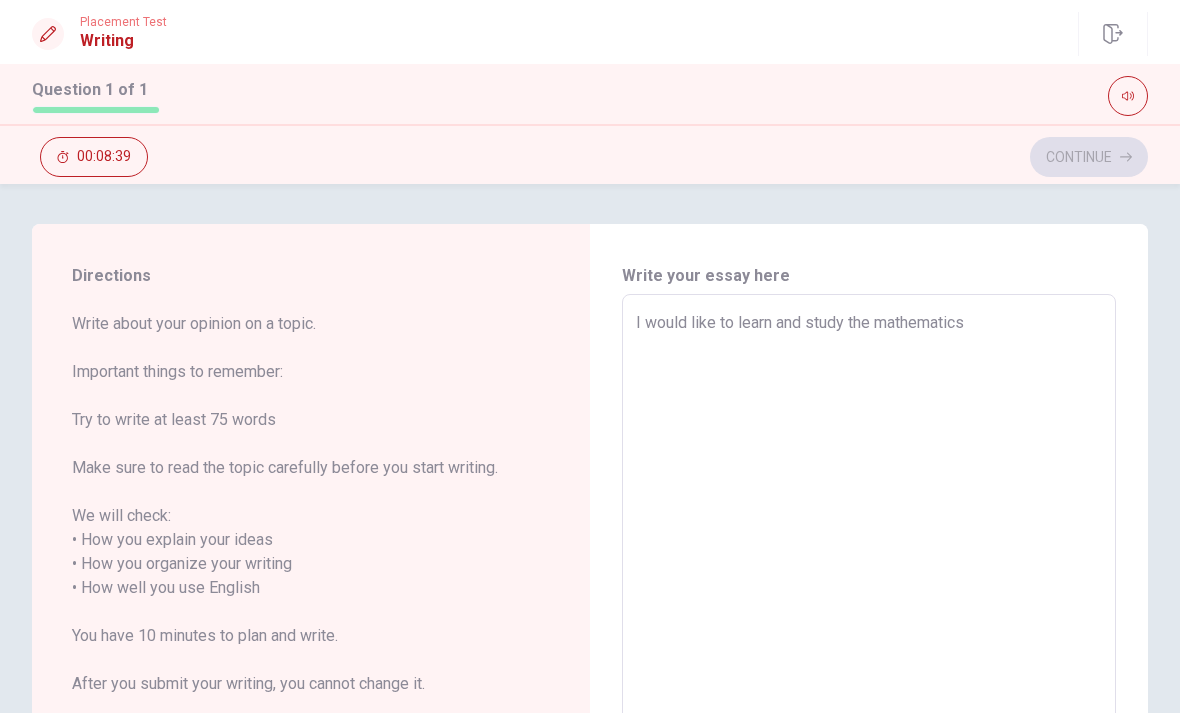 click on "I would like to learn and study the mathematics" at bounding box center [869, 588] 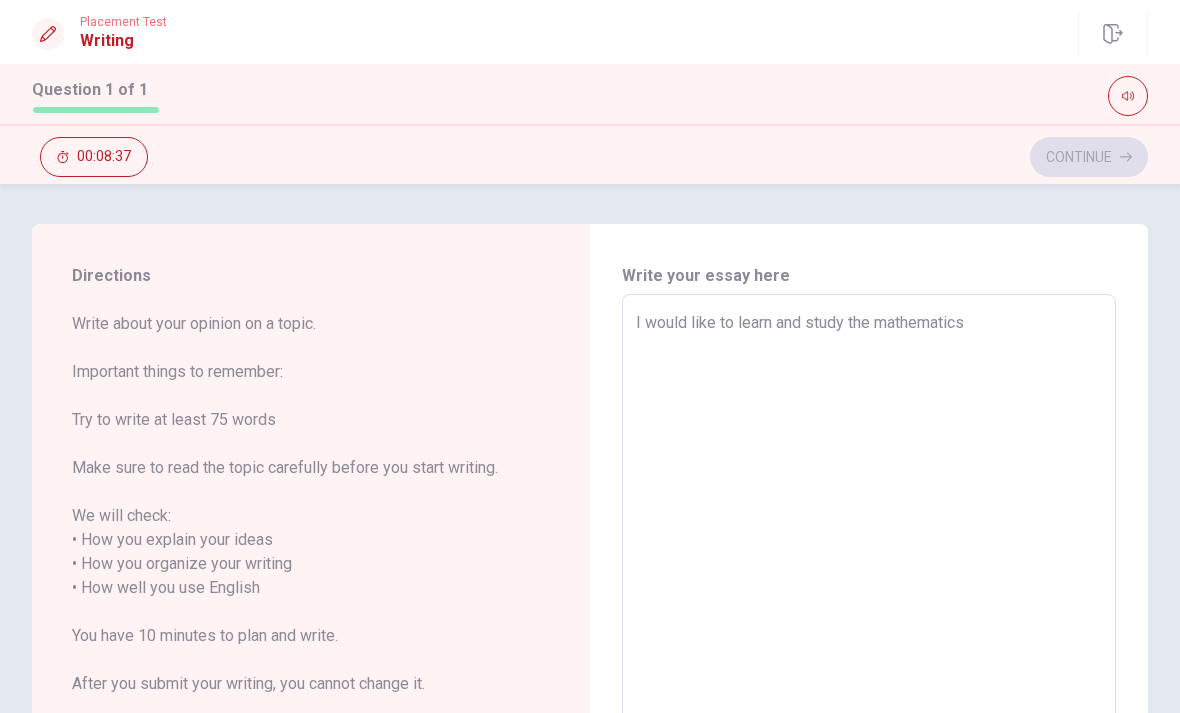 type on "x" 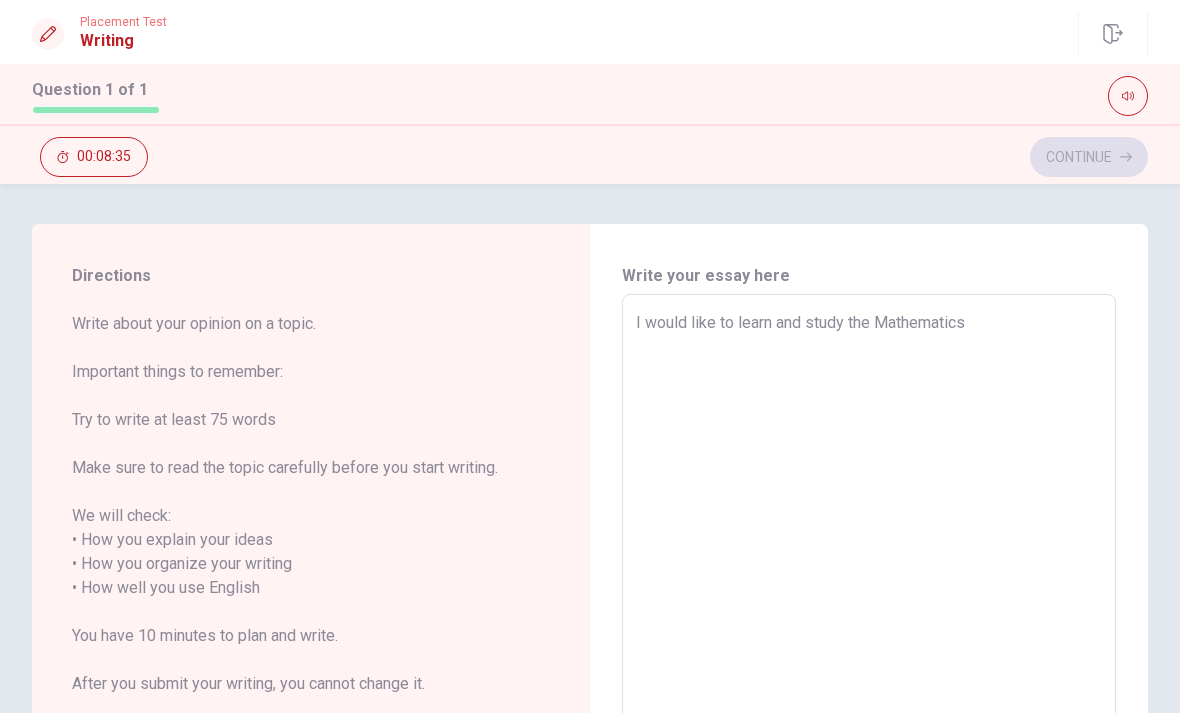 click on "I would like to learn and study the Mathematics" at bounding box center [869, 588] 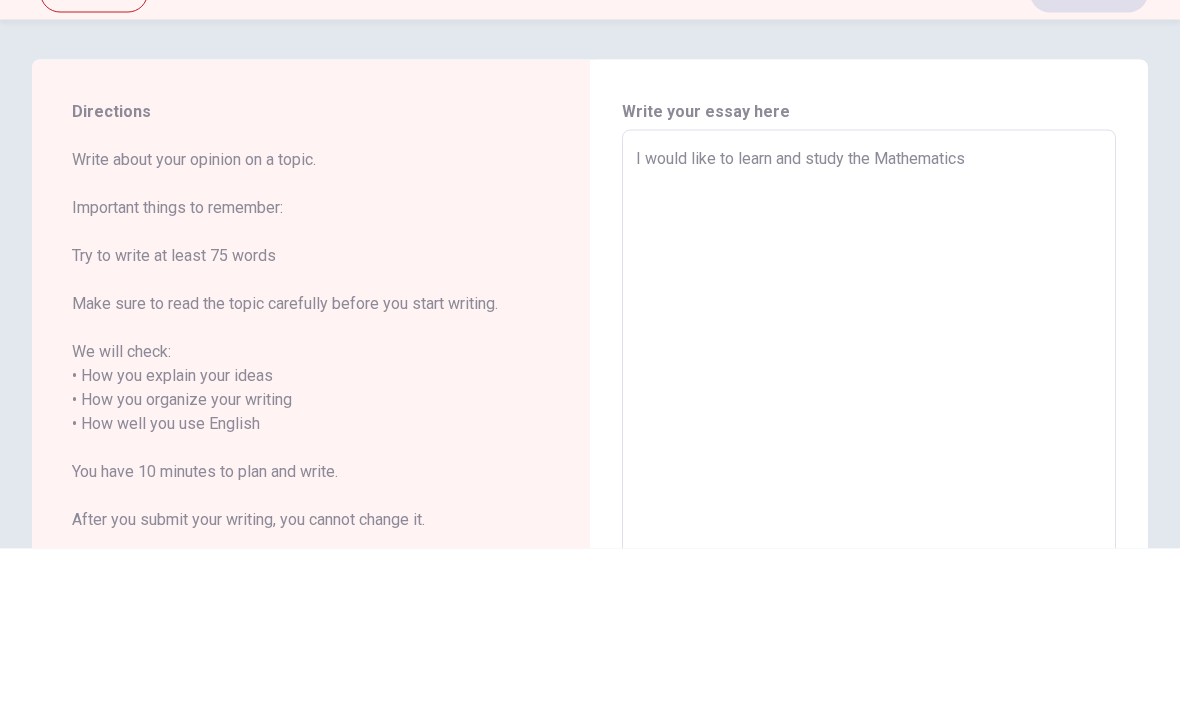 type on "x" 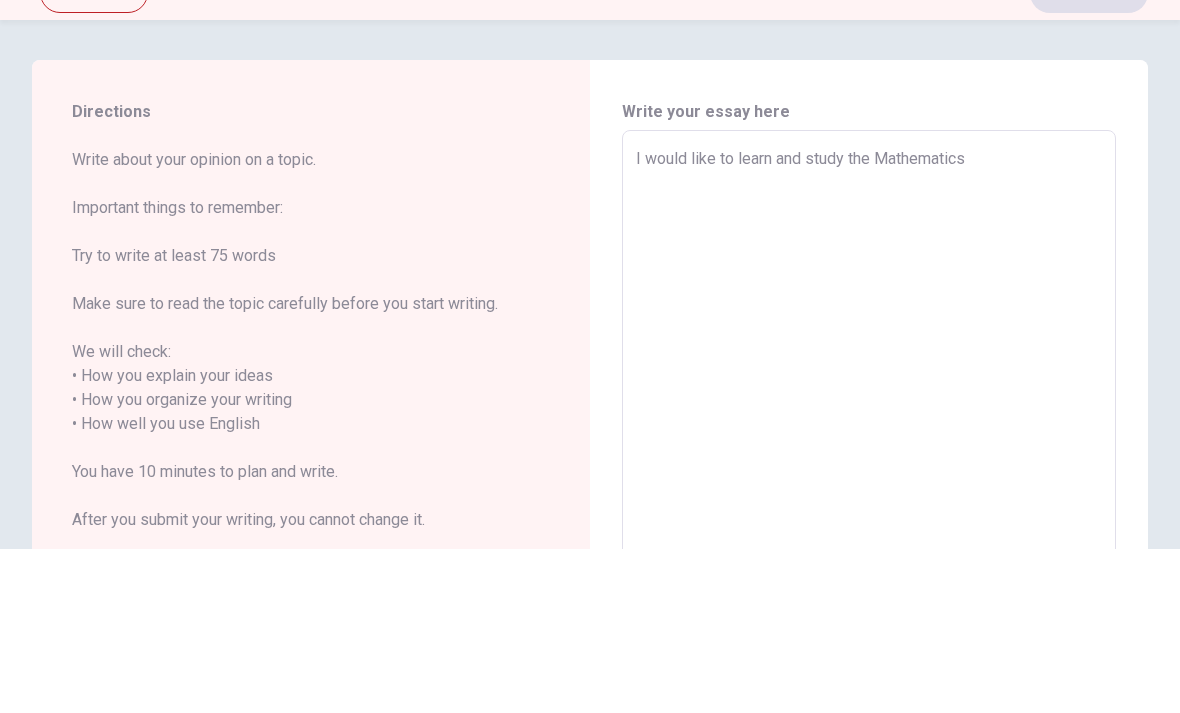 type on "x" 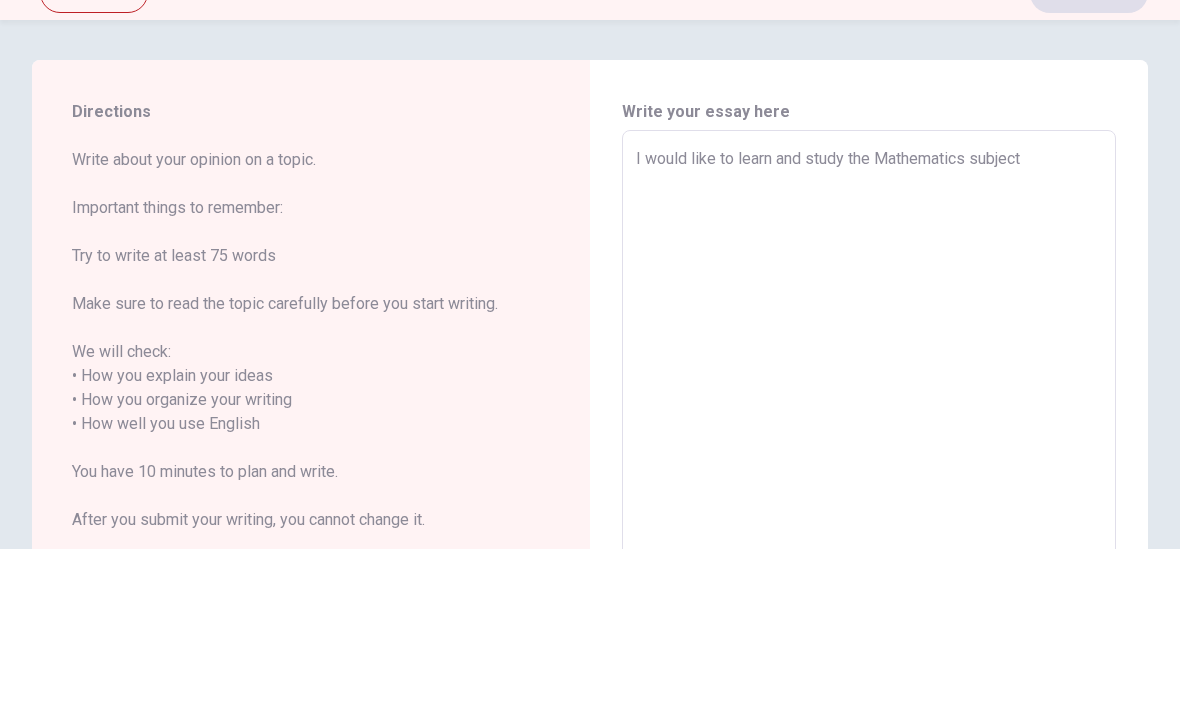 type on "x" 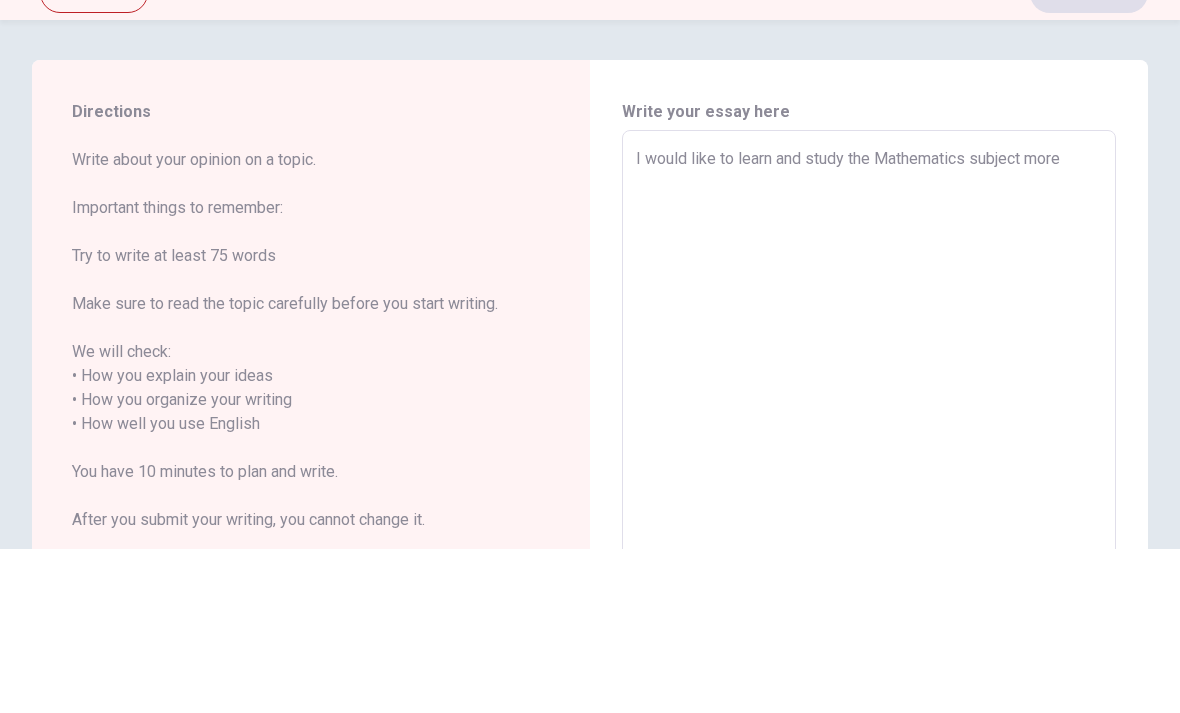 type on "I would like to learn and study the Mathematics subject more than" 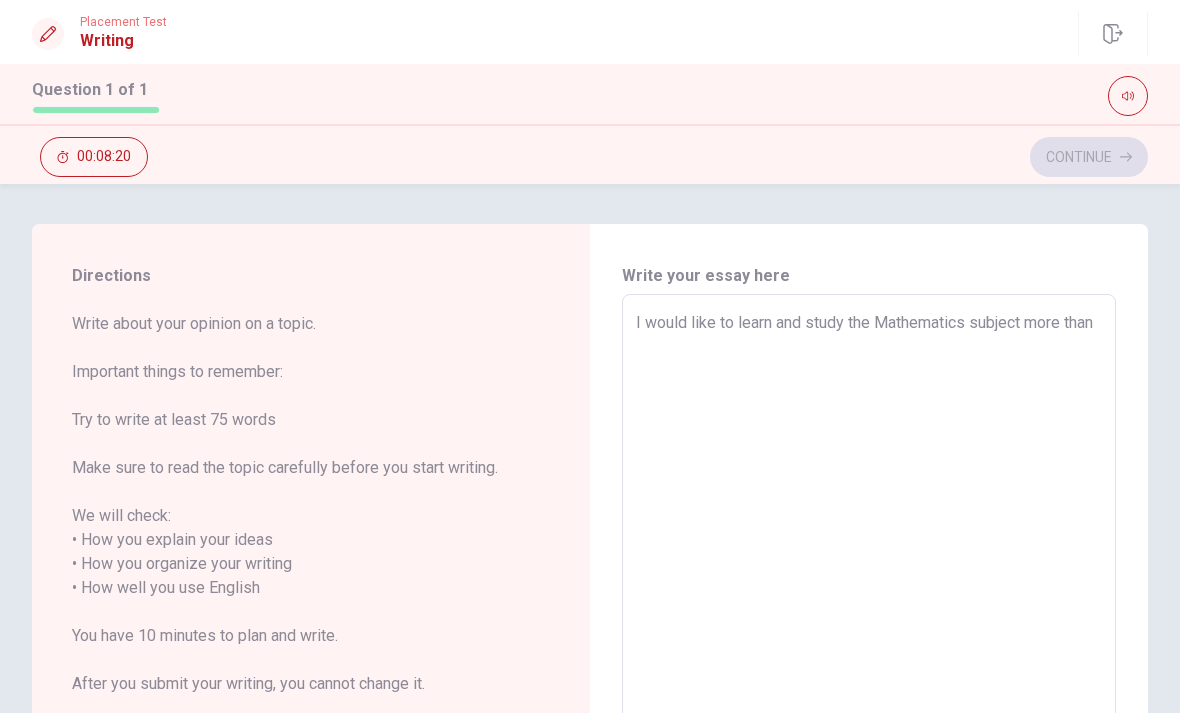 type on "x" 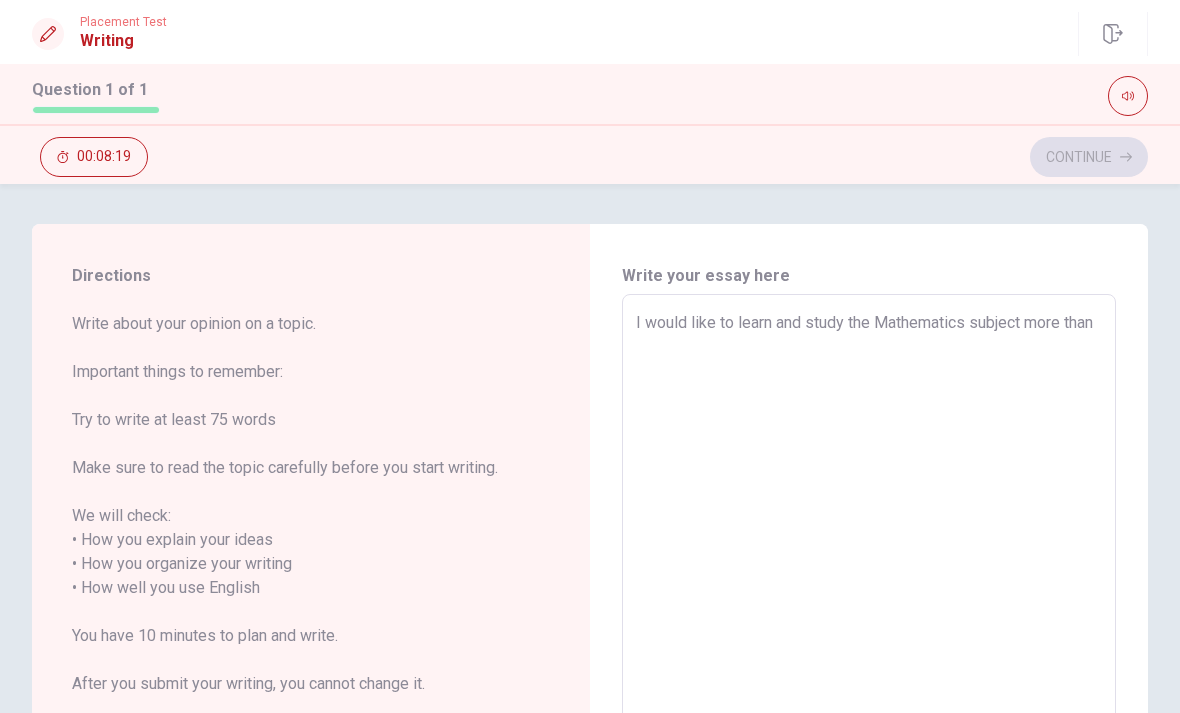 type on "I would like to learn and study the Mathematics subject more than because" 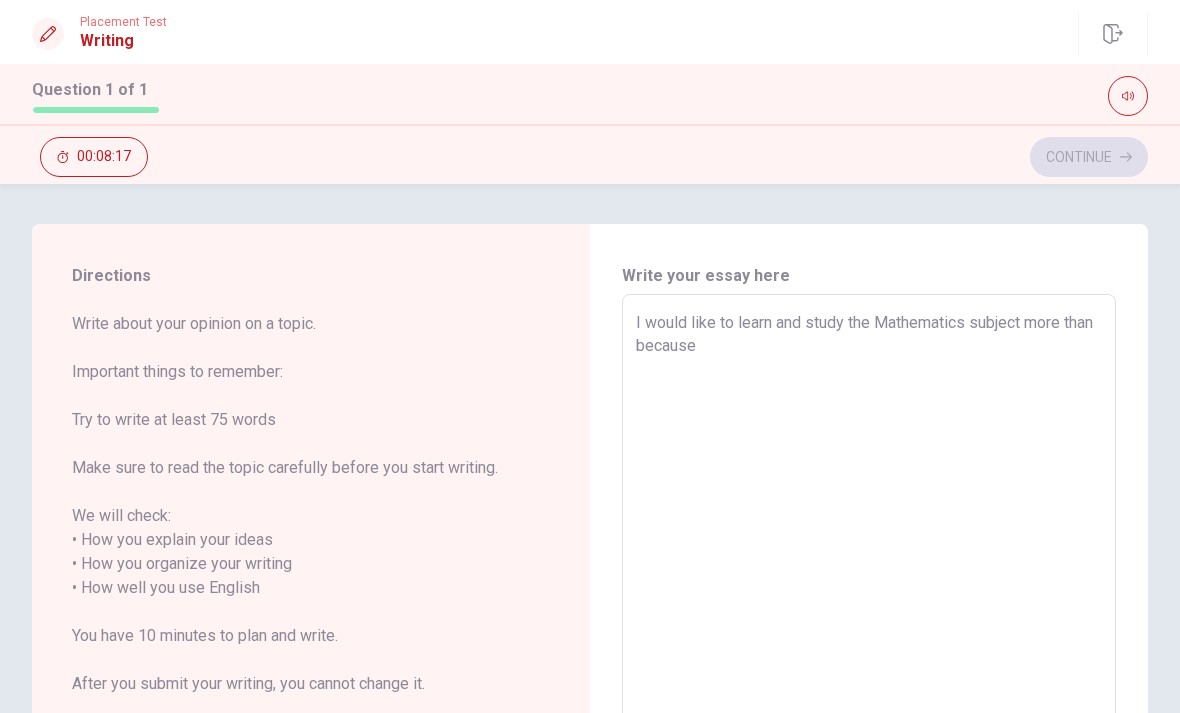 type on "x" 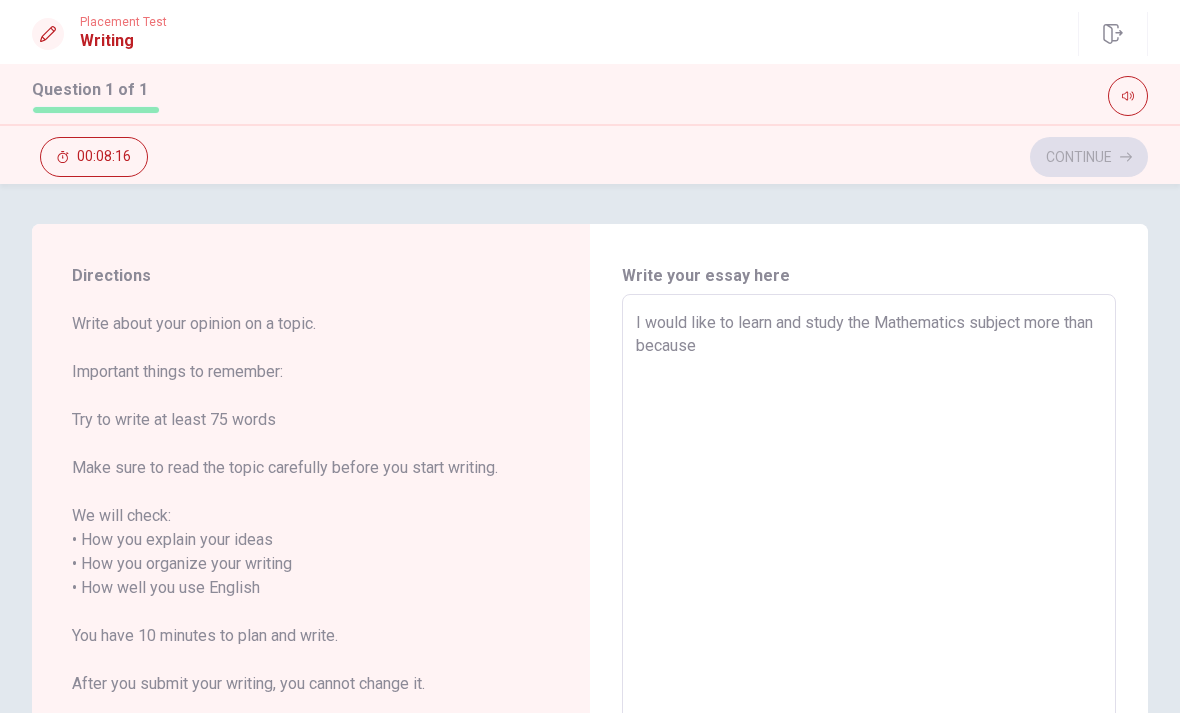 type on "I would like to learn and study the Mathematics subject more than because when" 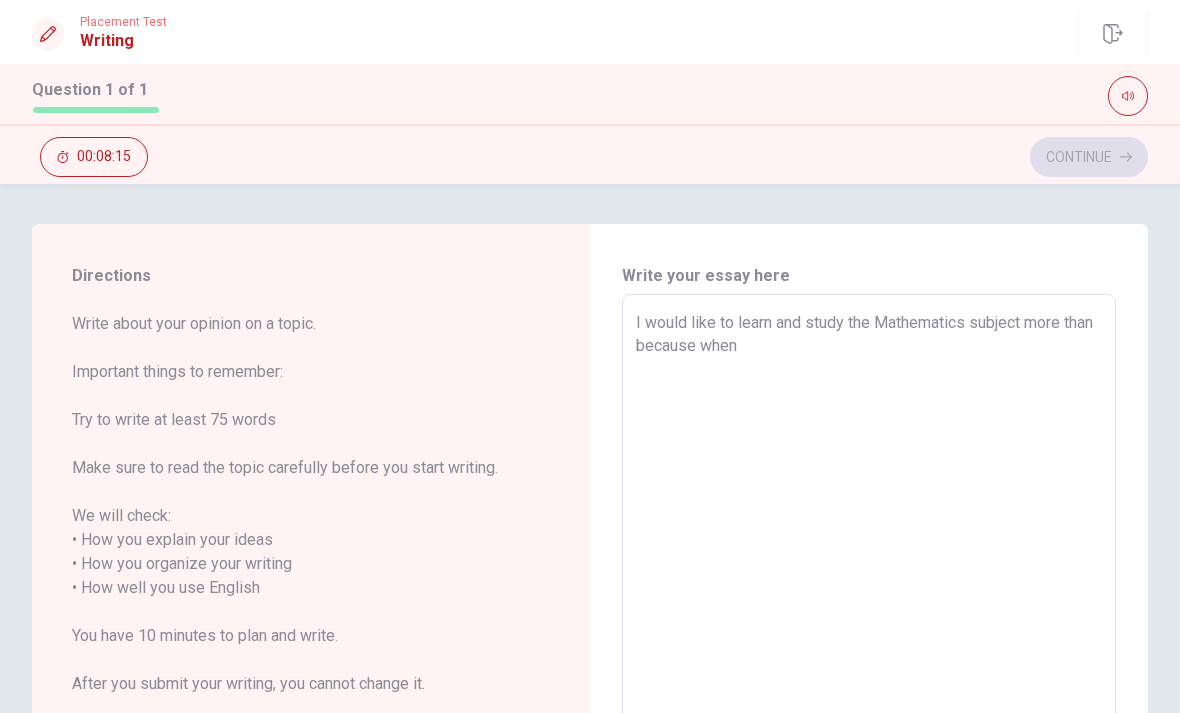 type on "x" 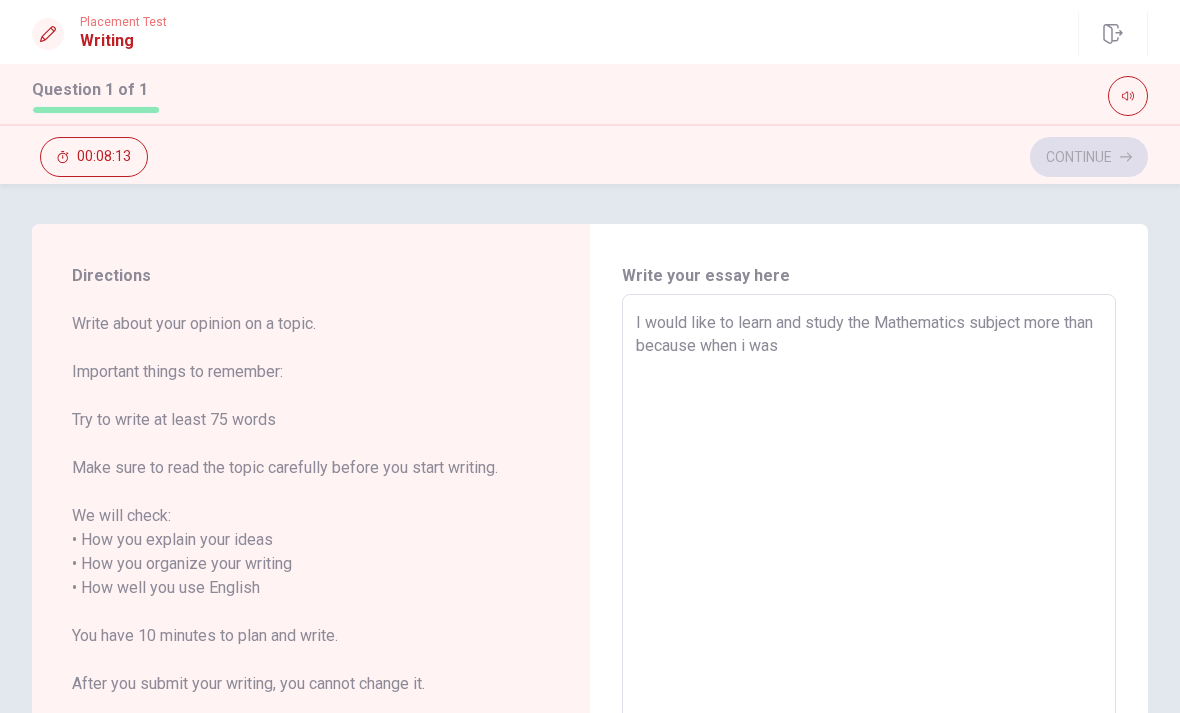 type on "x" 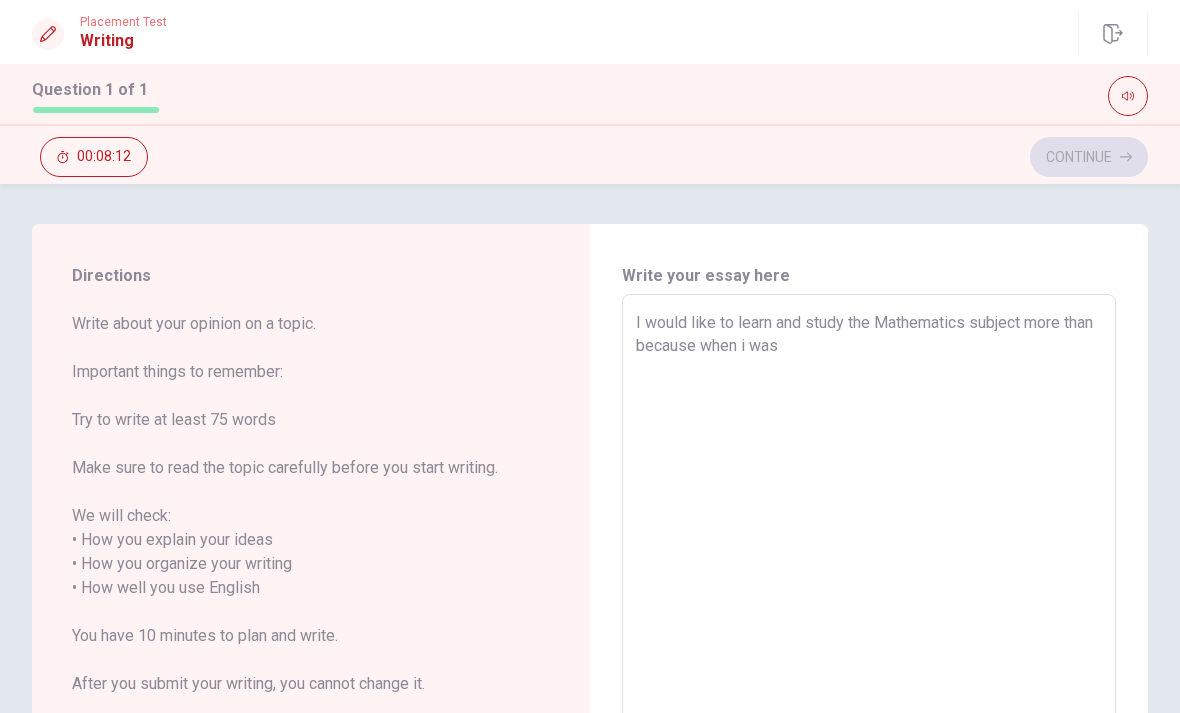 type on "I would like to learn and study the Mathematics subject more than because when i was young" 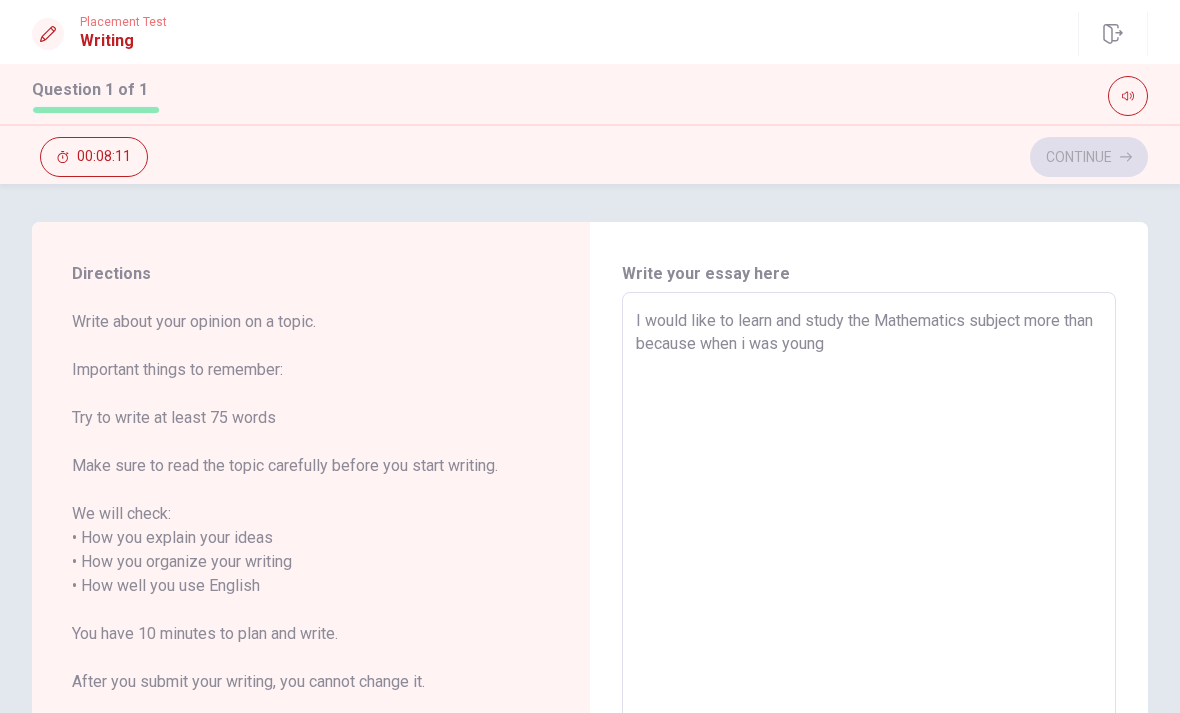 scroll, scrollTop: 4, scrollLeft: 0, axis: vertical 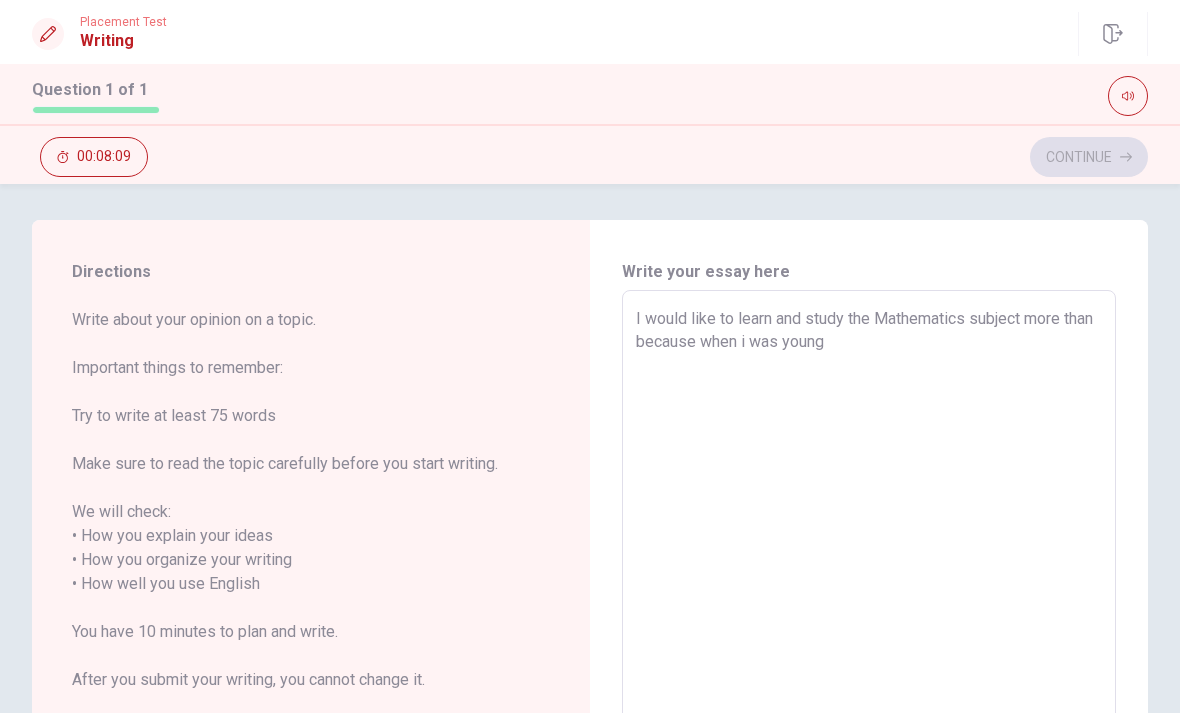click on "I would like to learn and study the Mathematics subject more than because when i was young" at bounding box center (869, 584) 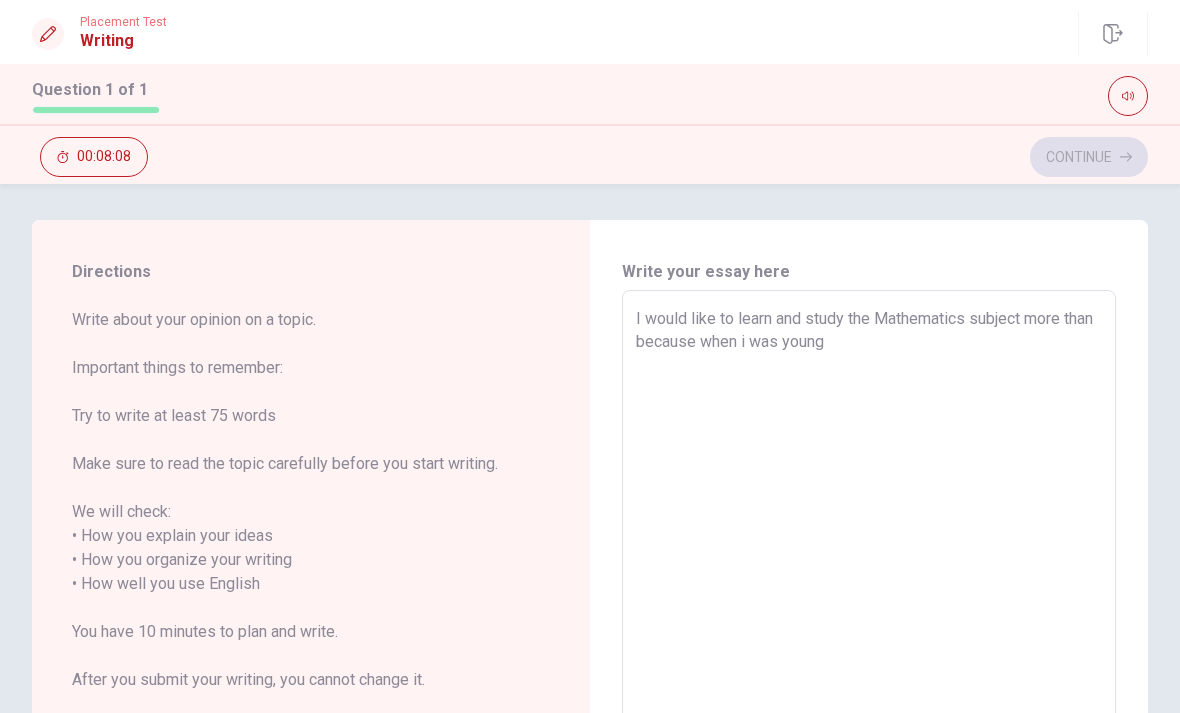 type on "I would like to learn and study the Mathematics subject more than because when I was young" 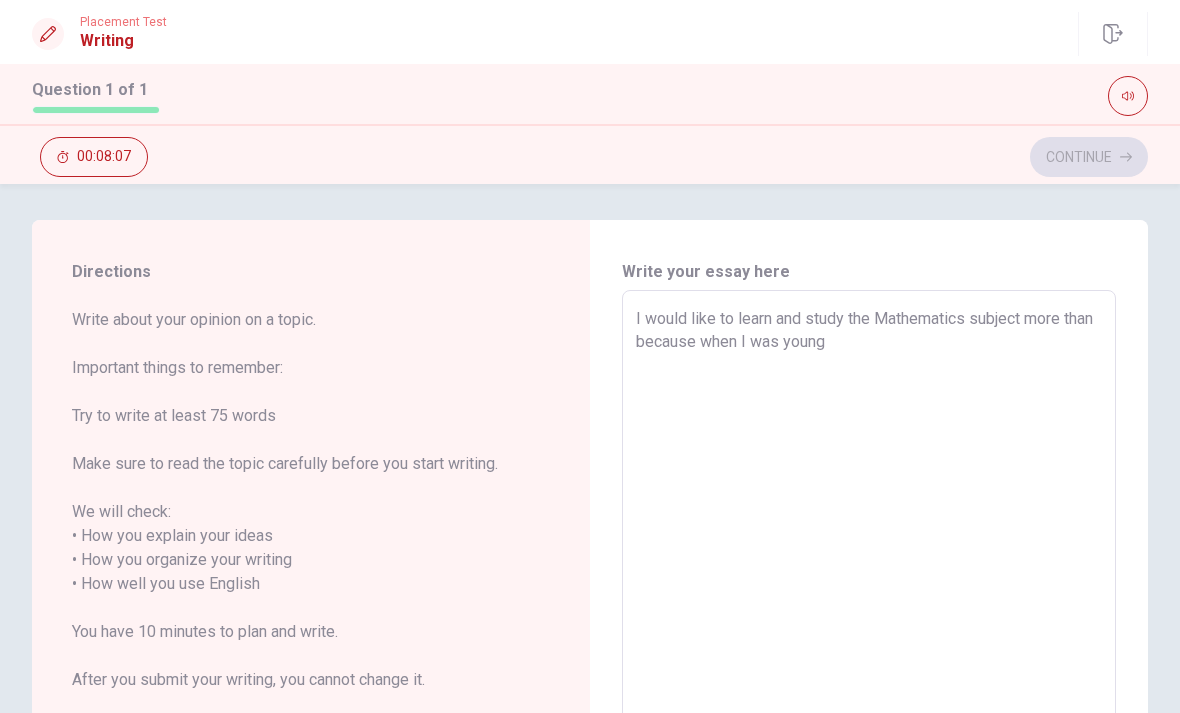 click on "I would like to learn and study the Mathematics subject more than because when I was young" at bounding box center (869, 584) 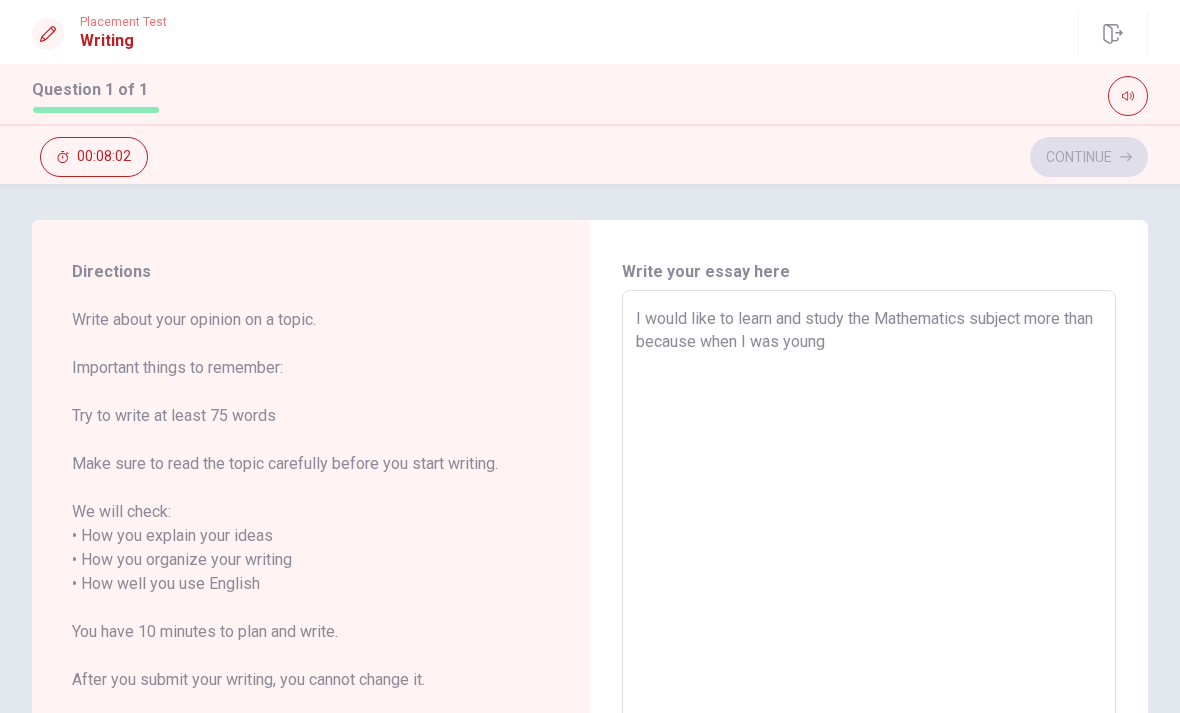 type on "x" 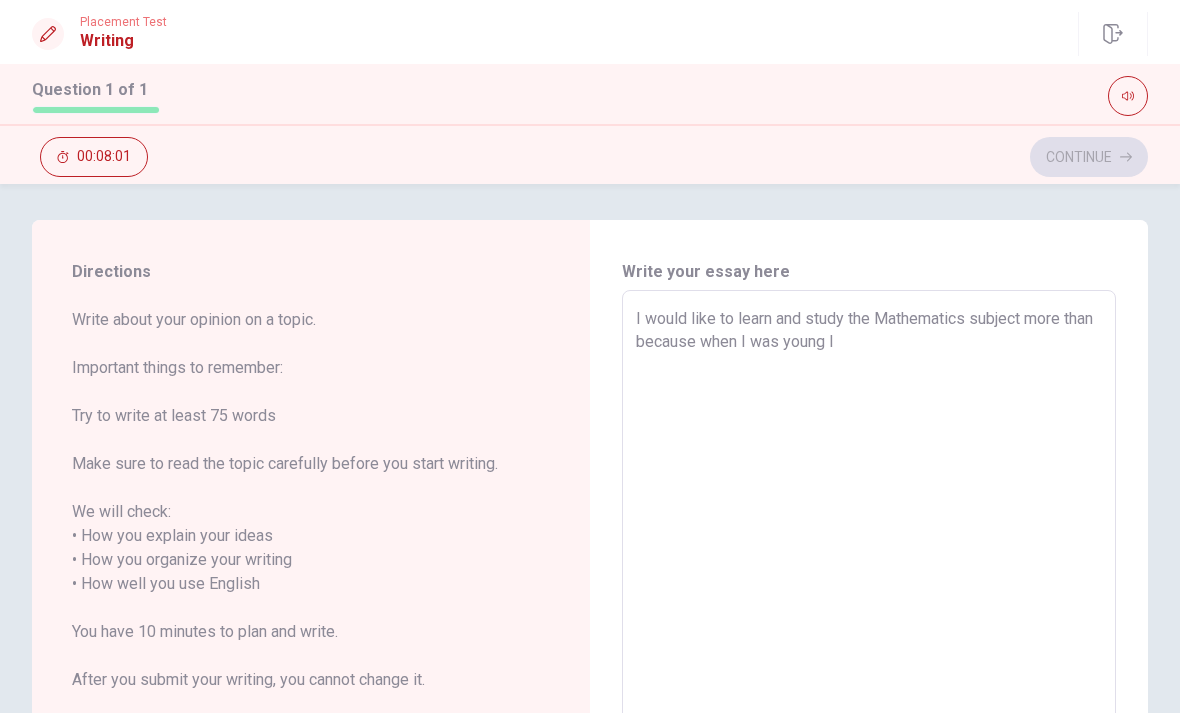 type on "I would like to learn and study the Mathematics subject more than because when I was young I" 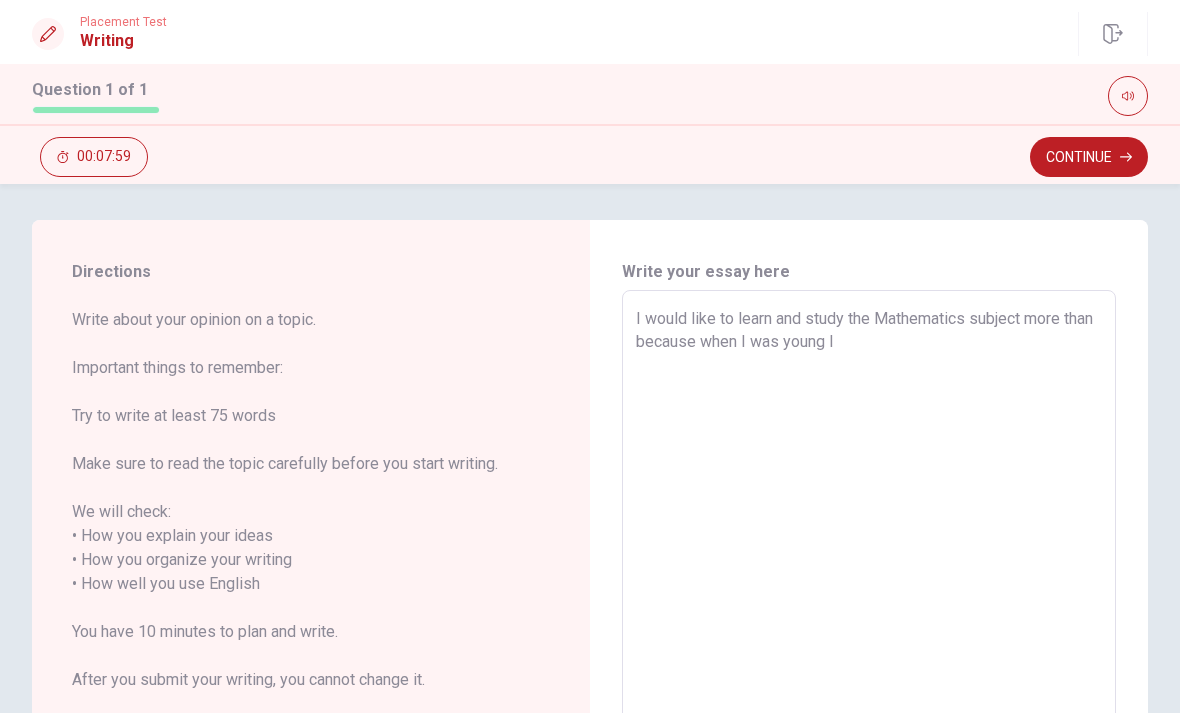type on "x" 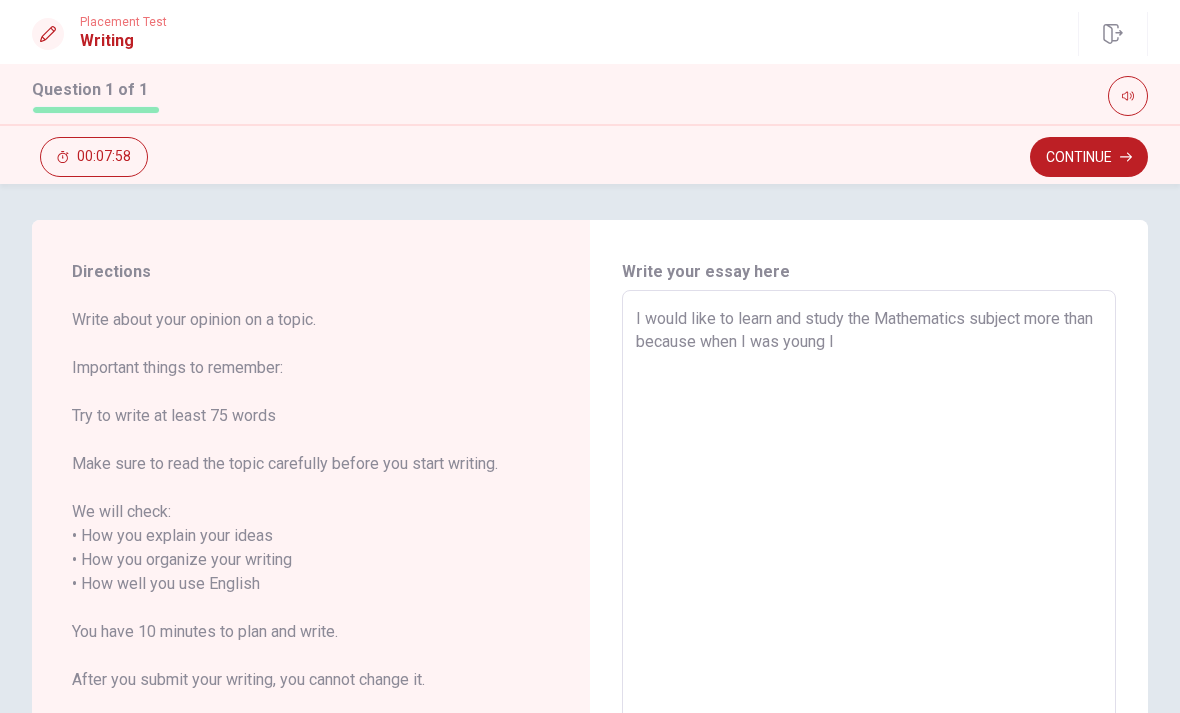 type on "I would like to learn and study the Mathematics subject more than because when I was young I had" 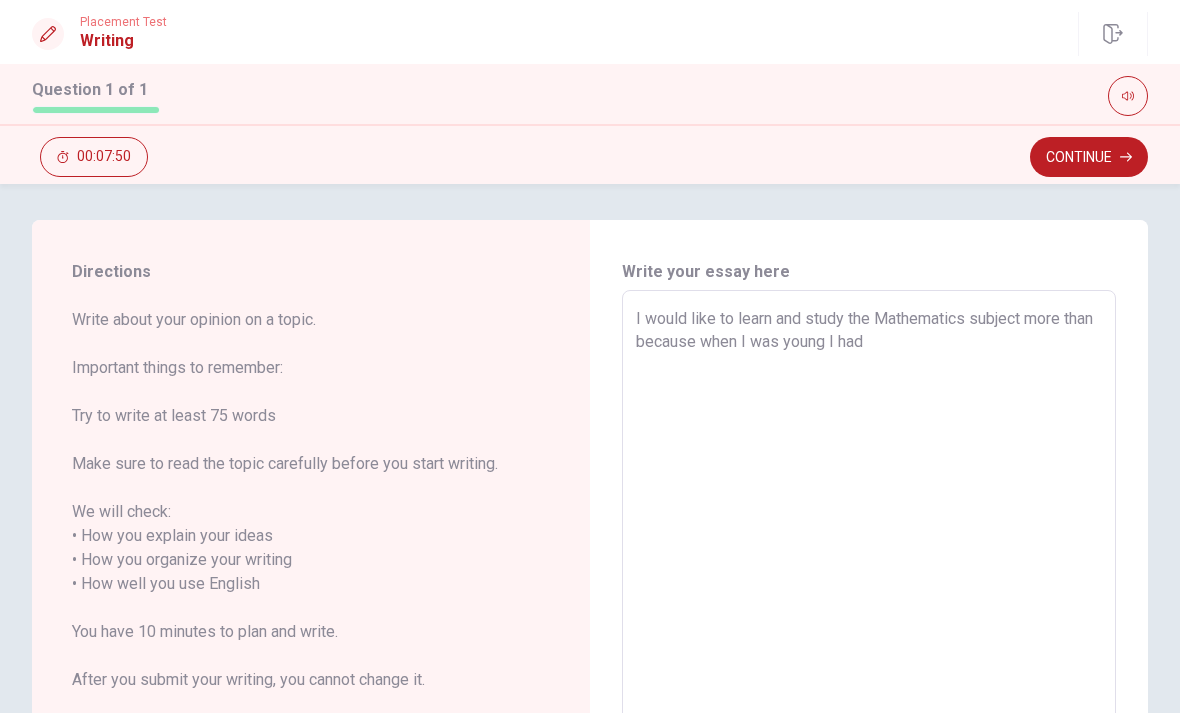 type on "x" 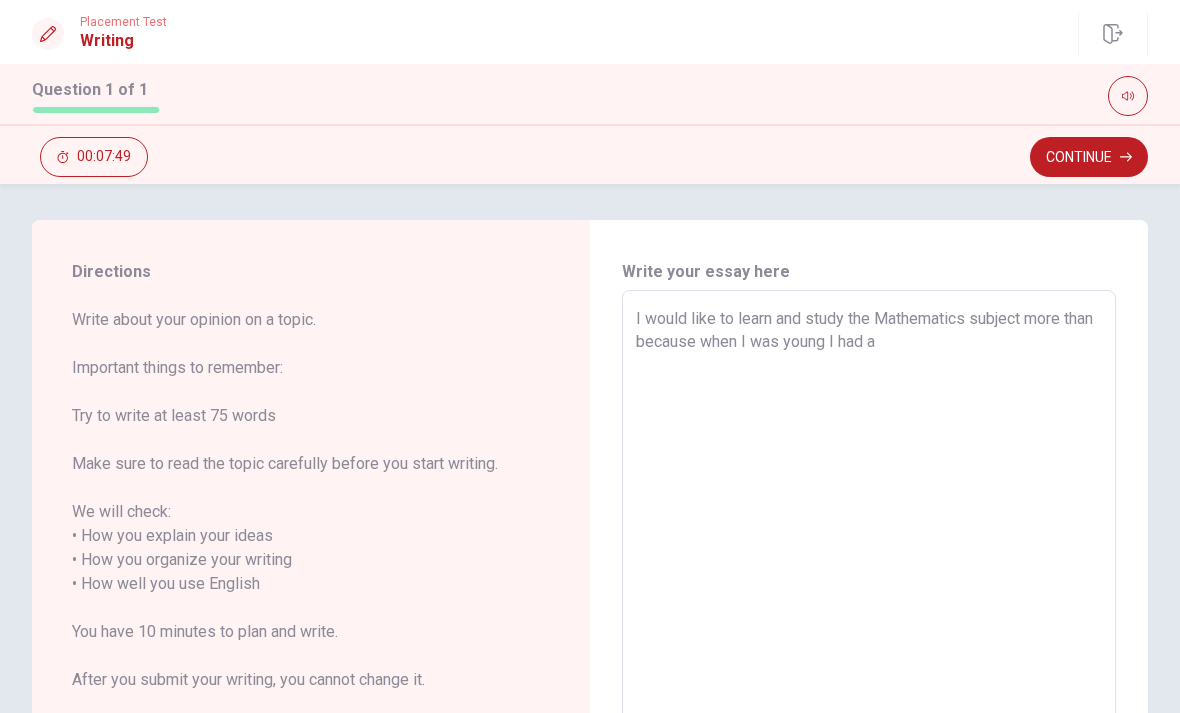 type on "I would like to learn and study the Mathematics subject more than because when I was young I had a thought" 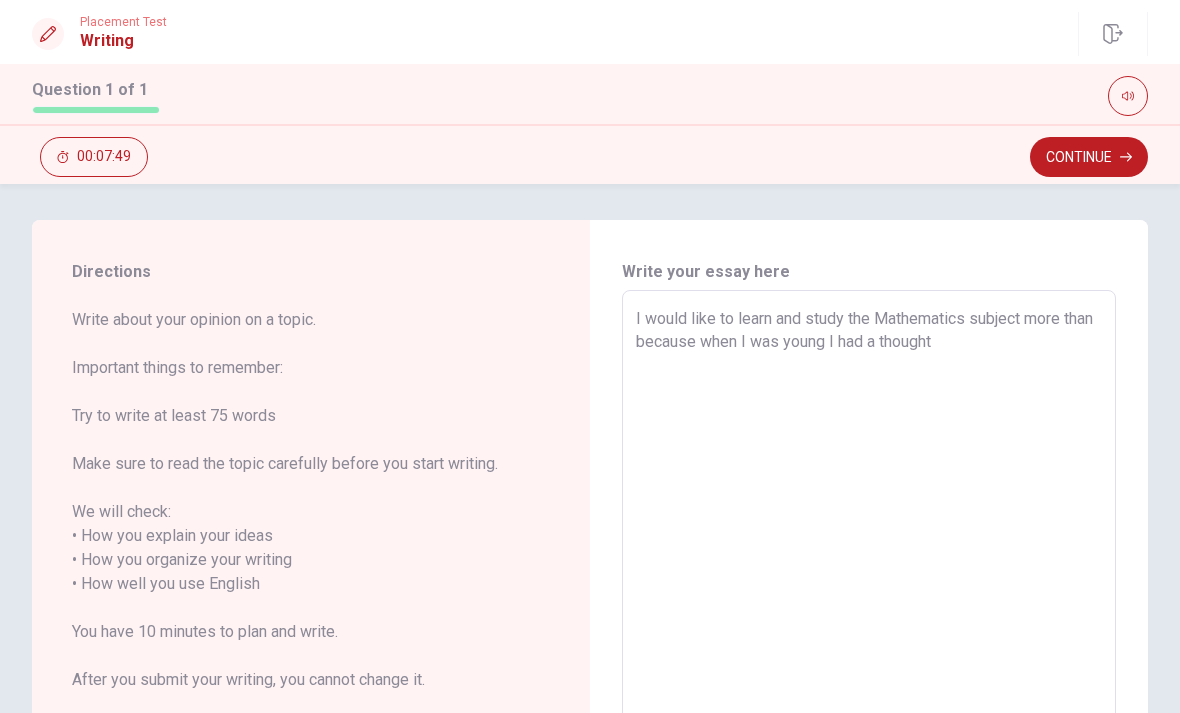 type on "x" 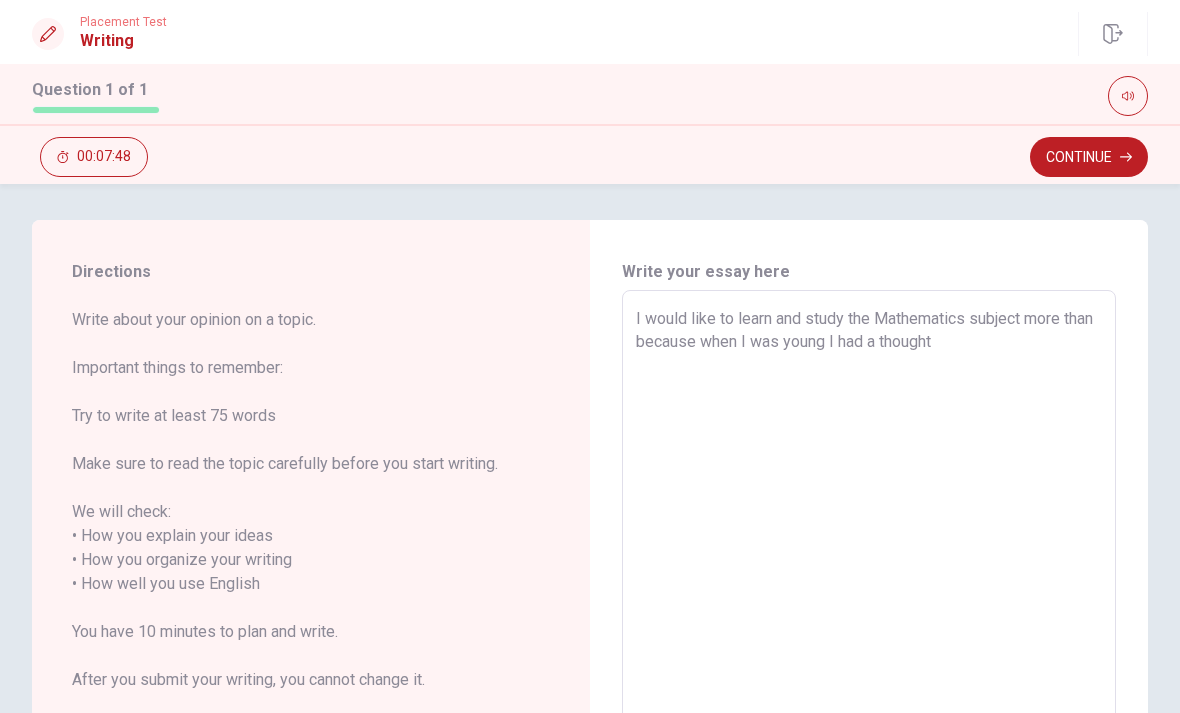 type on "I would like to learn and study the Mathematics subject more than because when I was young I had a thoughtk" 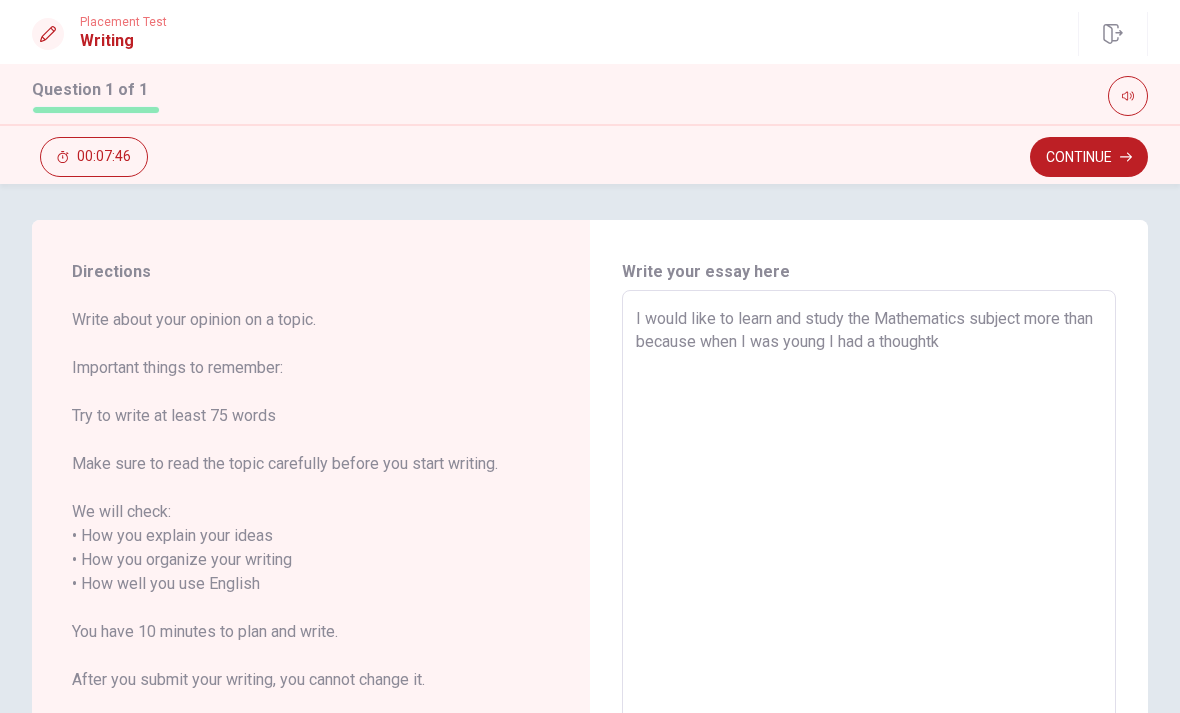 click on "I would like to learn and study the Mathematics subject more than because when I was young I had a thoughtk" at bounding box center [869, 584] 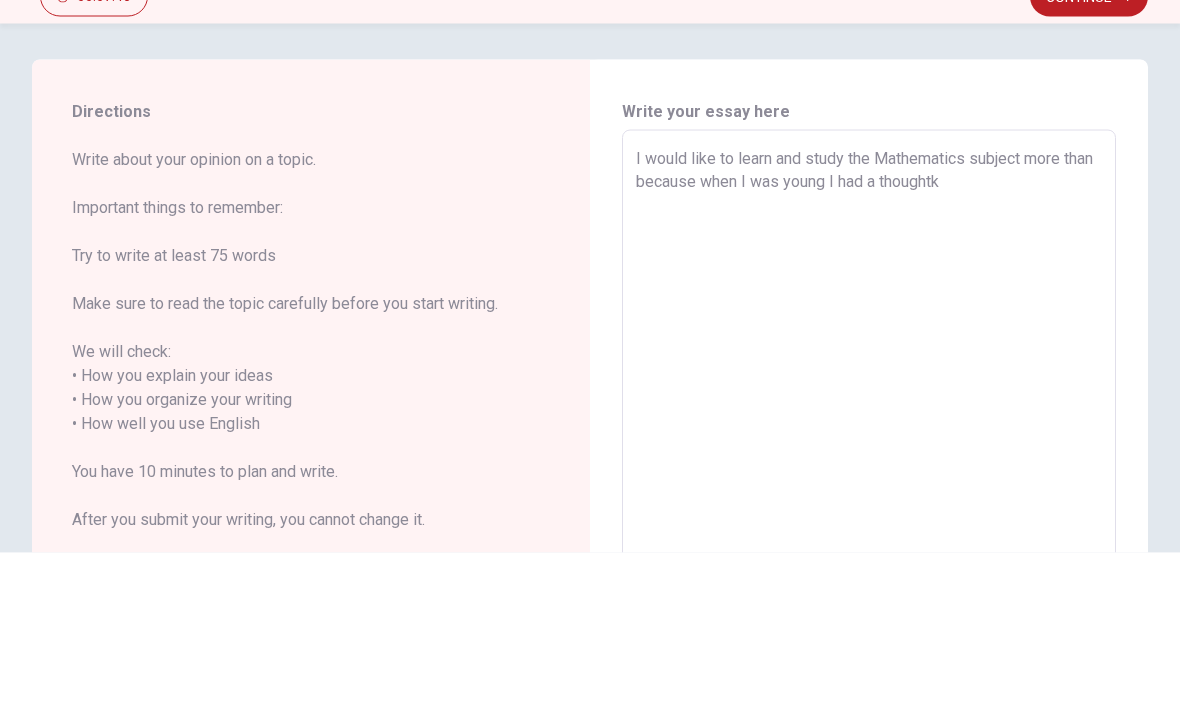 type on "x" 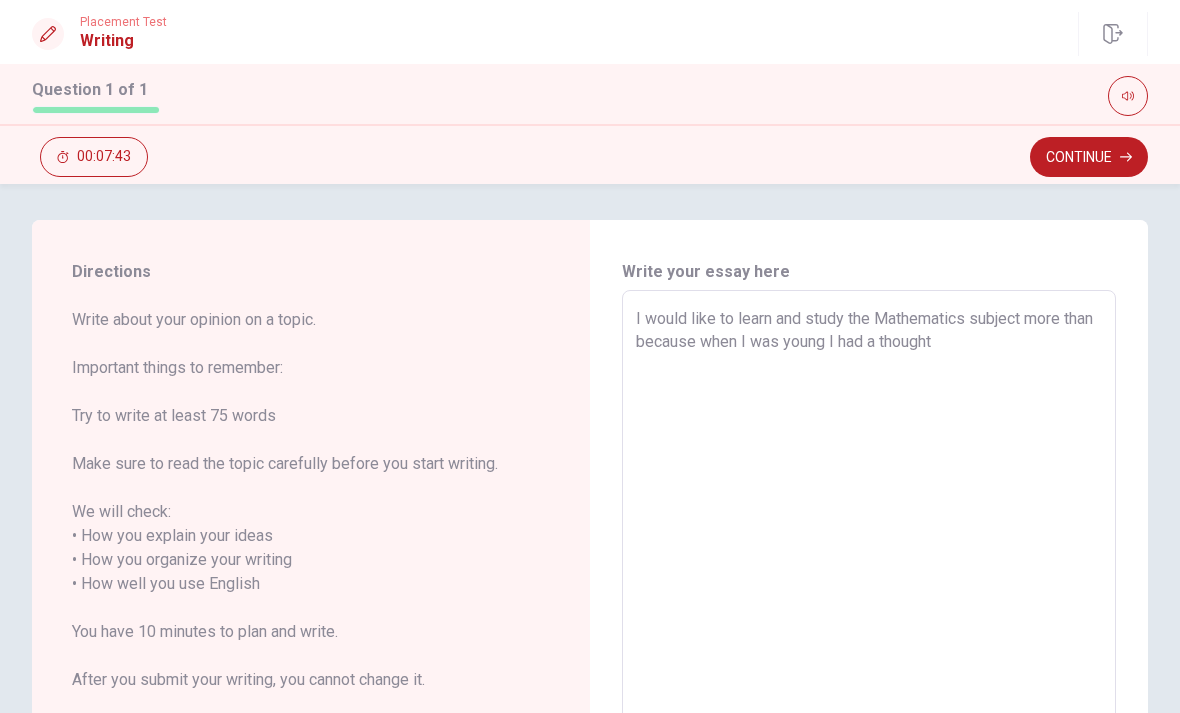 click on "I would like to learn and study the Mathematics subject more than because when I was young I had a thought" at bounding box center [869, 584] 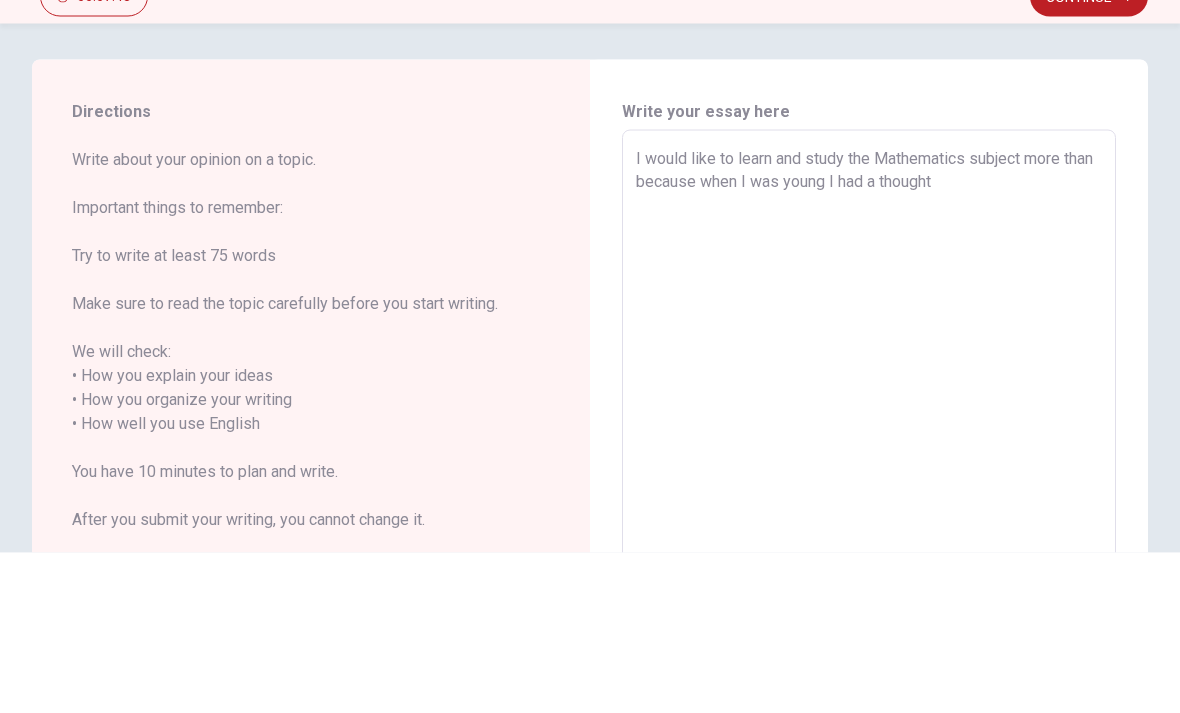 click on "I would like to learn and study the Mathematics subject more than because when I was young I had a thought" at bounding box center (869, 584) 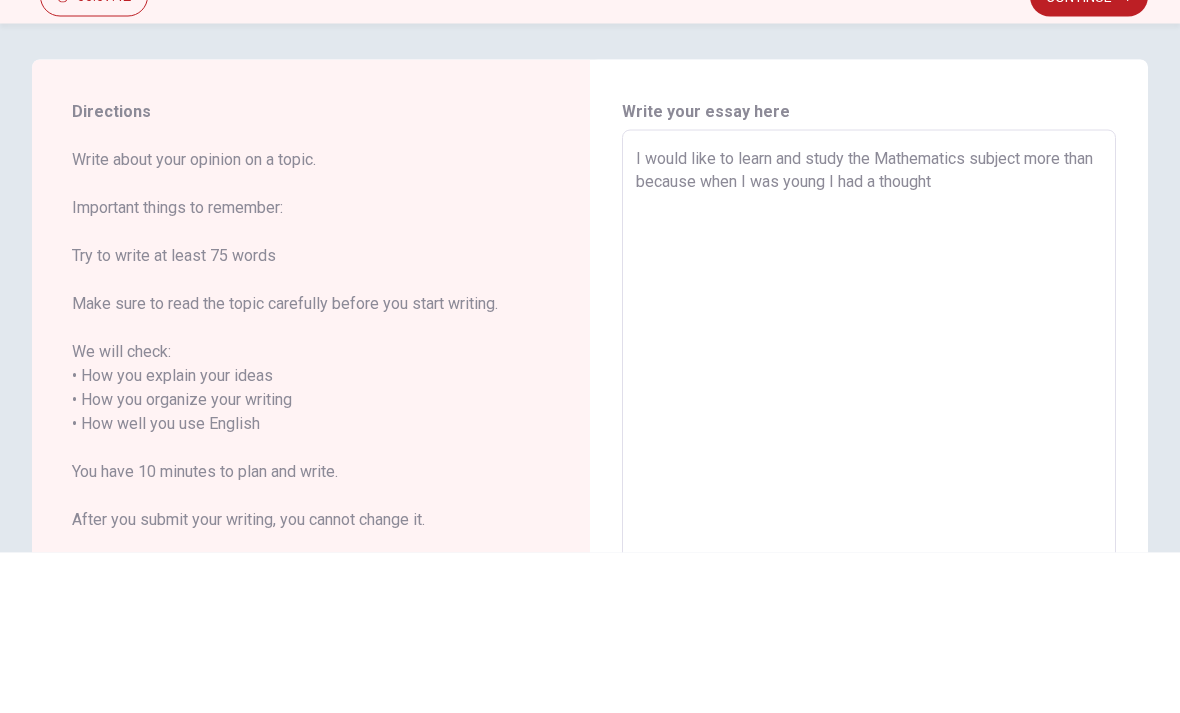 type on "x" 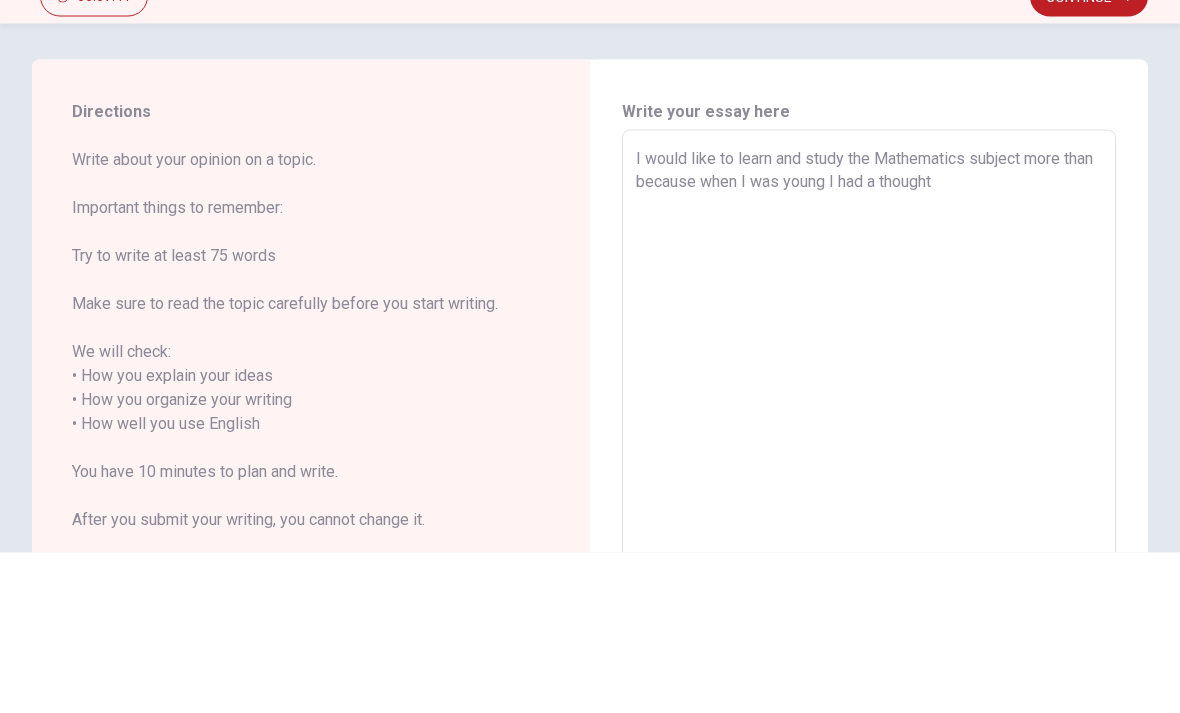 type on "I would like to learn and study the Mathematics subject More than because when I was young I had a thought" 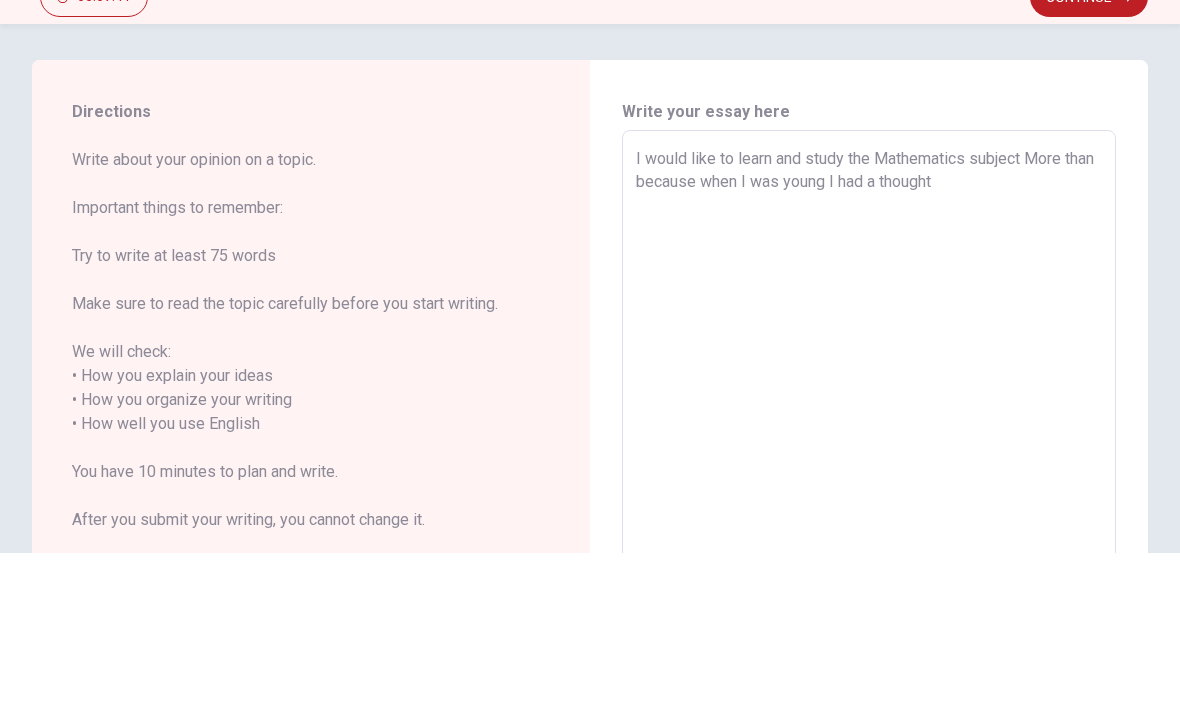 type on "x" 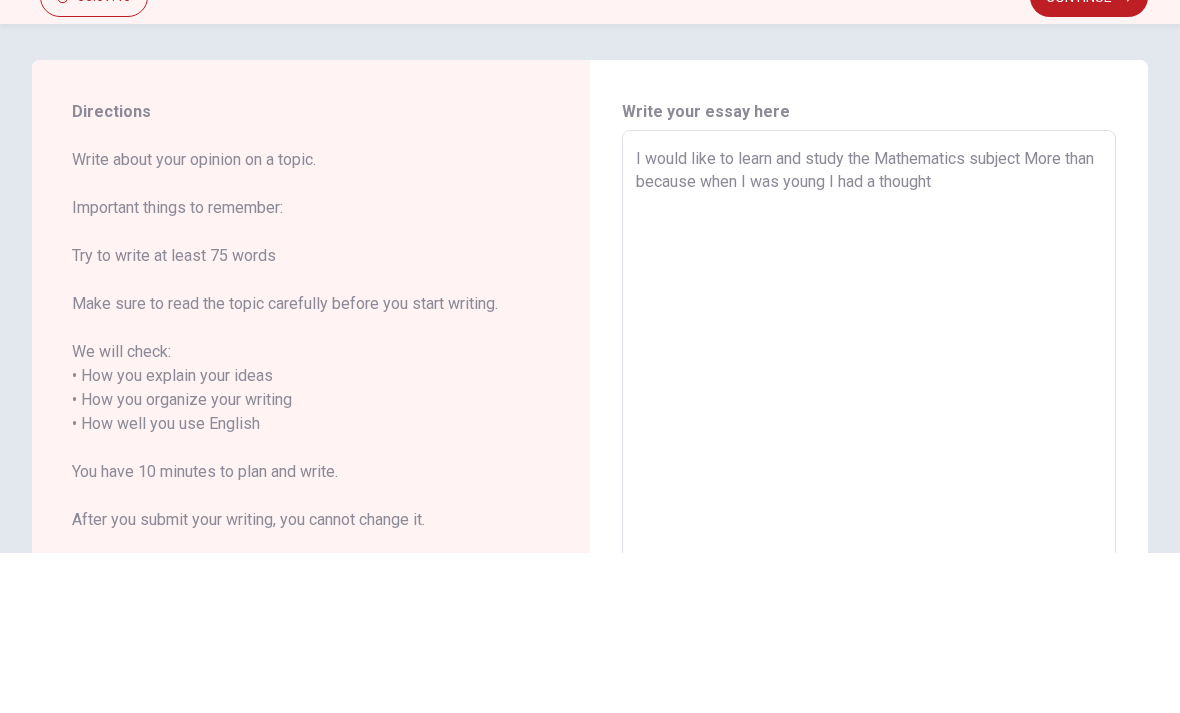 type on "I would like to learn and study the Mathematics subject Mor than because when I was young I had a thought" 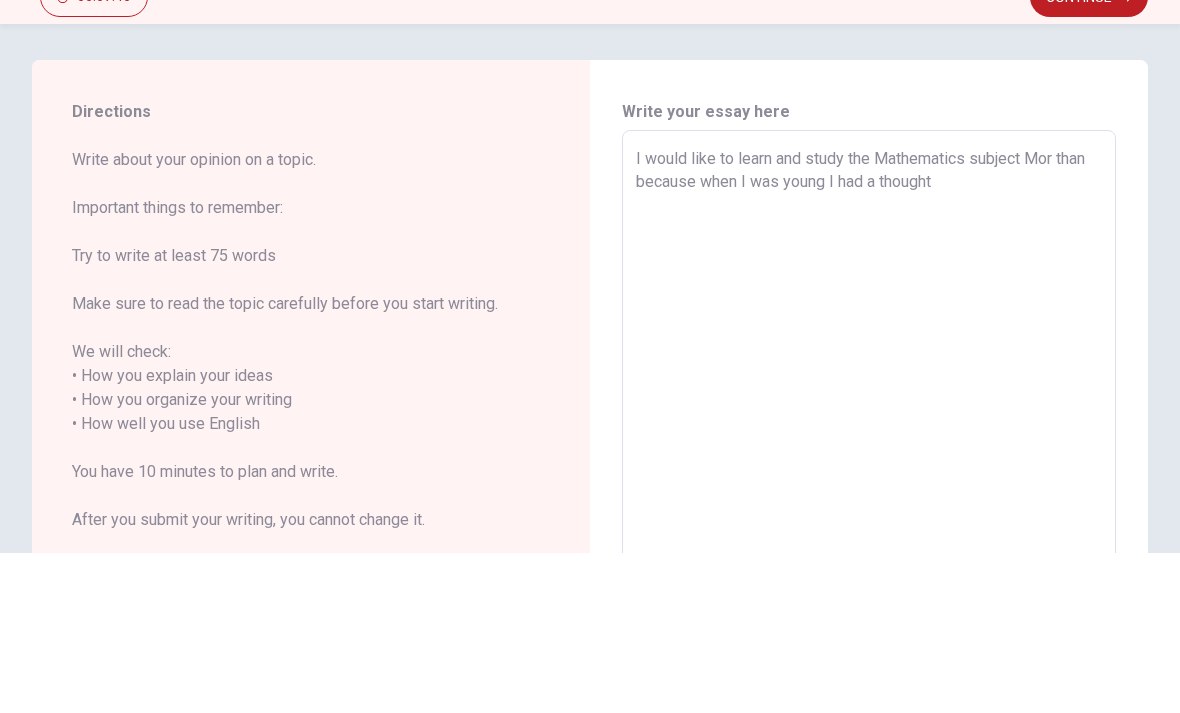 type on "x" 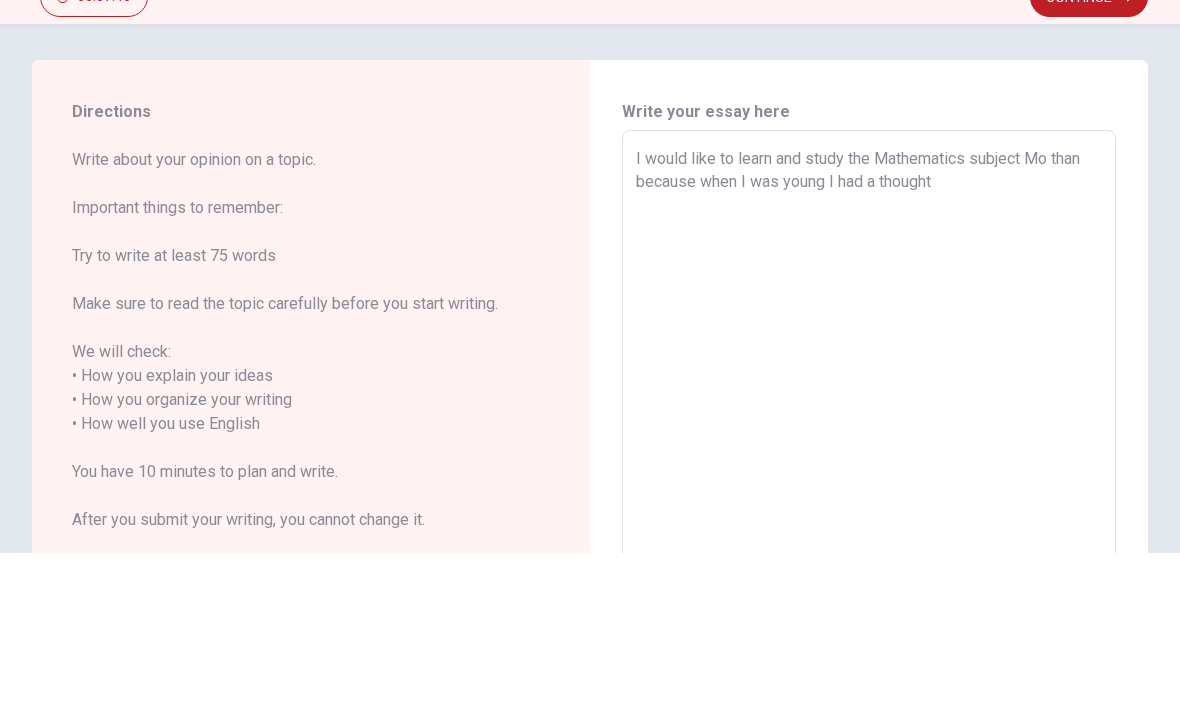 type on "x" 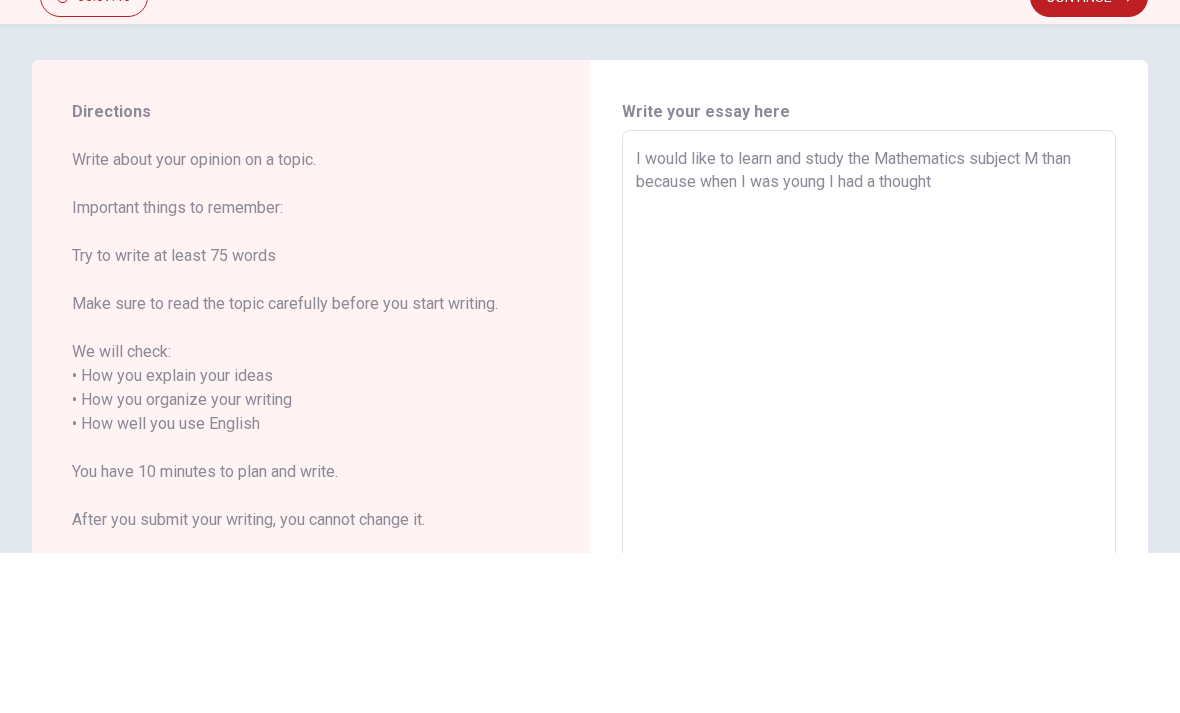 type on "x" 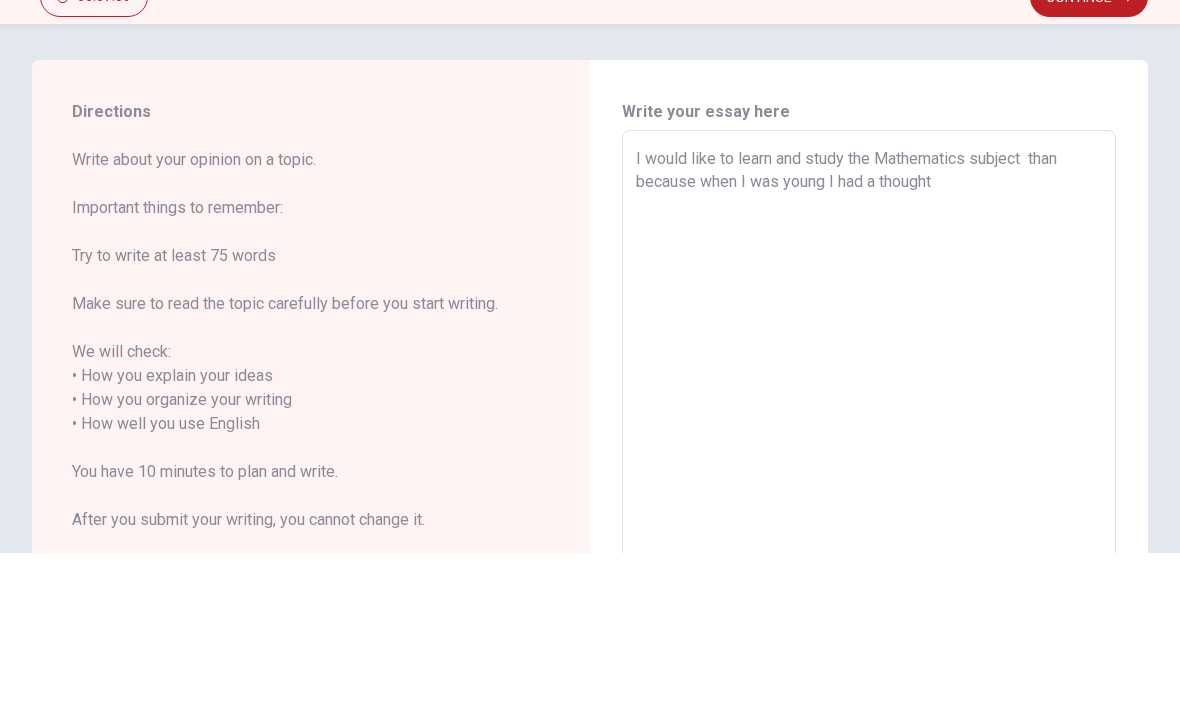 type on "x" 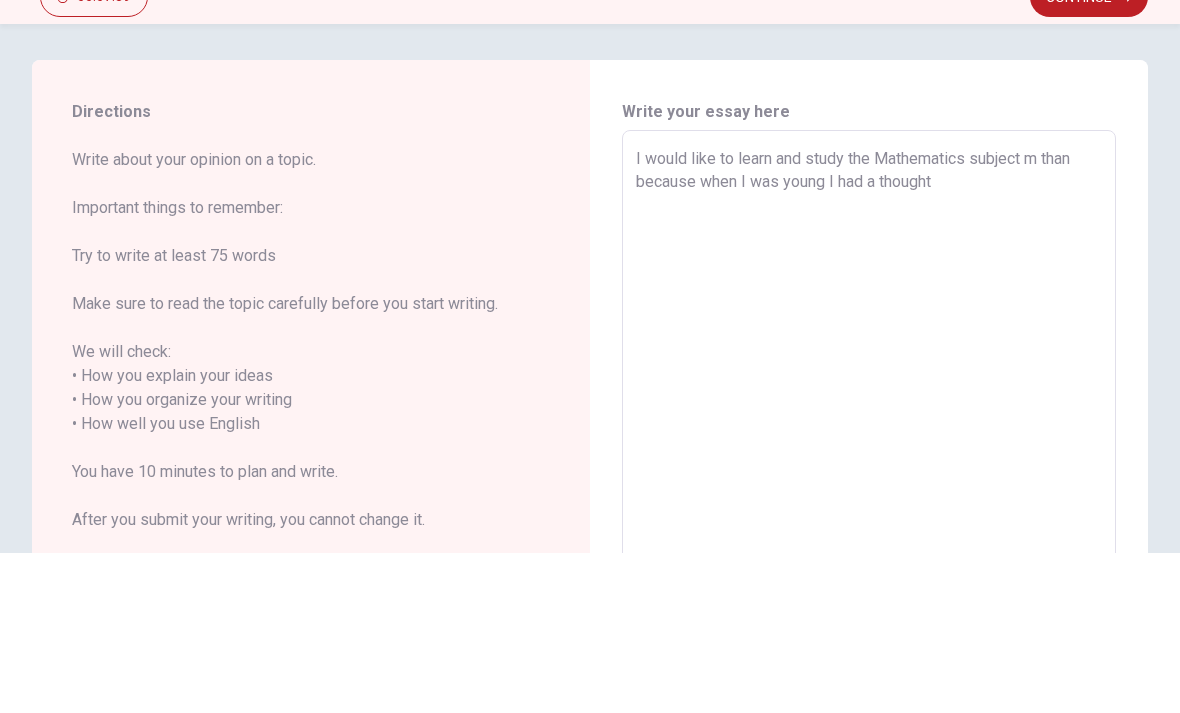 type on "x" 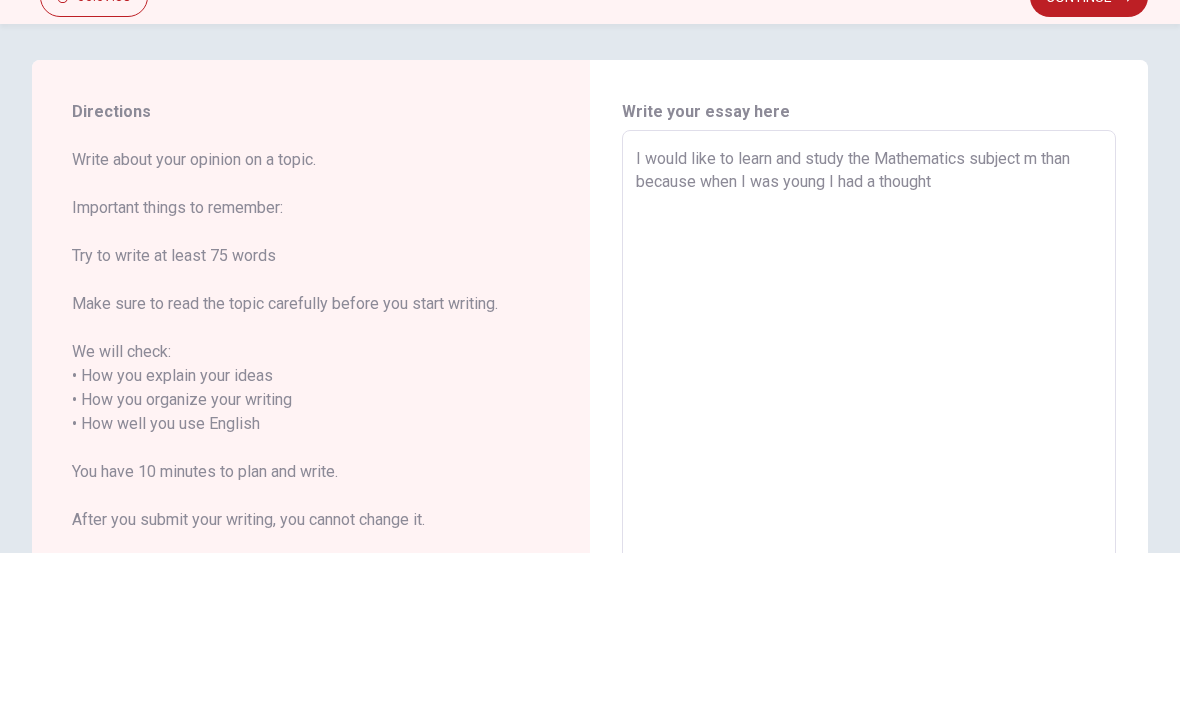 type on "I would like to learn and study the Mathematics subject mo than because when I was young I had a thought" 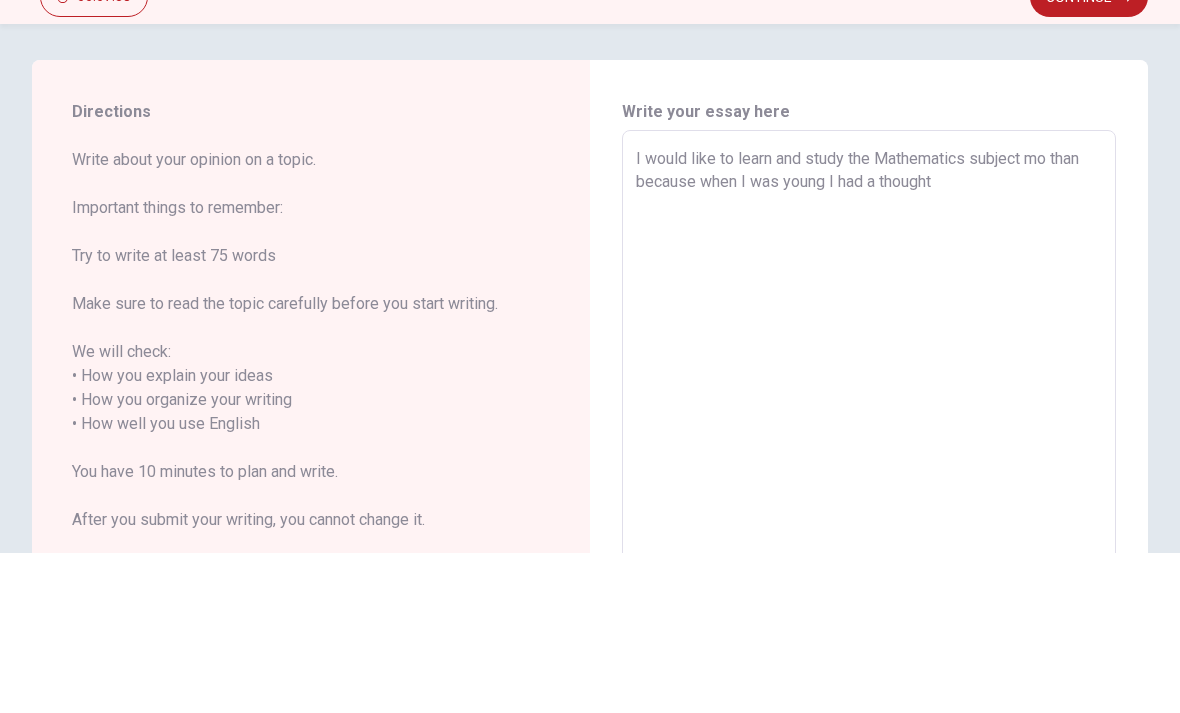 type on "x" 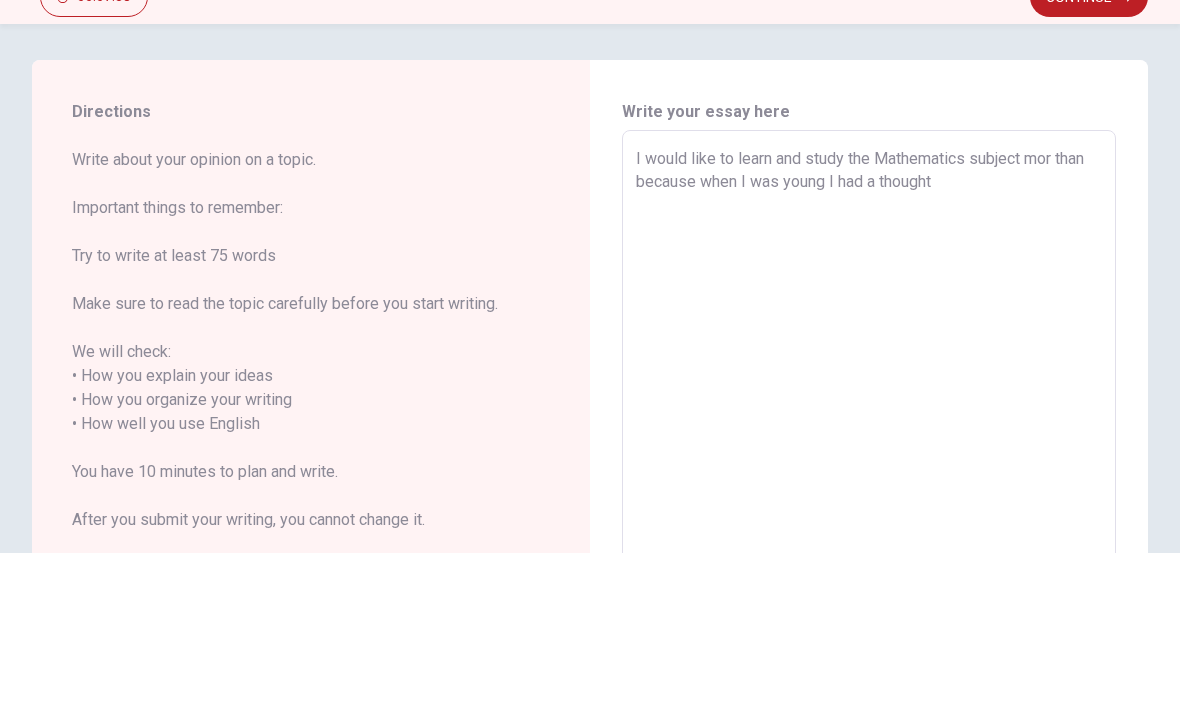 type on "x" 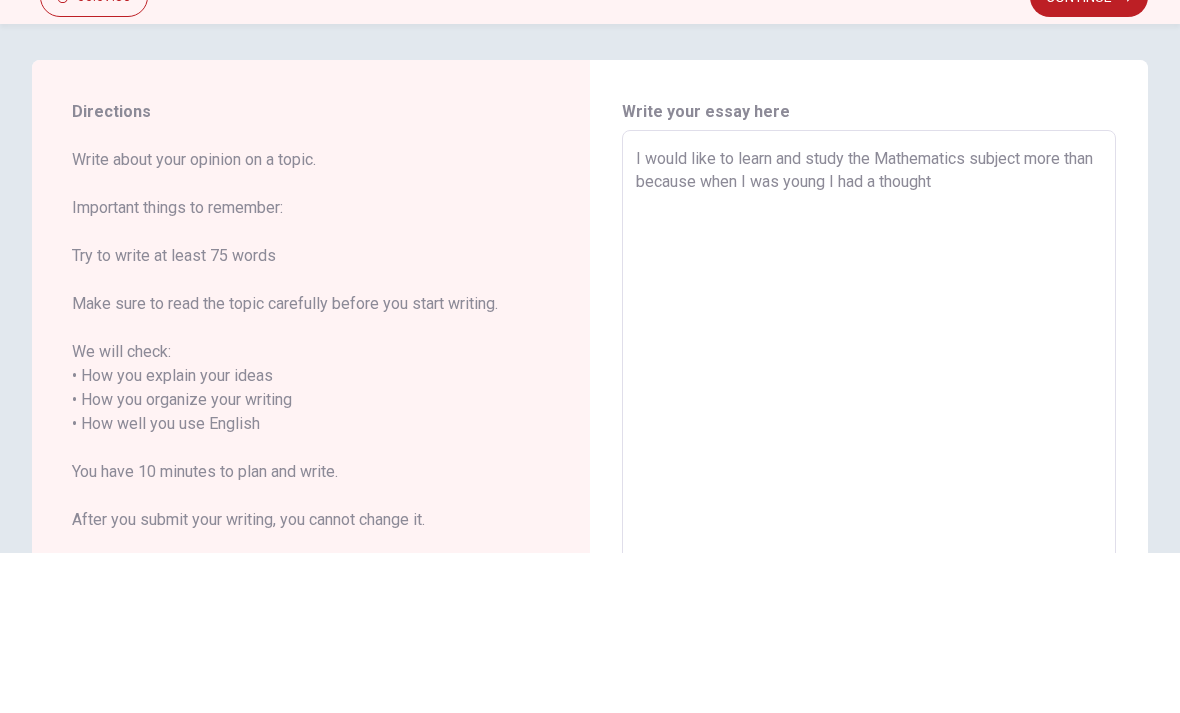 click on "I would like to learn and study the Mathematics subject more than because when I was young I had a thought" at bounding box center (869, 584) 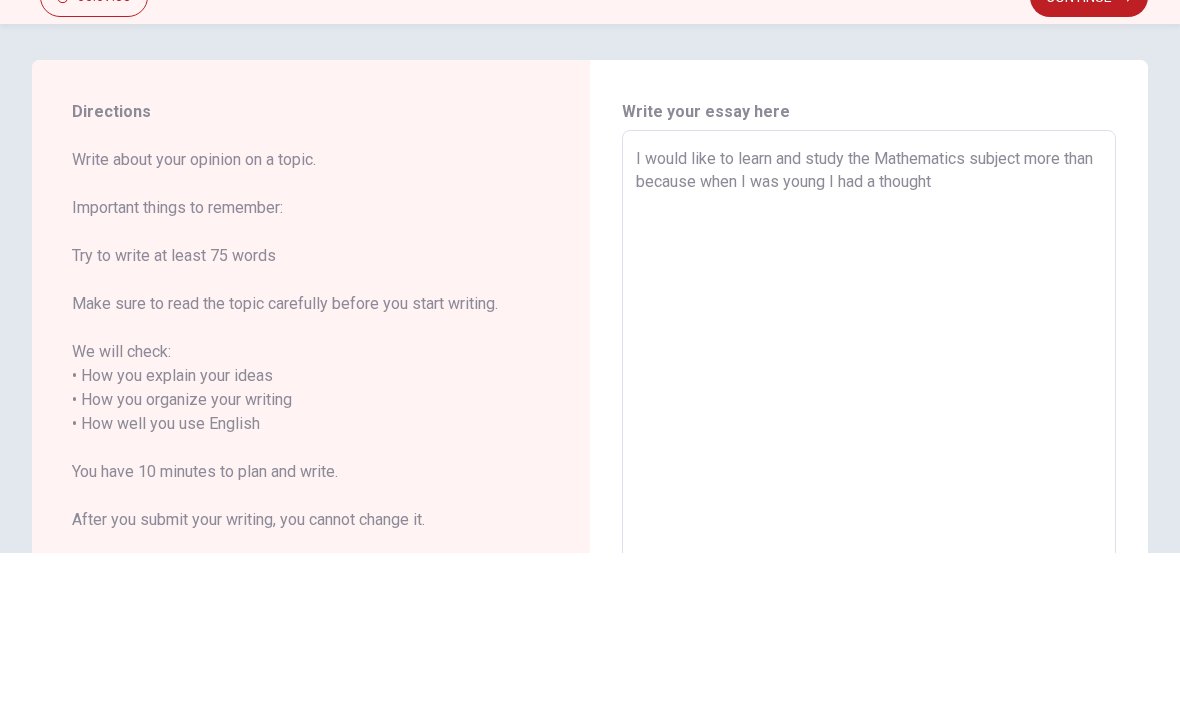 type on "x" 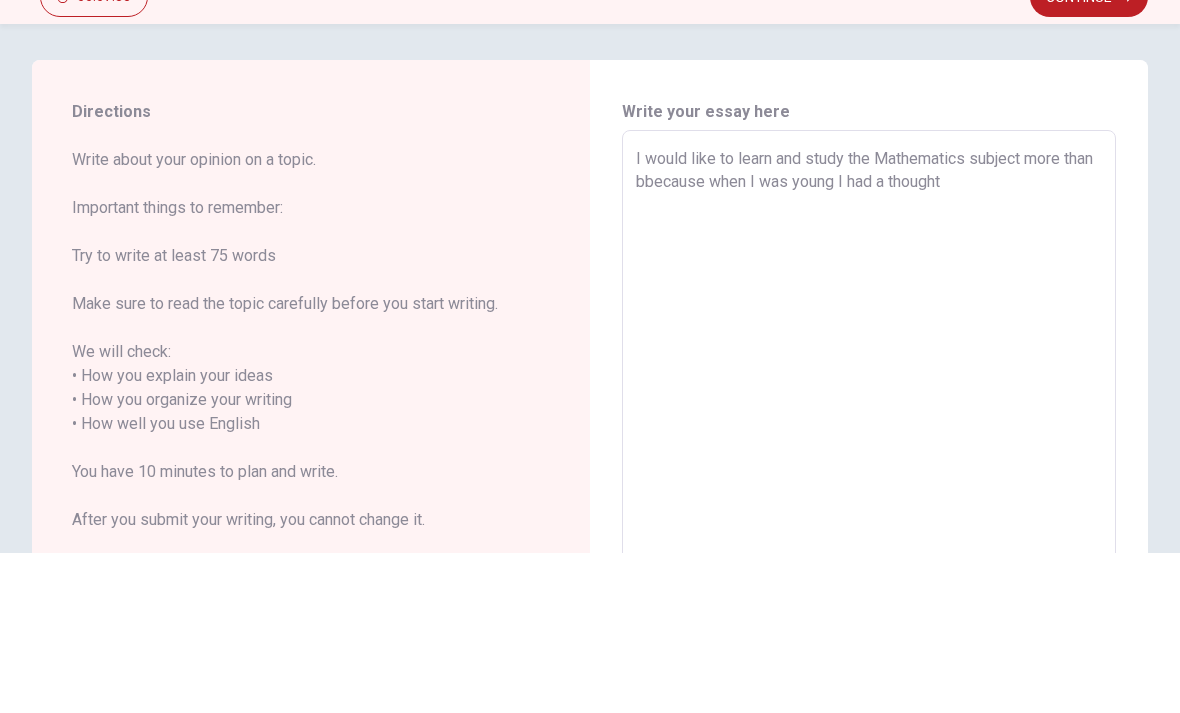 type on "x" 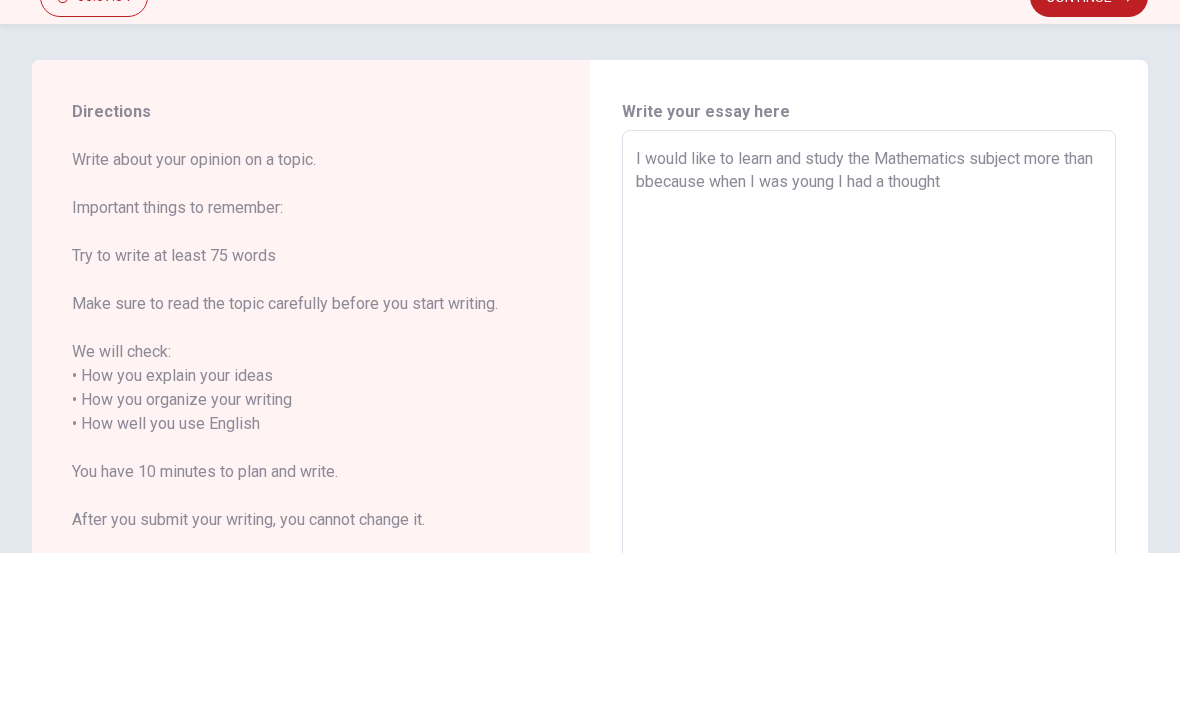 type on "I would like to learn and study the Mathematics subject more than bebecause when I was young I had a thought" 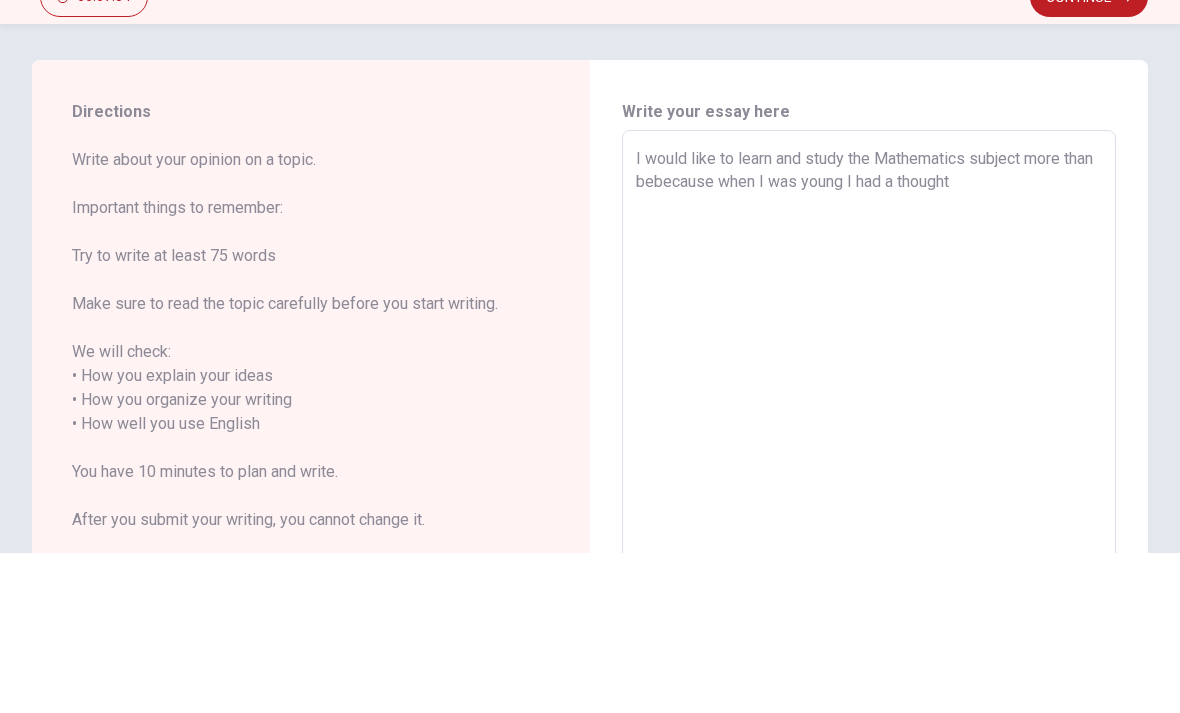type on "x" 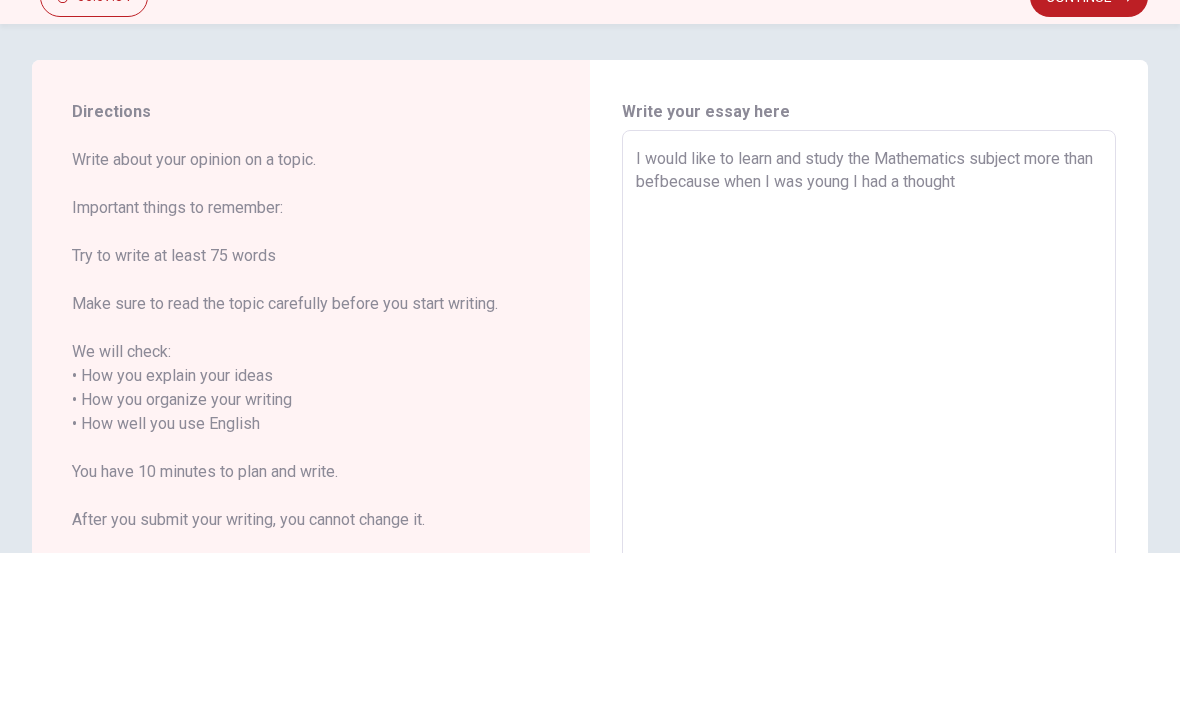 type on "x" 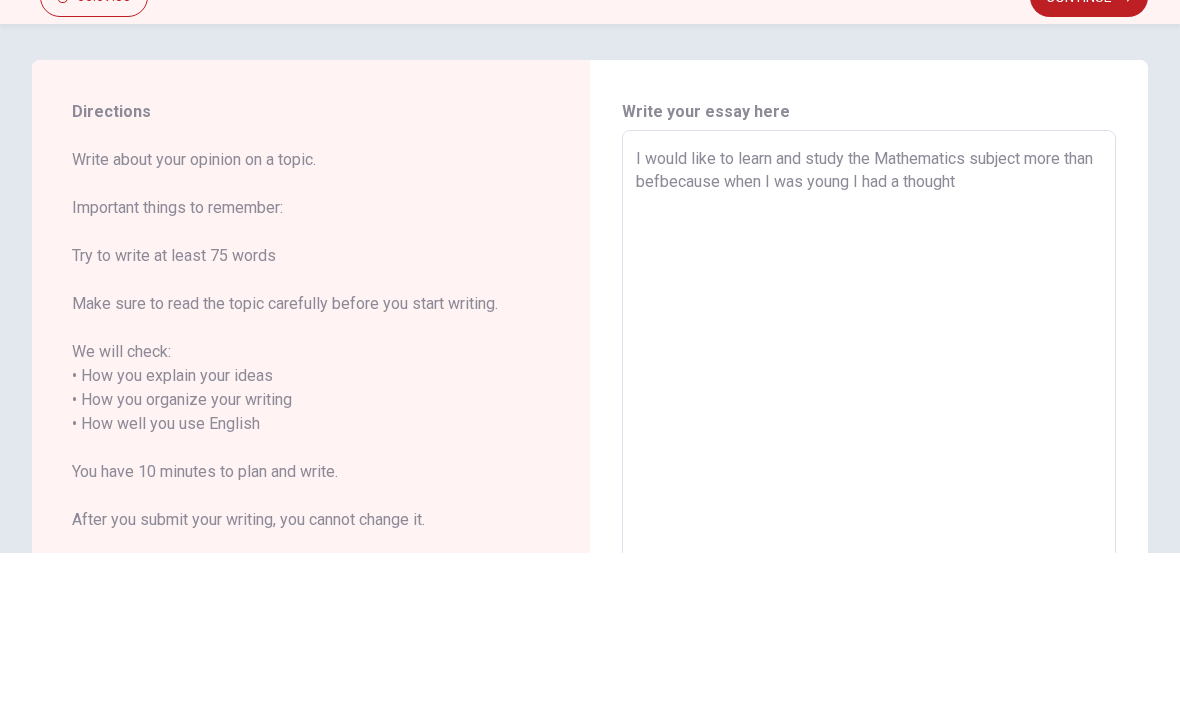 type on "I would like to learn and study the Mathematics subject more than befobecause when I was young I had a thought" 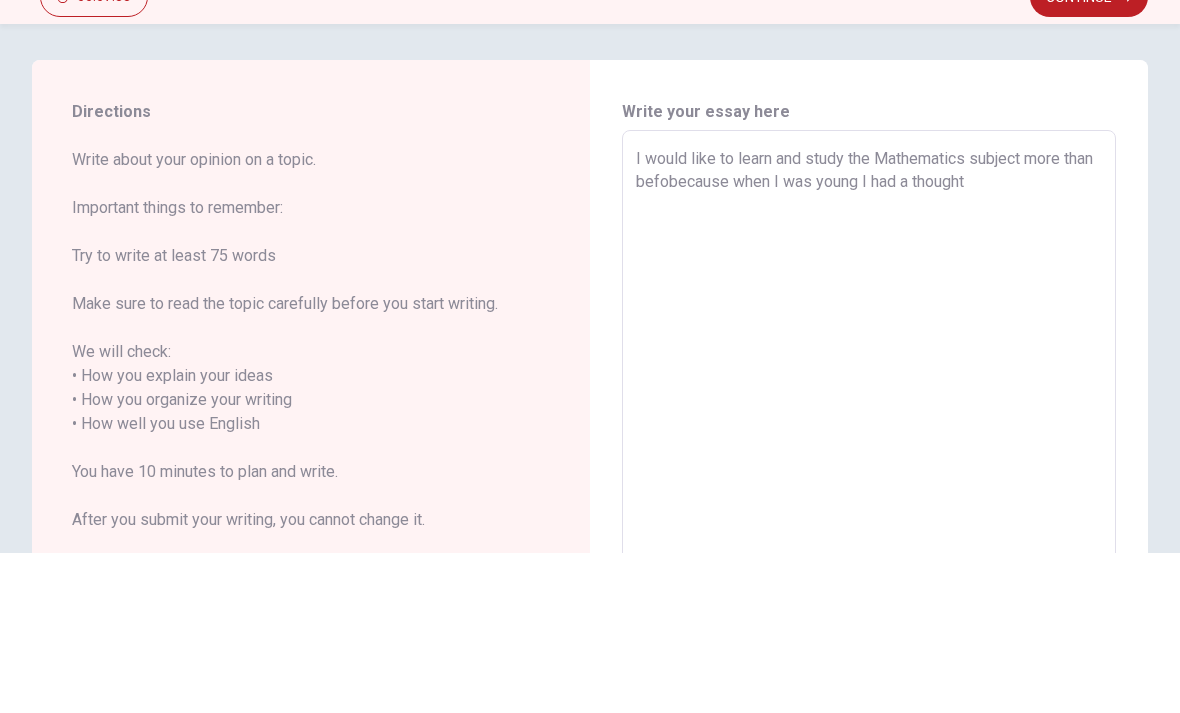 type on "x" 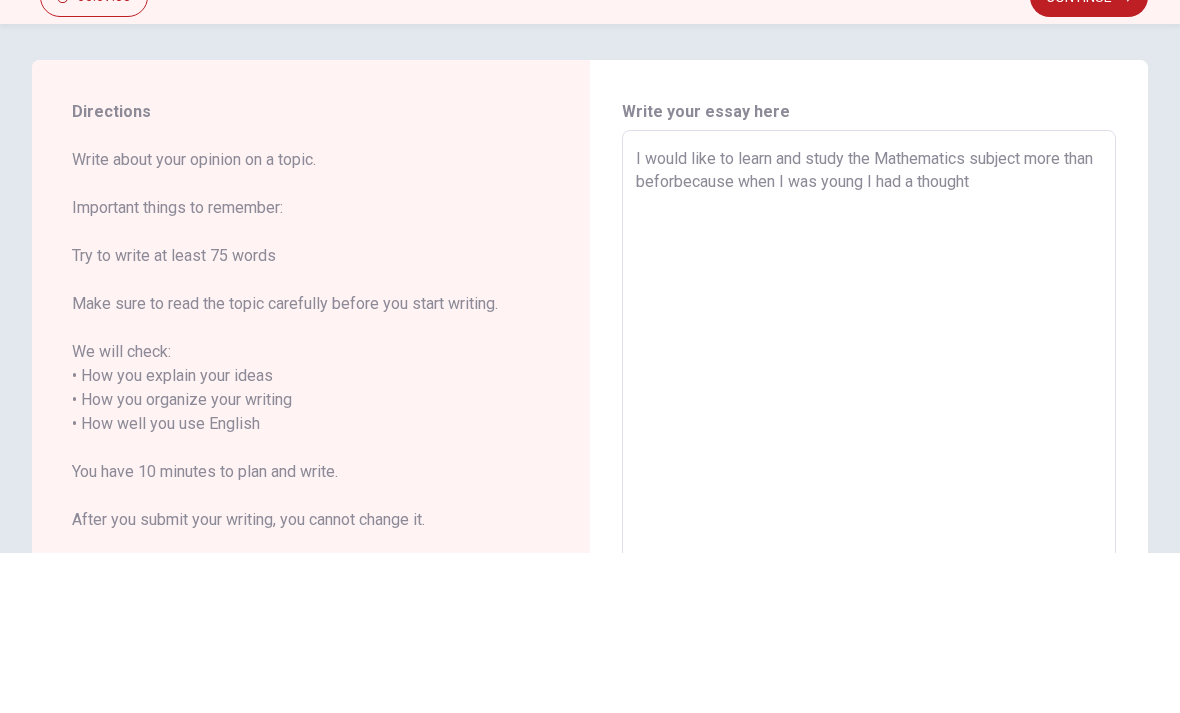 type on "x" 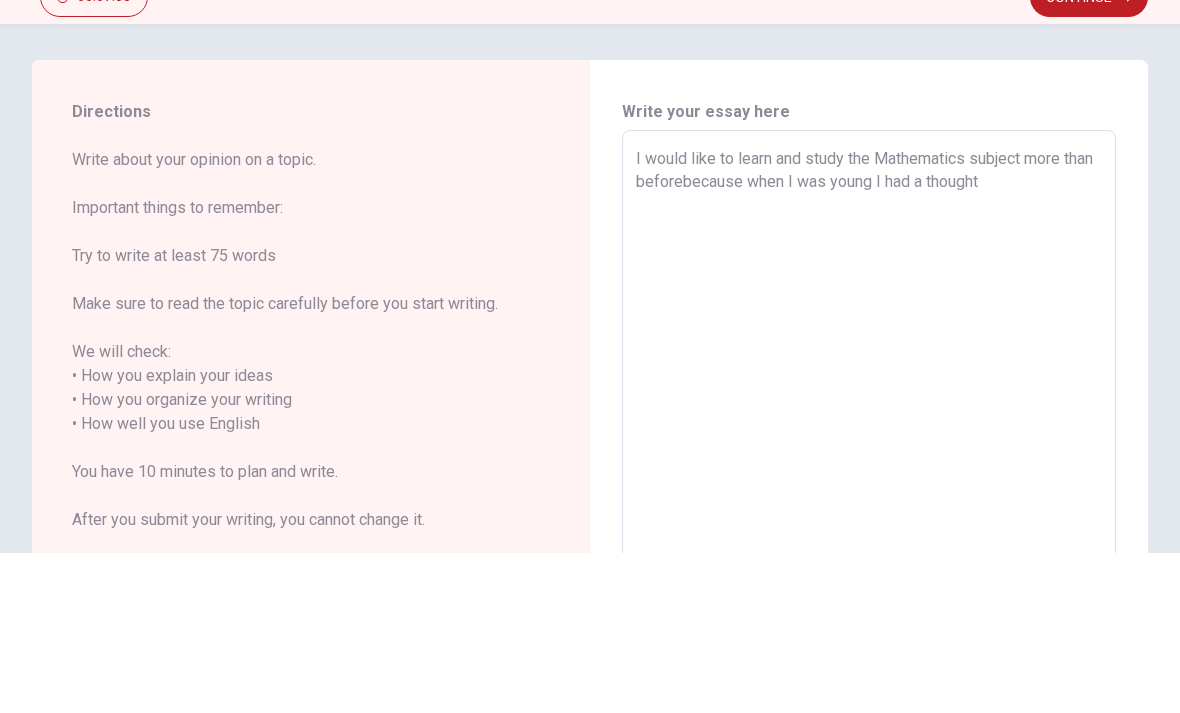 type on "x" 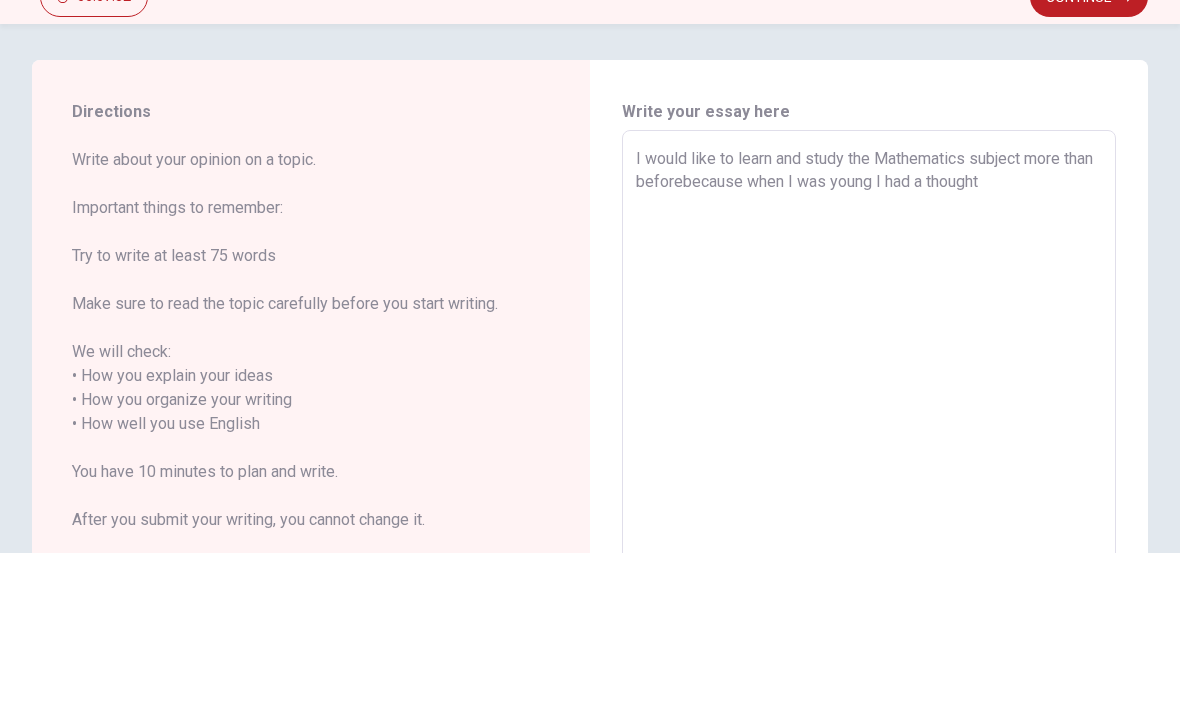 type on "I would like to learn and study the Mathematics subject more than before because when I was young I had a thought" 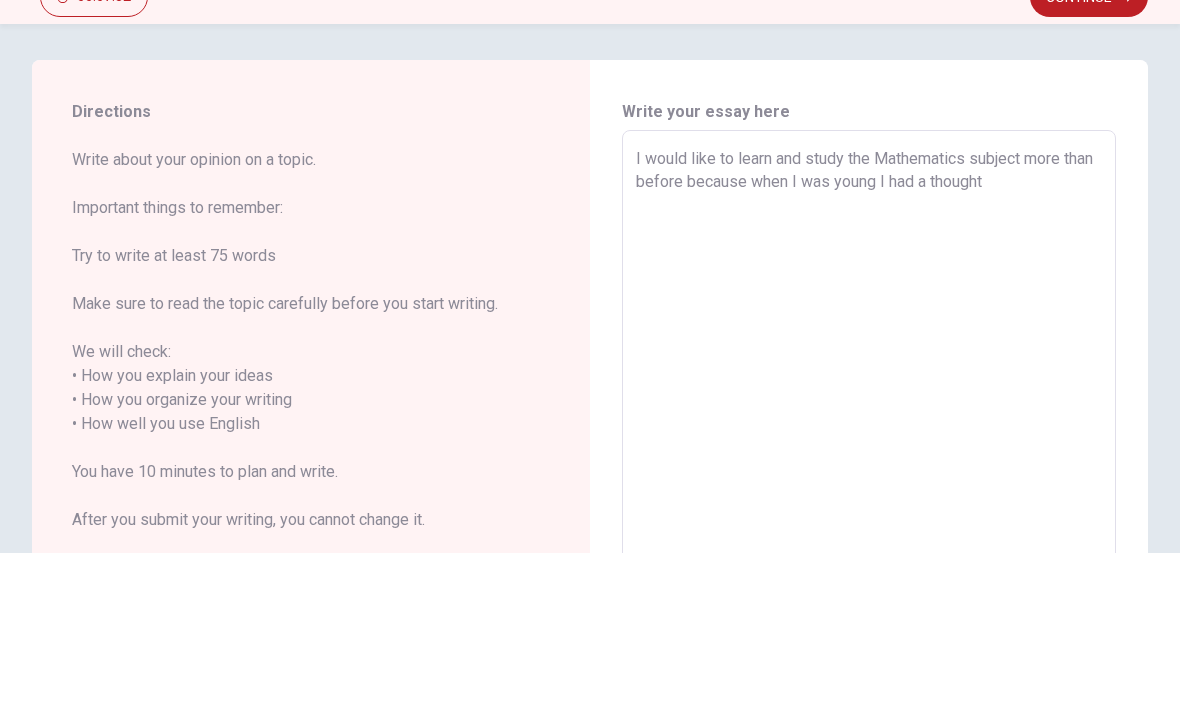 click on "I would like to learn and study the Mathematics subject more than before because when I was young I had a thought" at bounding box center (869, 584) 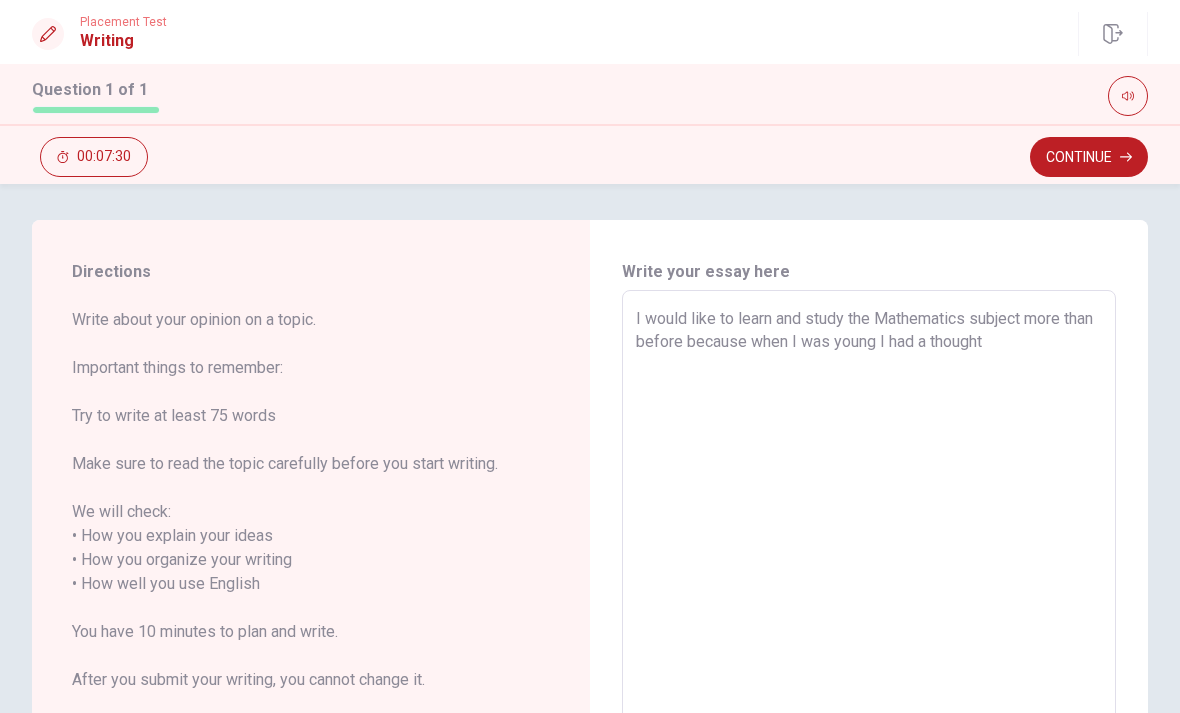 click on "I would like to learn and study the Mathematics subject more than before because when I was young I had a thought" at bounding box center [869, 584] 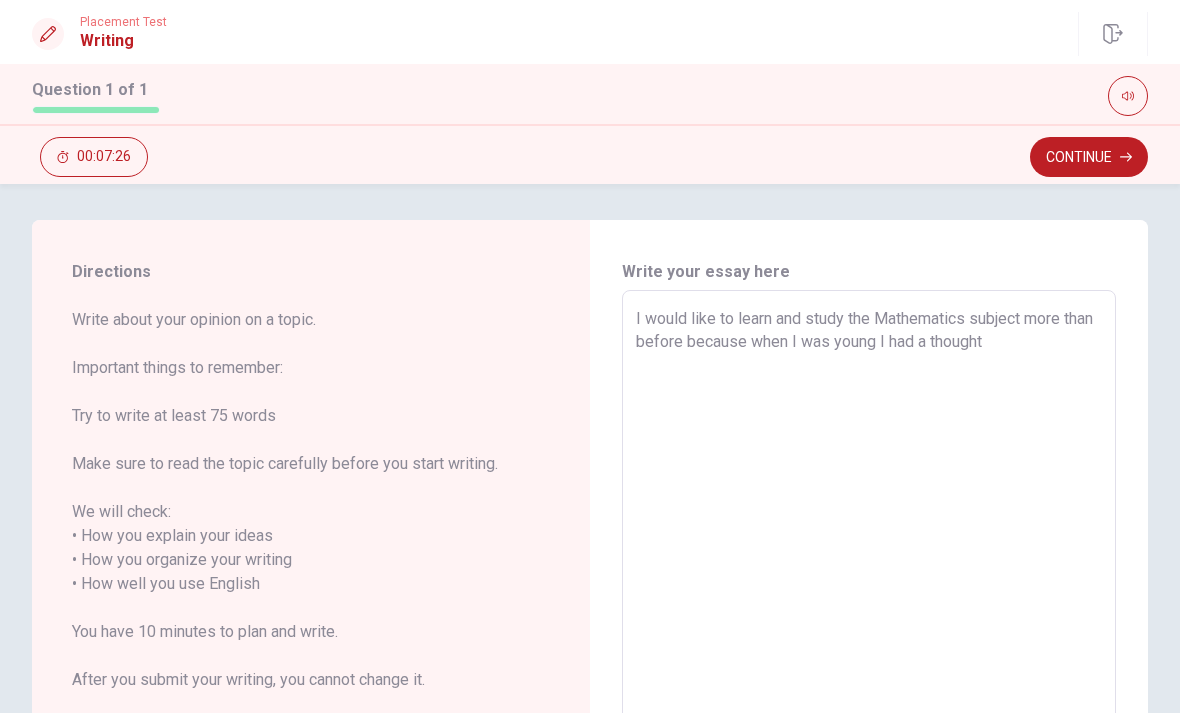 type on "x" 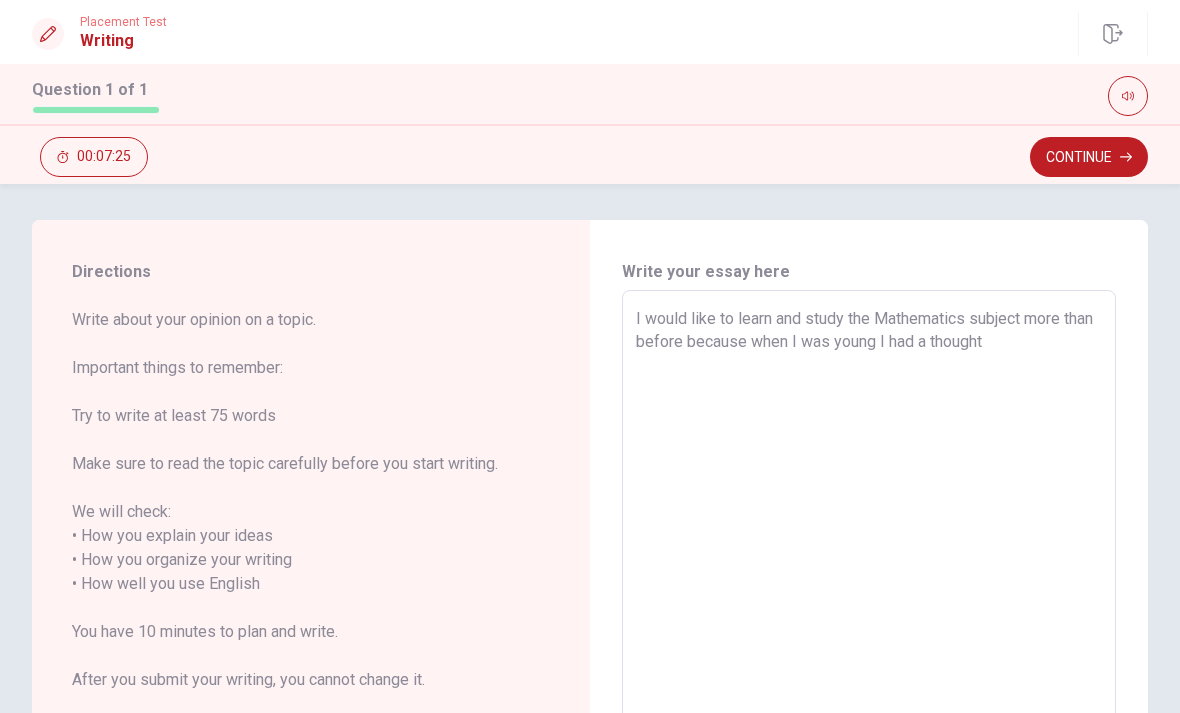 type on "I would like to learn and study the Mathematics subject more than before because when I was young I had a thought that" 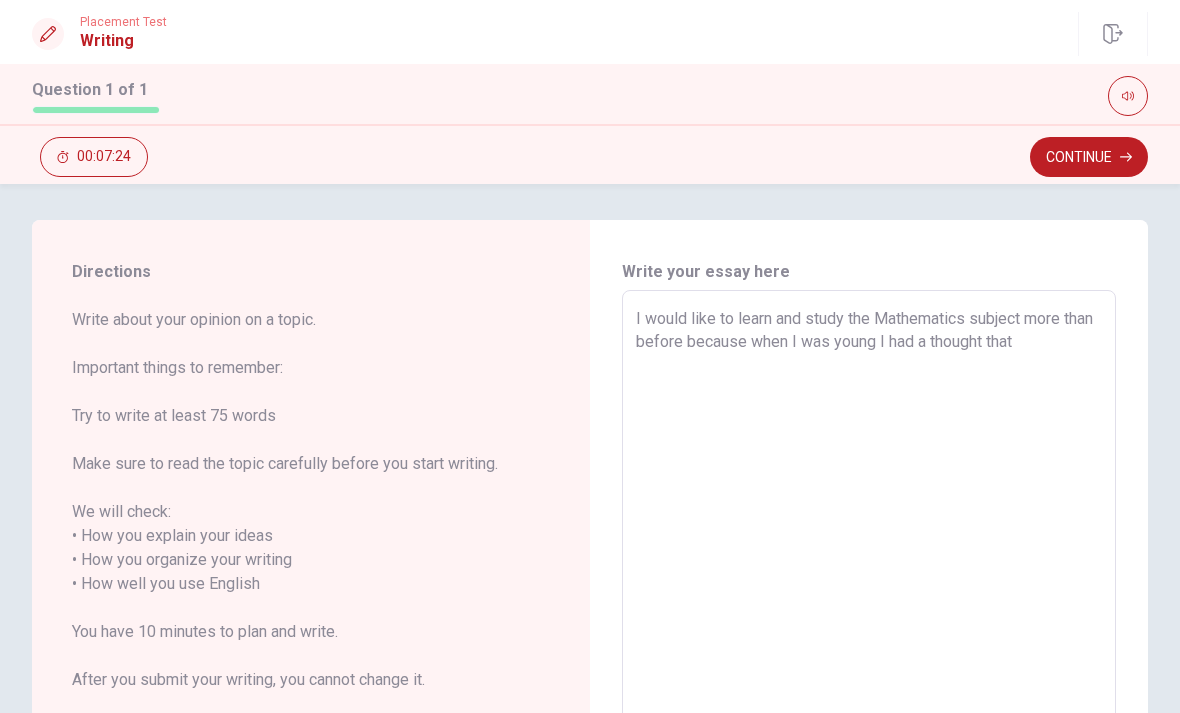 type on "x" 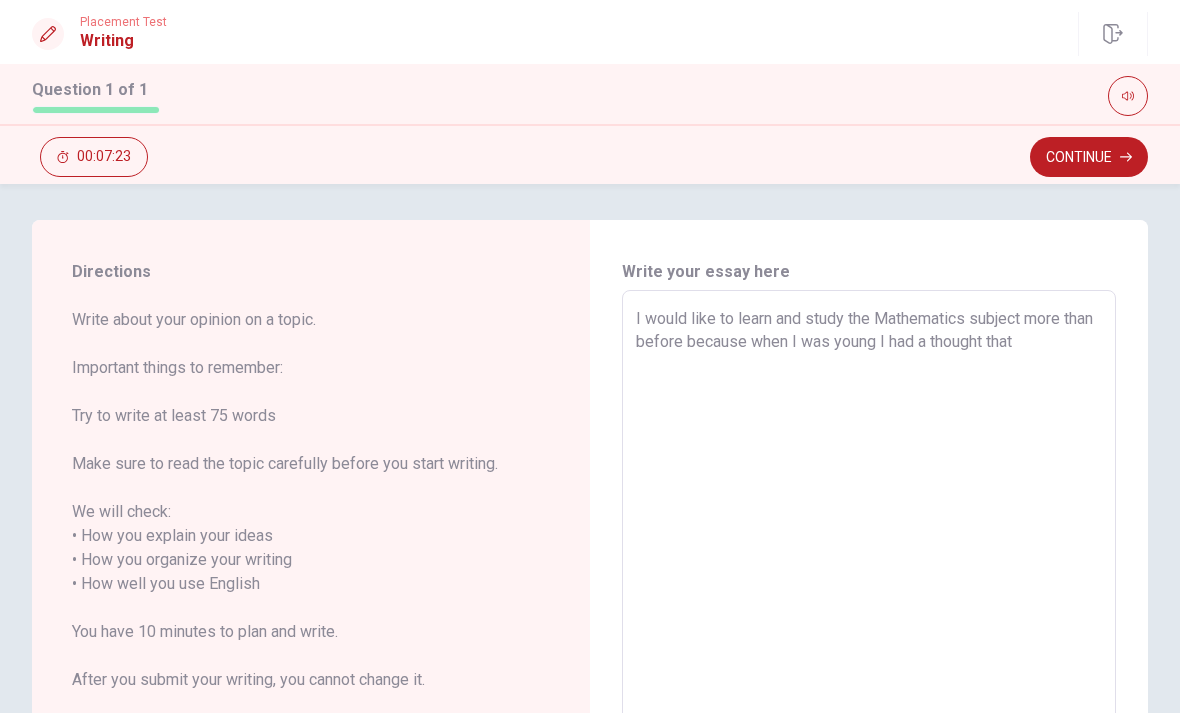 type on "I would like to learn and study the Mathematics subject more than before because when I was young I had a thought that this" 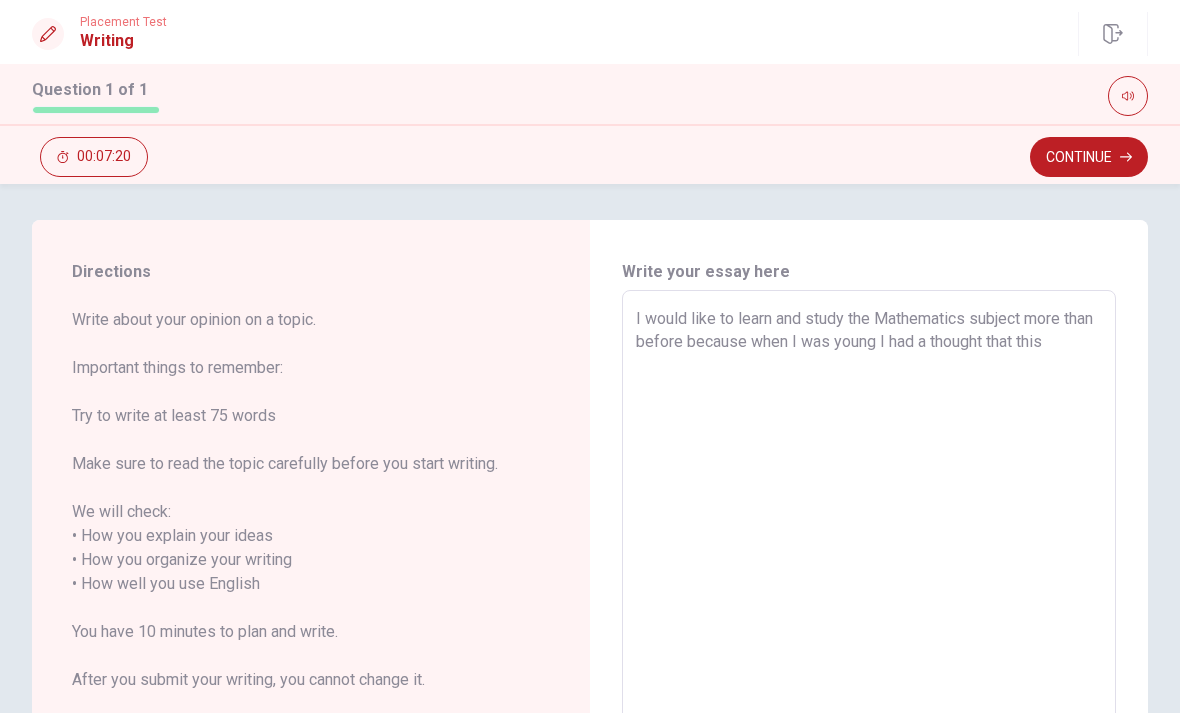 type on "x" 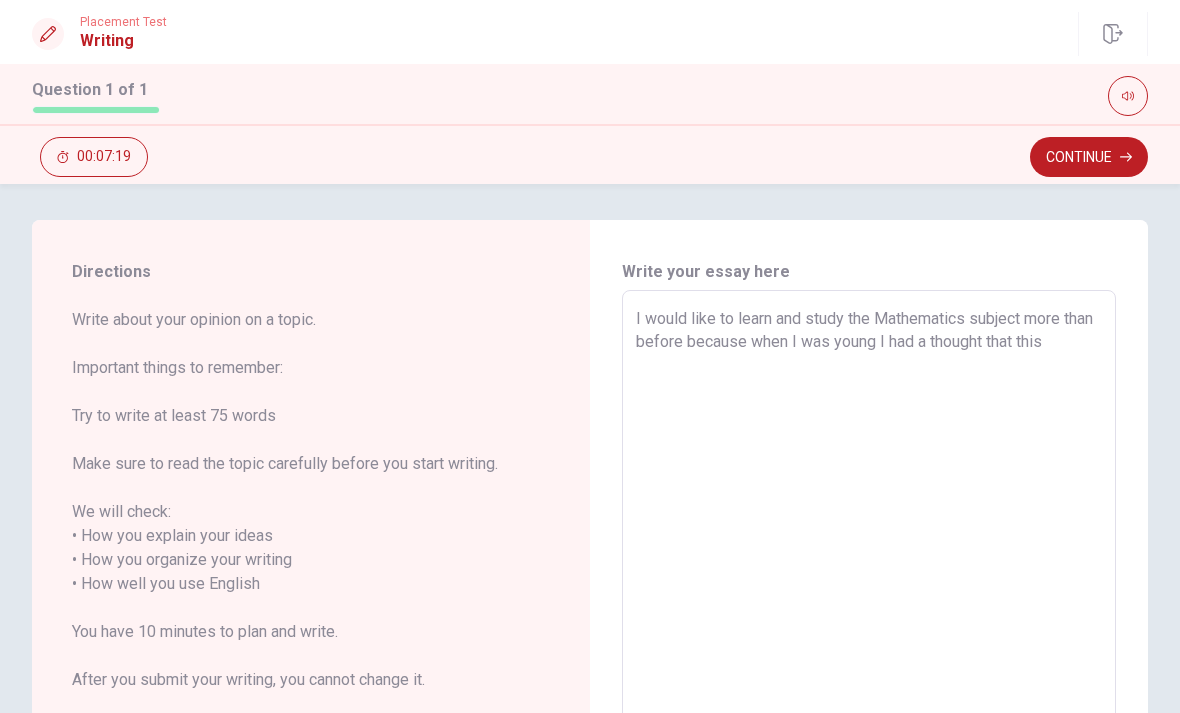 type on "I would like to learn and study the Mathematics subject more than before because when I was young I had a thought that this subject" 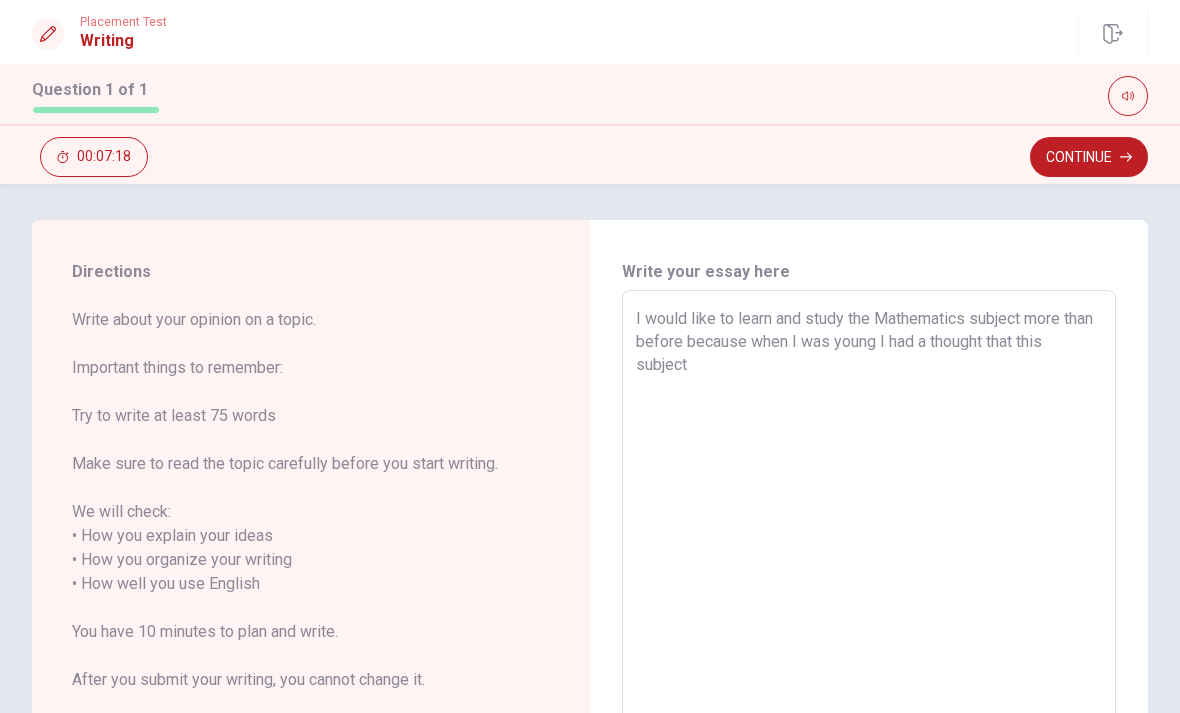 type on "x" 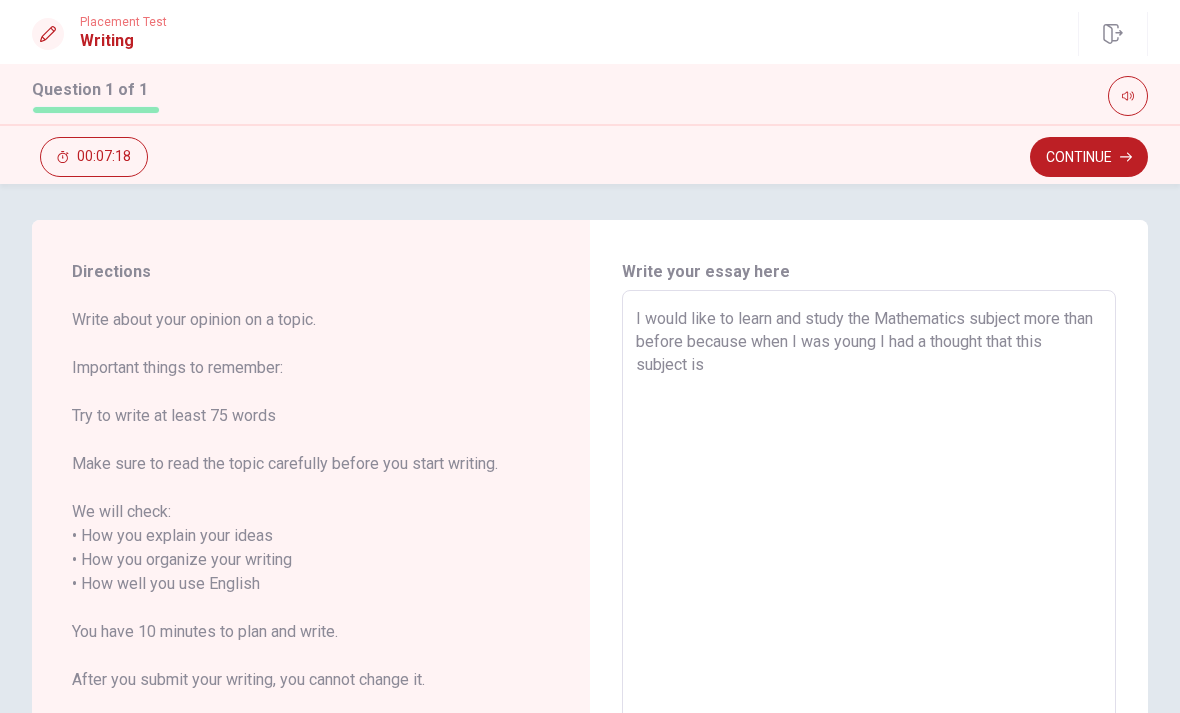type on "I would like to learn and study the Mathematics subject more than before because when I was young I had a thought that this subject is so" 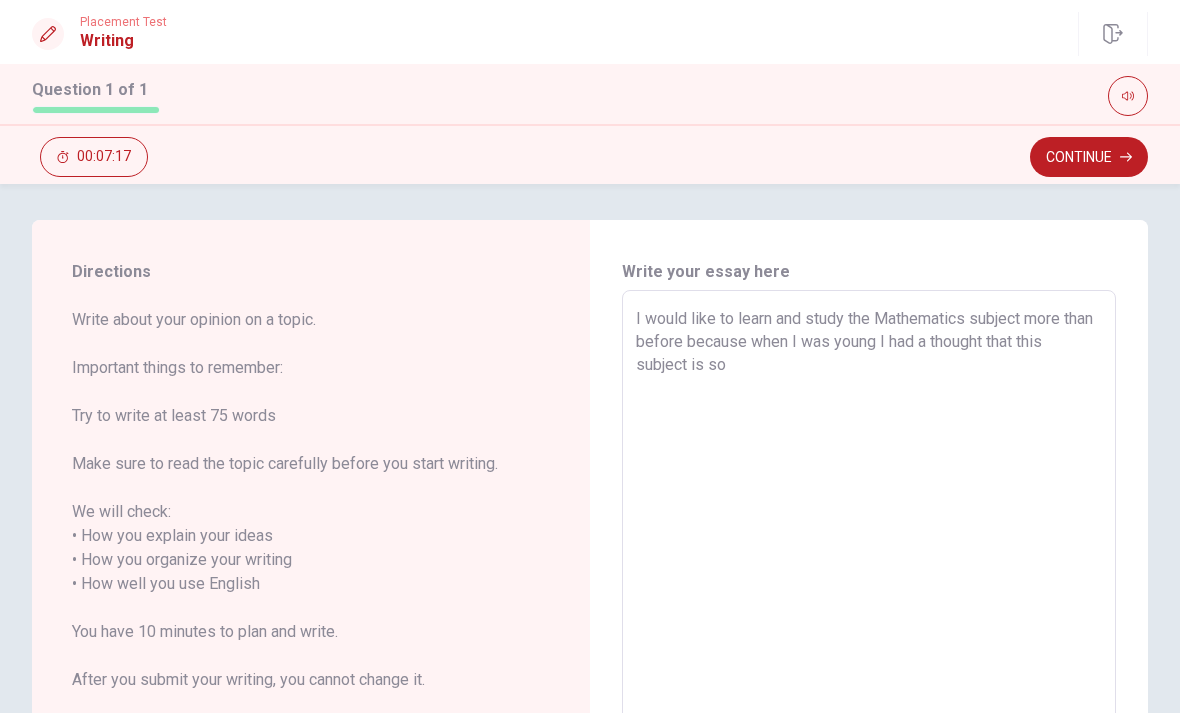 click on "I would like to learn and study the Mathematics subject more than before because when I was young I had a thought that this subject is so" at bounding box center (869, 584) 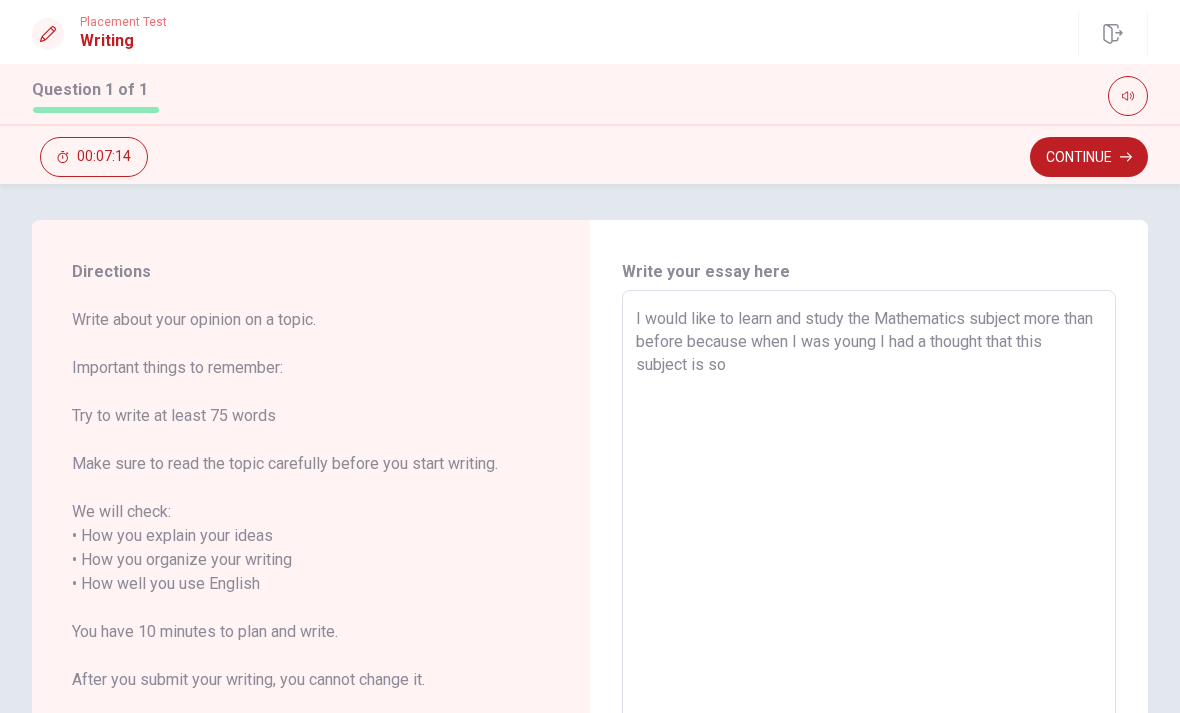 type on "x" 